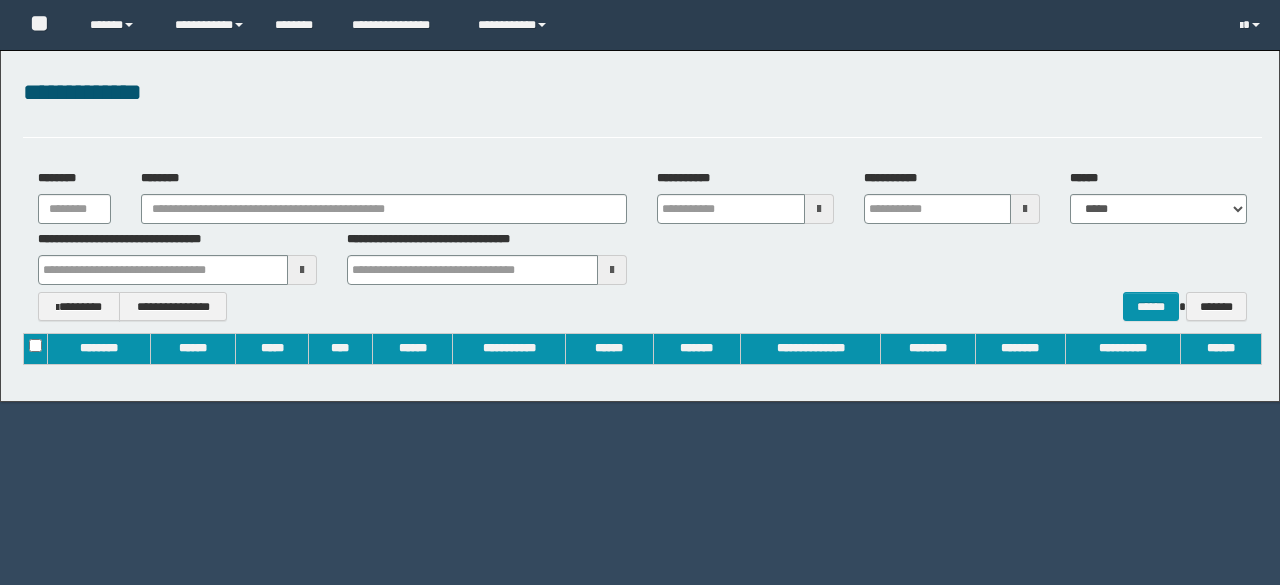 scroll, scrollTop: 0, scrollLeft: 0, axis: both 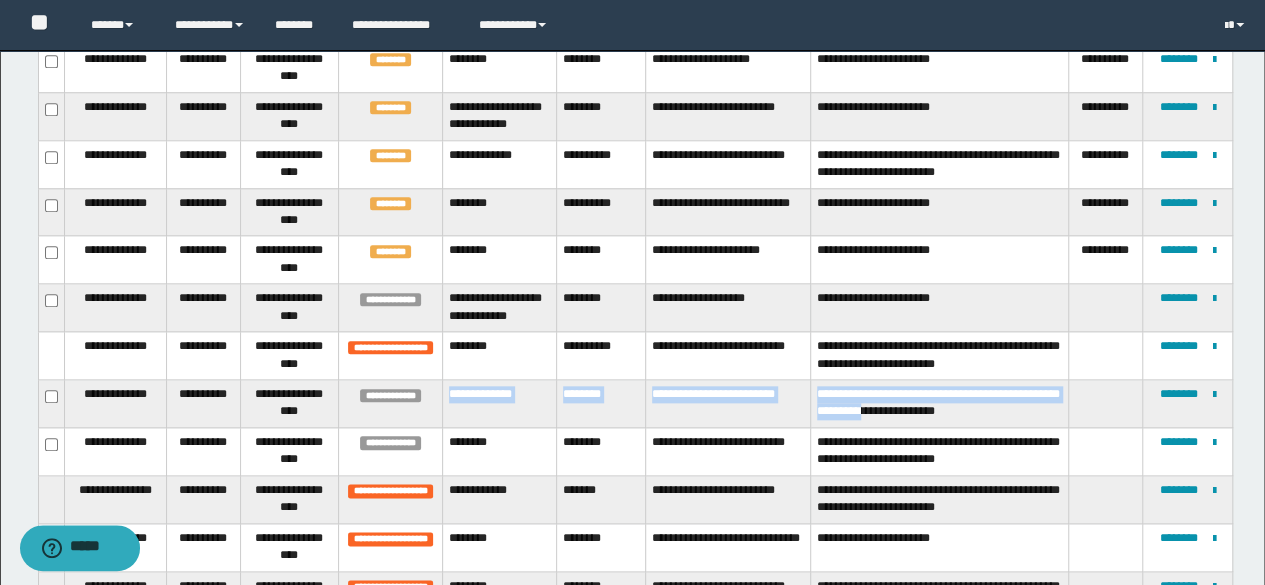 drag, startPoint x: 447, startPoint y: 402, endPoint x: 882, endPoint y: 423, distance: 435.5066 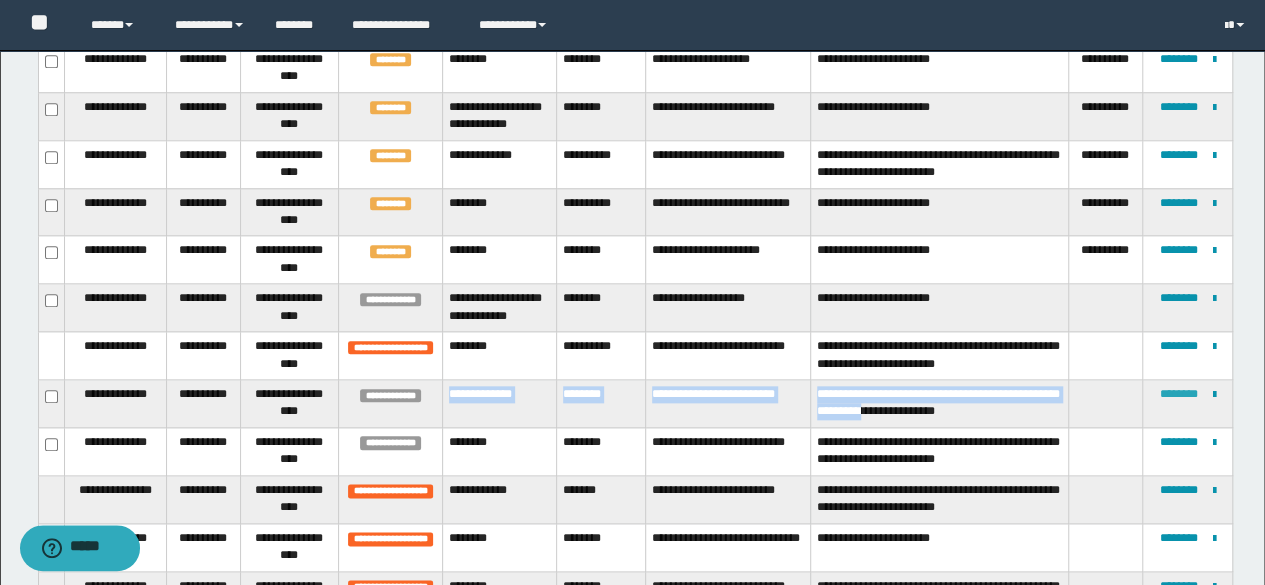 click on "********" at bounding box center (1178, 394) 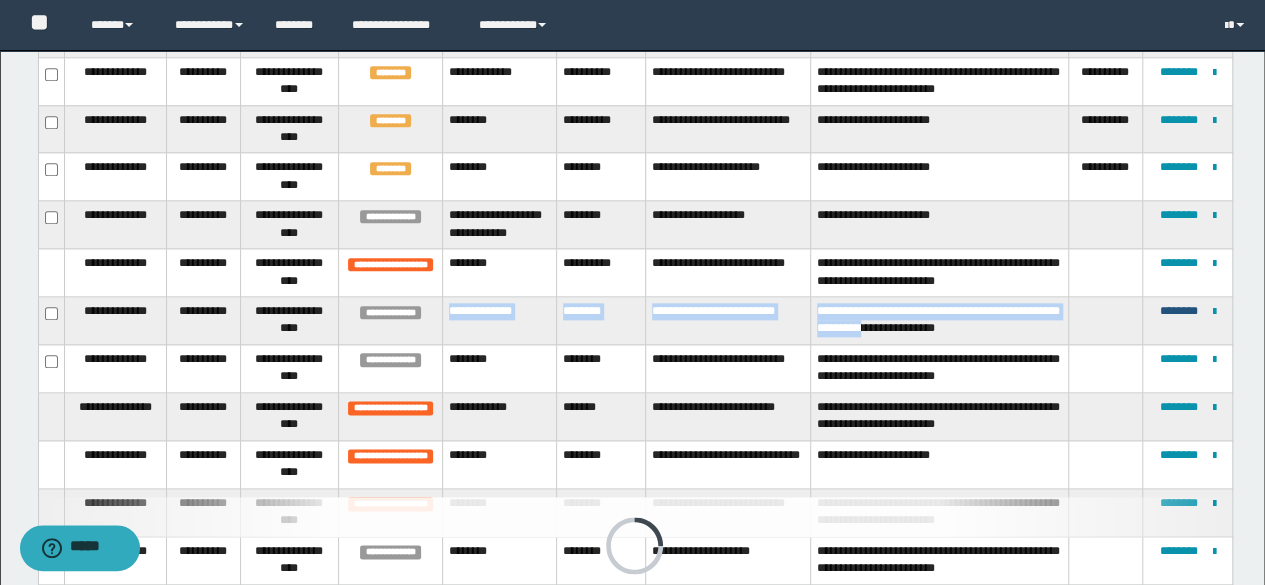 scroll, scrollTop: 1049, scrollLeft: 0, axis: vertical 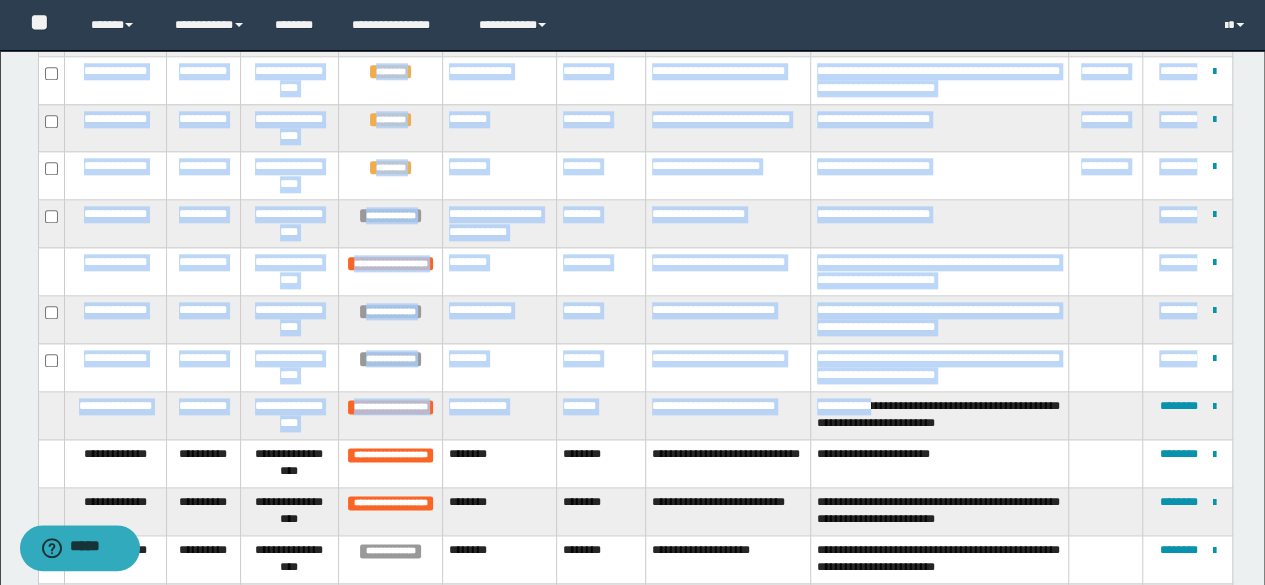 drag, startPoint x: 448, startPoint y: 367, endPoint x: 866, endPoint y: 403, distance: 419.54736 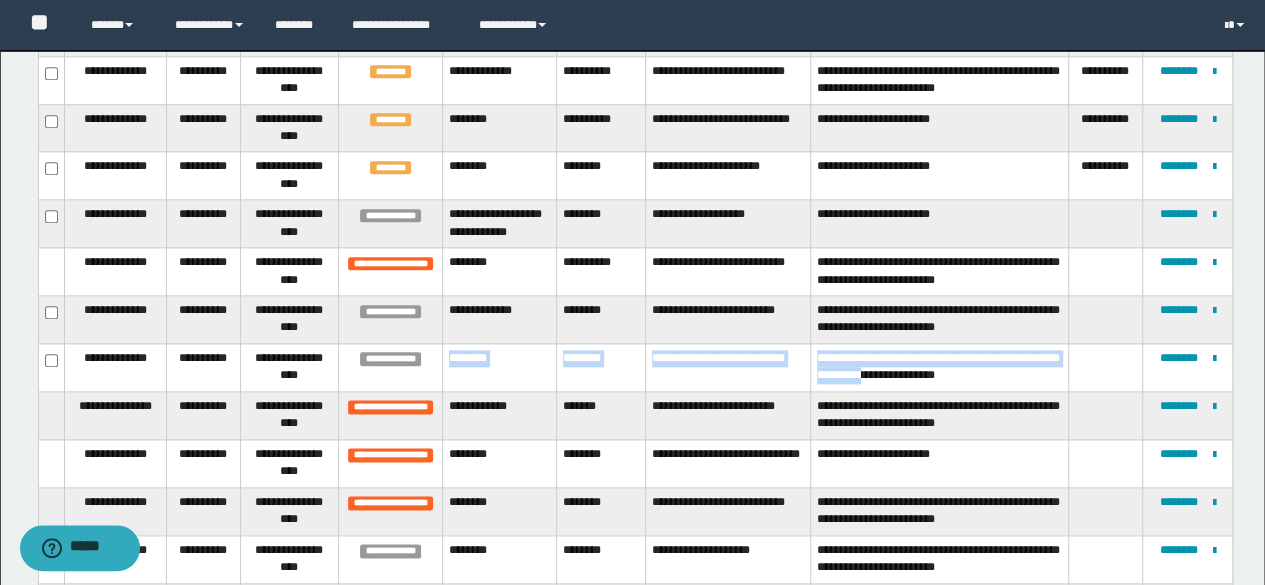 drag, startPoint x: 446, startPoint y: 371, endPoint x: 884, endPoint y: 391, distance: 438.4564 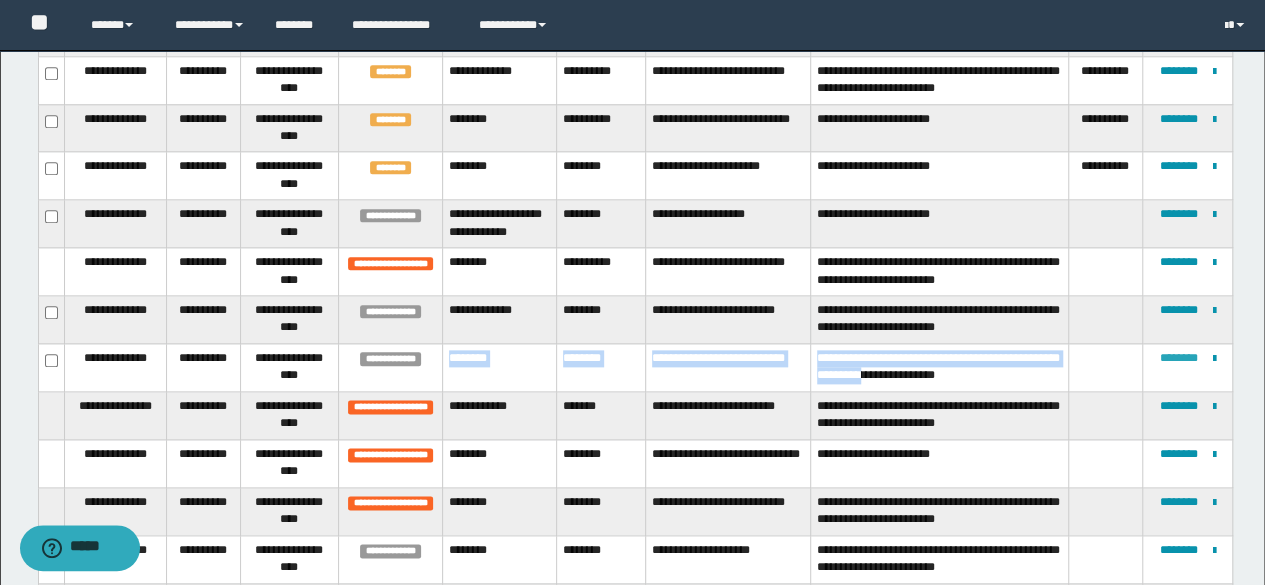 click on "********" at bounding box center (1178, 358) 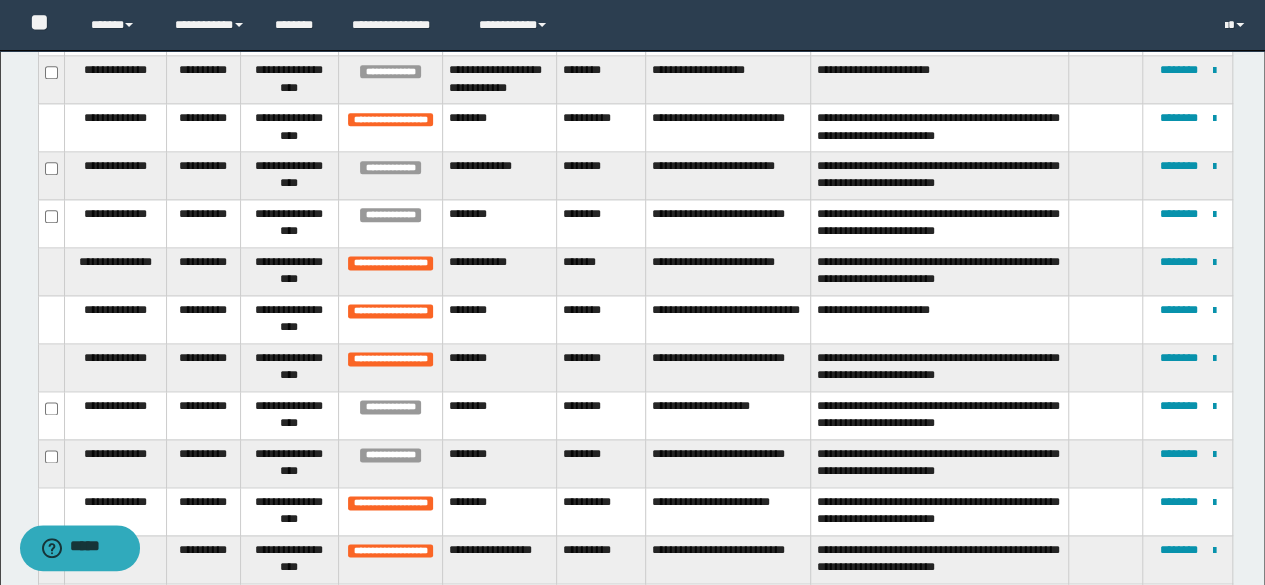 scroll, scrollTop: 1194, scrollLeft: 0, axis: vertical 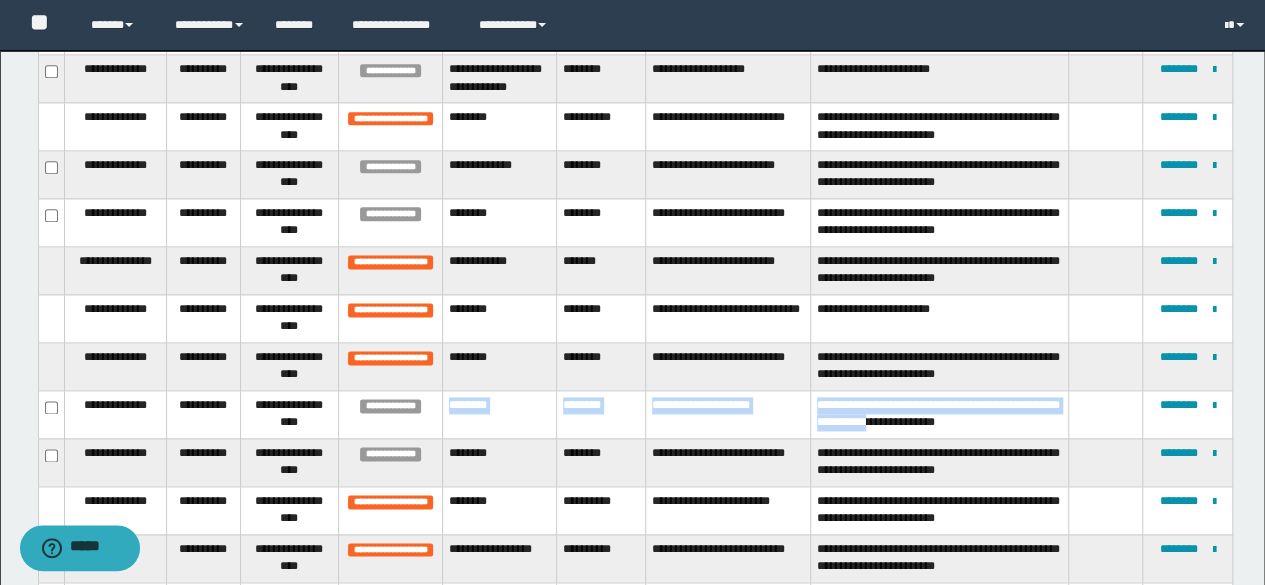 drag, startPoint x: 450, startPoint y: 414, endPoint x: 884, endPoint y: 431, distance: 434.33282 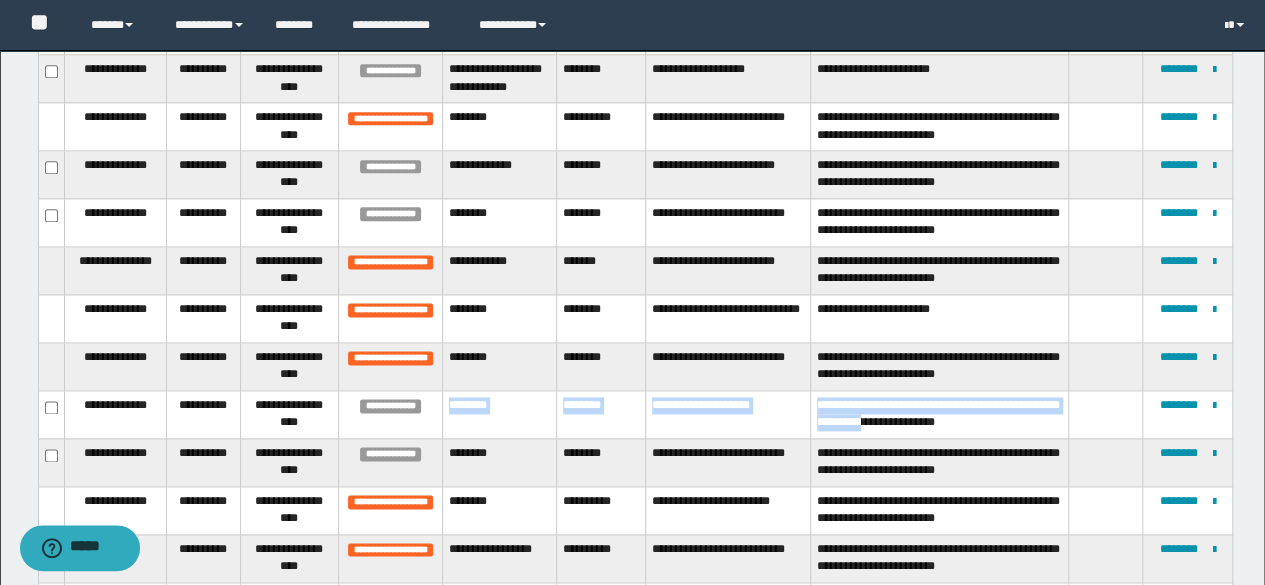 copy on "**********" 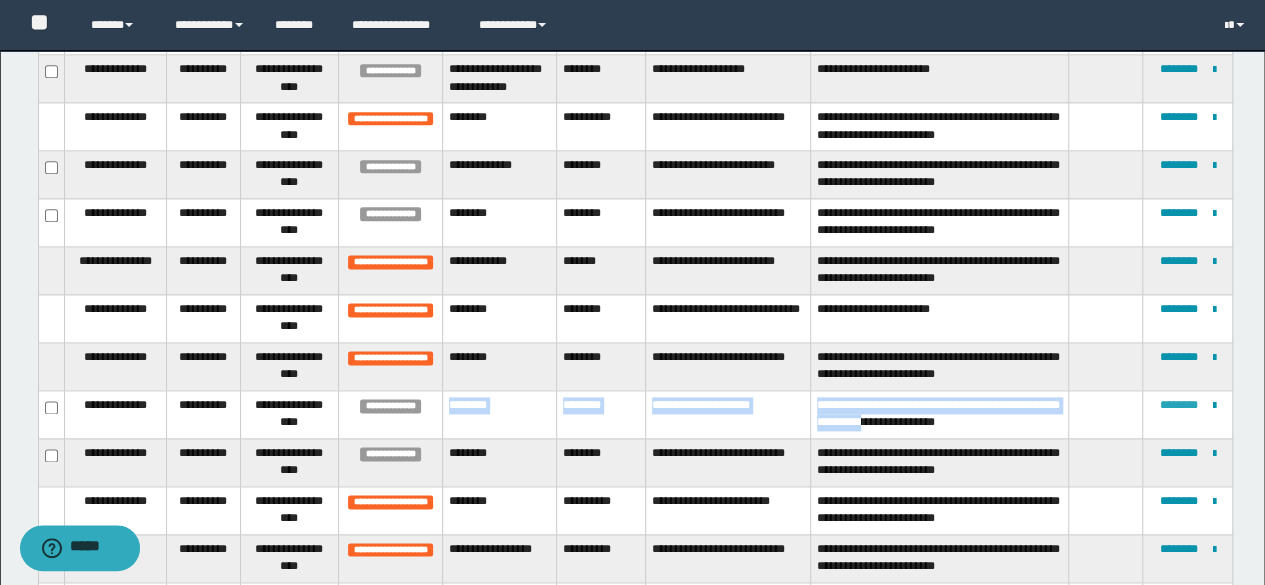 click on "********" at bounding box center (1178, 405) 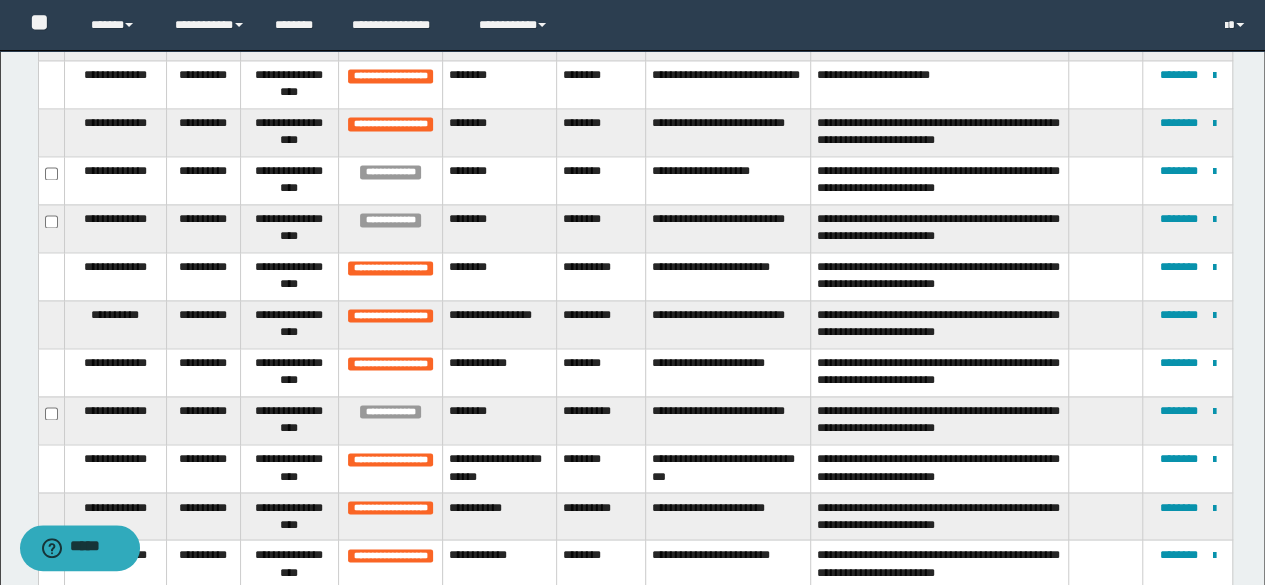 scroll, scrollTop: 1403, scrollLeft: 0, axis: vertical 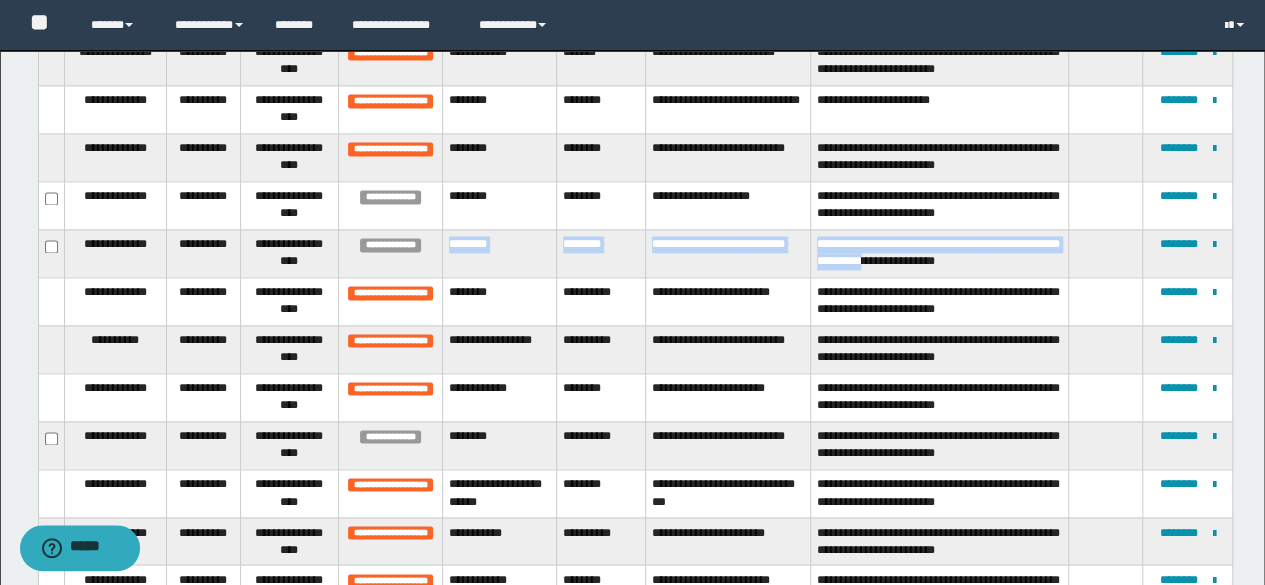 drag, startPoint x: 445, startPoint y: 249, endPoint x: 882, endPoint y: 267, distance: 437.37054 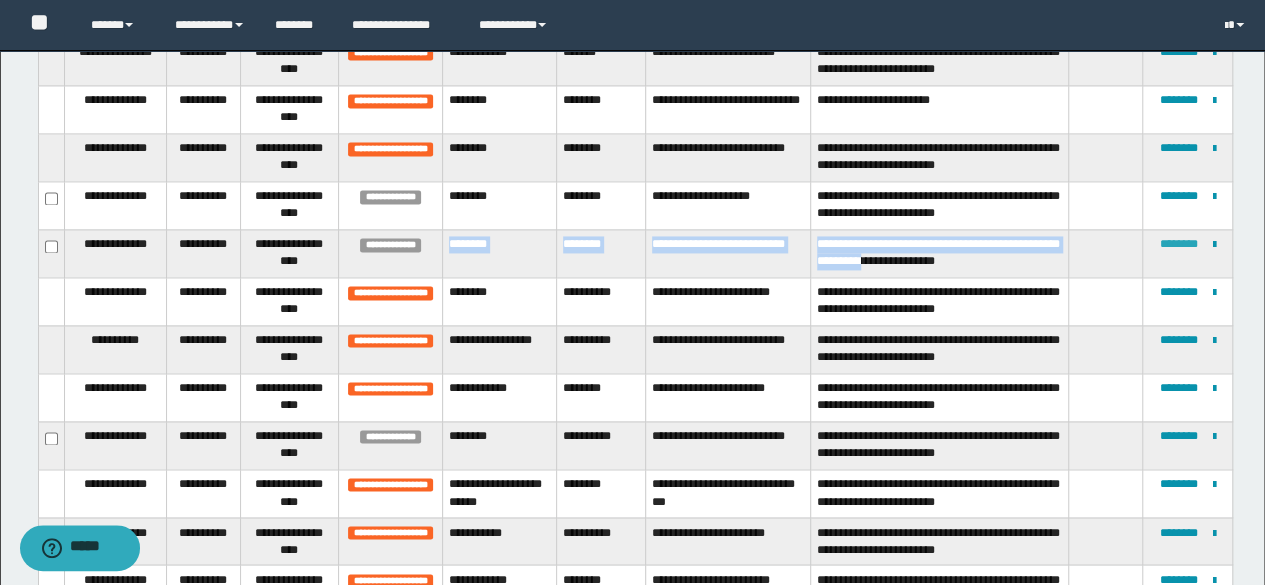click on "********" at bounding box center [1178, 244] 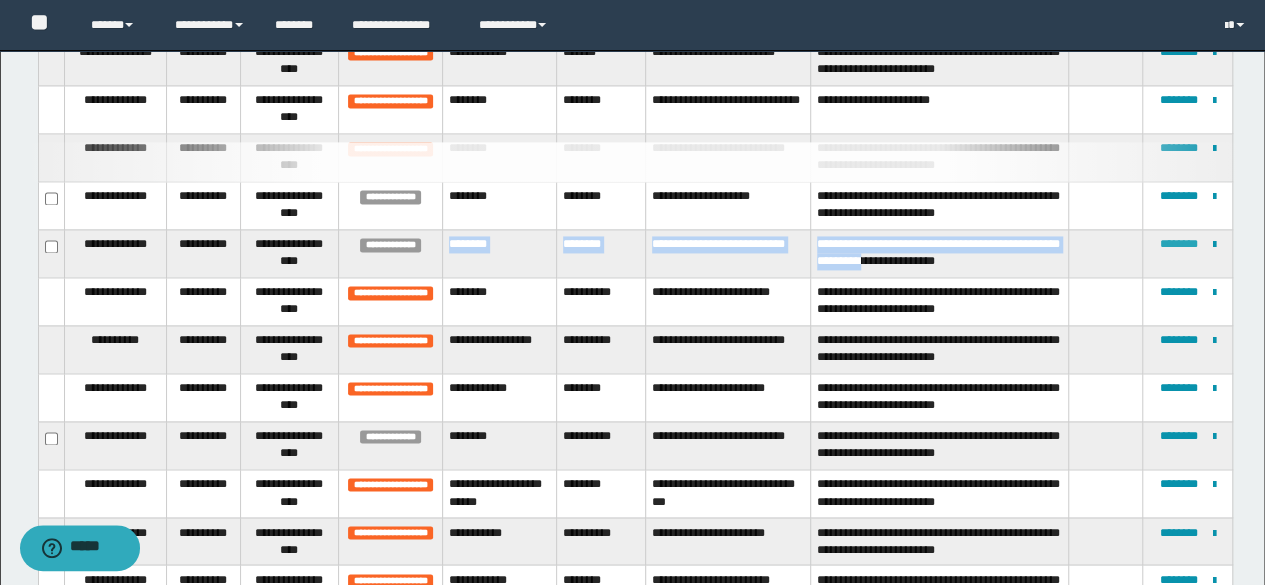 type 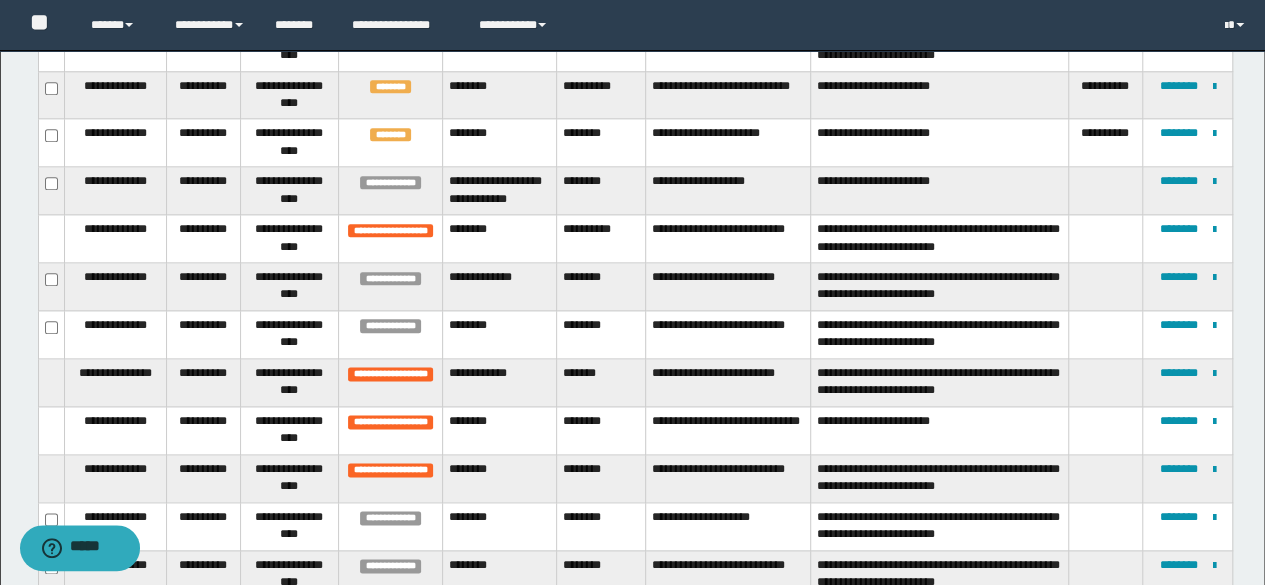 scroll, scrollTop: 1104, scrollLeft: 0, axis: vertical 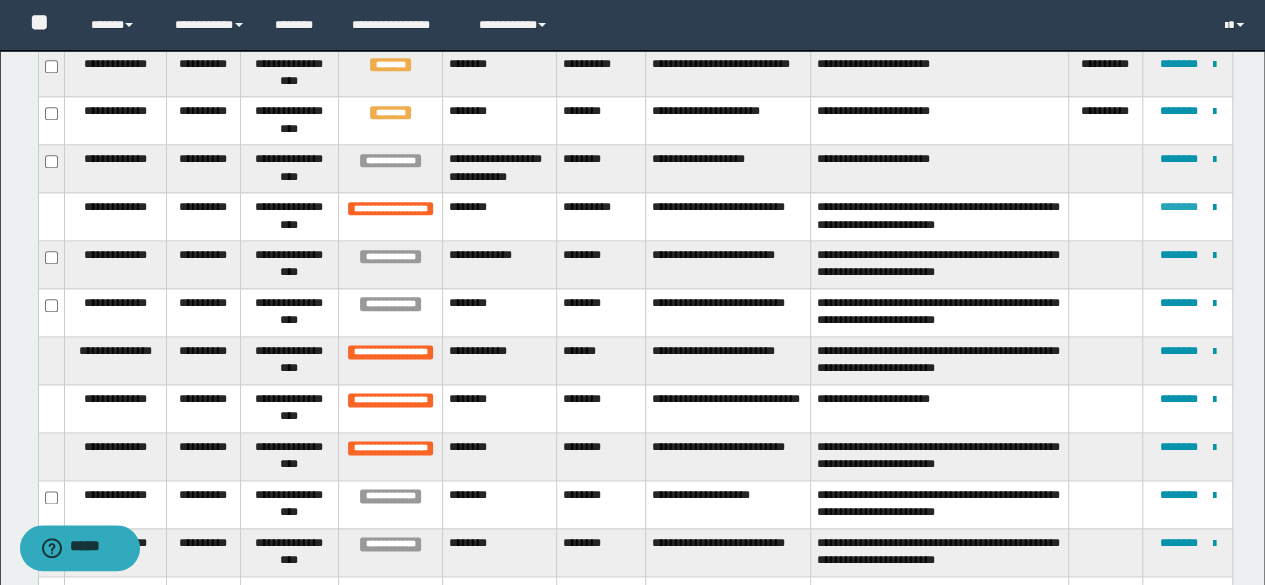 click on "********" at bounding box center [1178, 207] 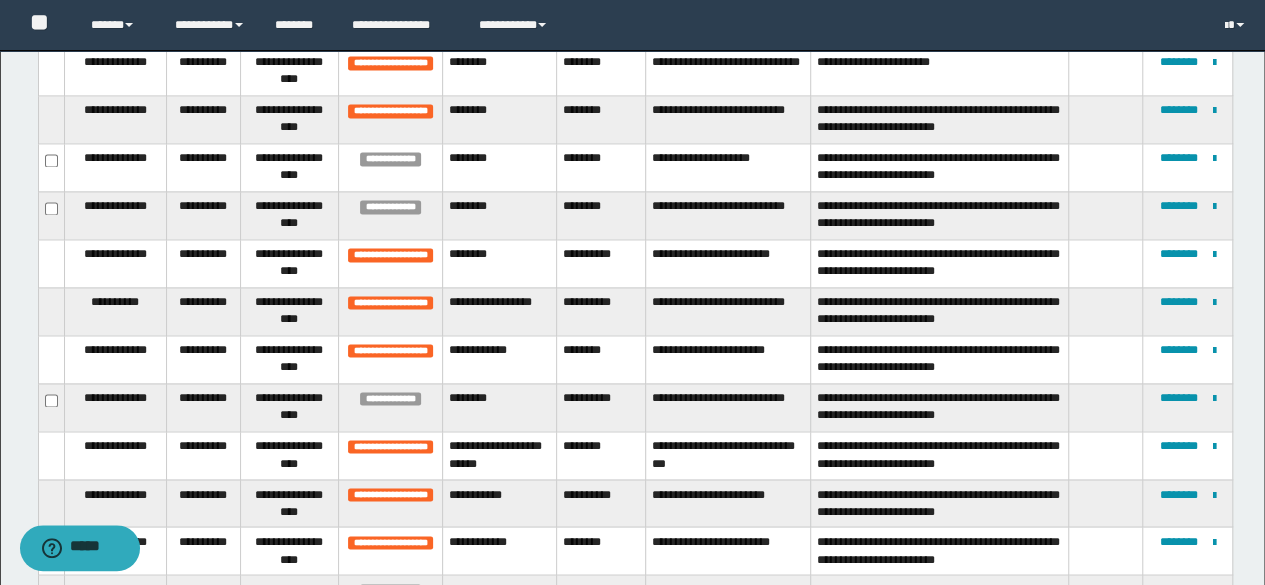 scroll, scrollTop: 1442, scrollLeft: 0, axis: vertical 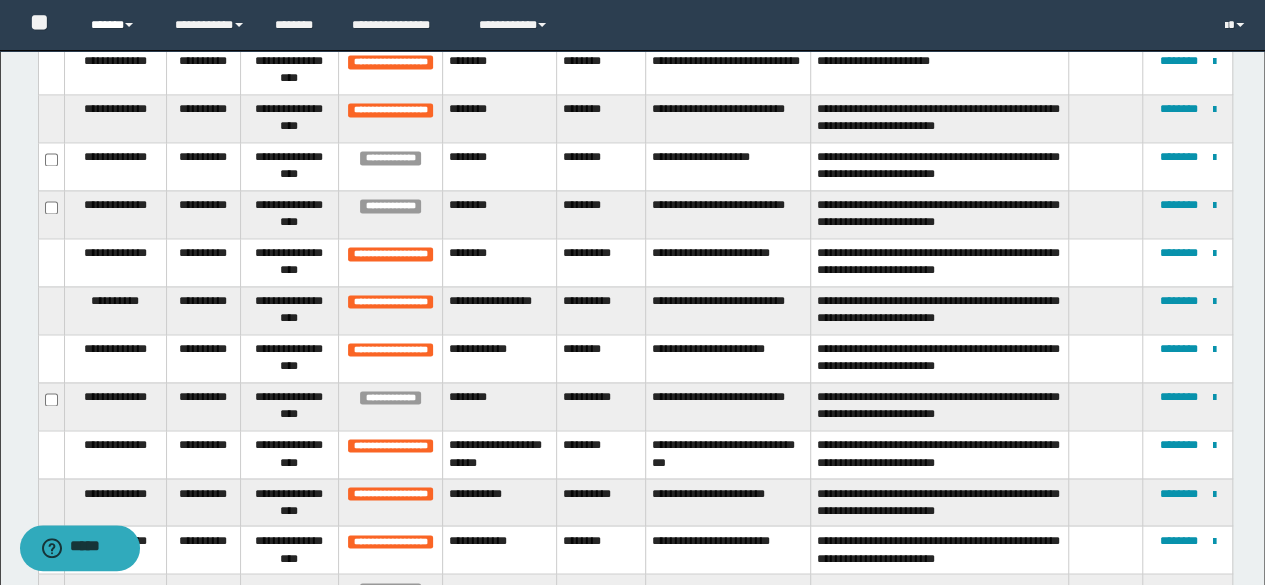 type 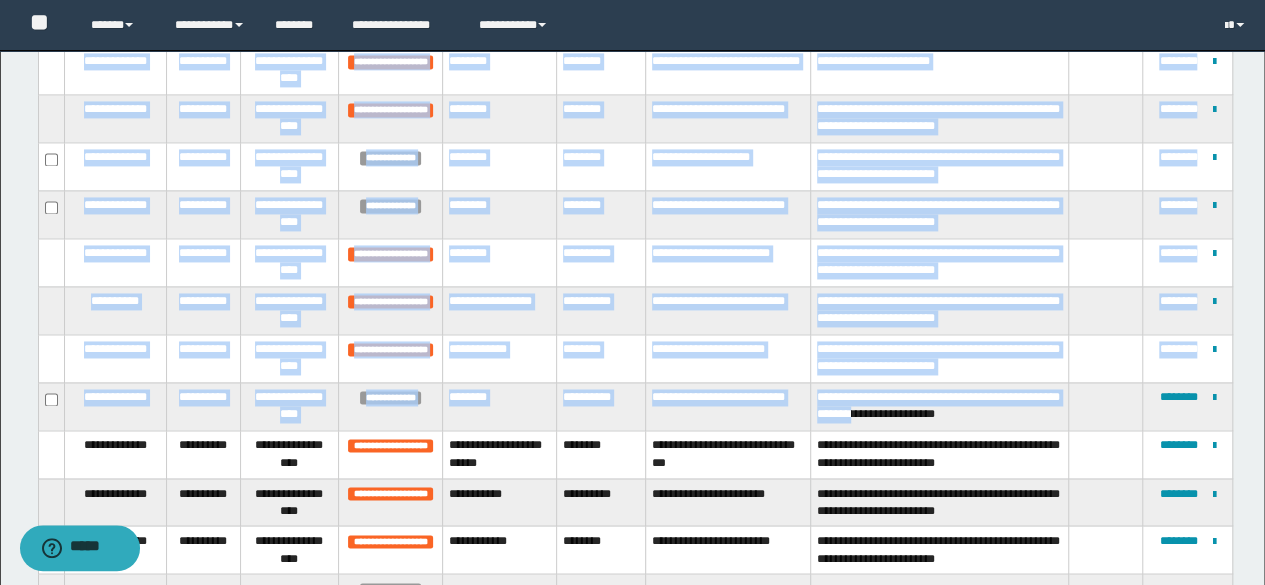 drag, startPoint x: 449, startPoint y: 399, endPoint x: 873, endPoint y: 421, distance: 424.57037 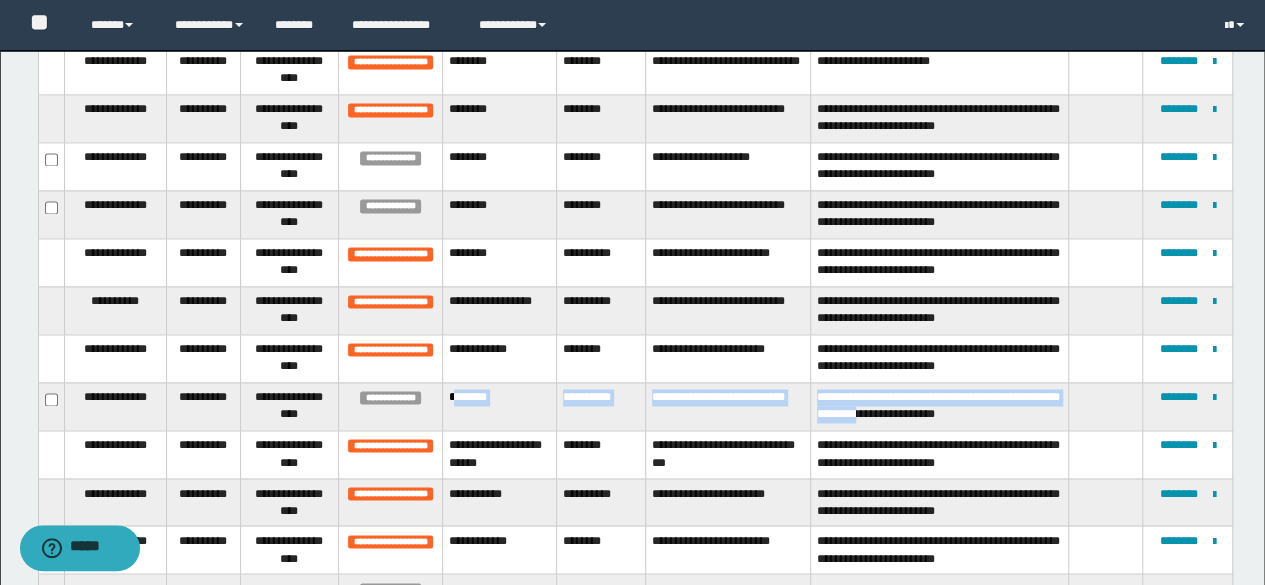 drag, startPoint x: 451, startPoint y: 399, endPoint x: 880, endPoint y: 417, distance: 429.37744 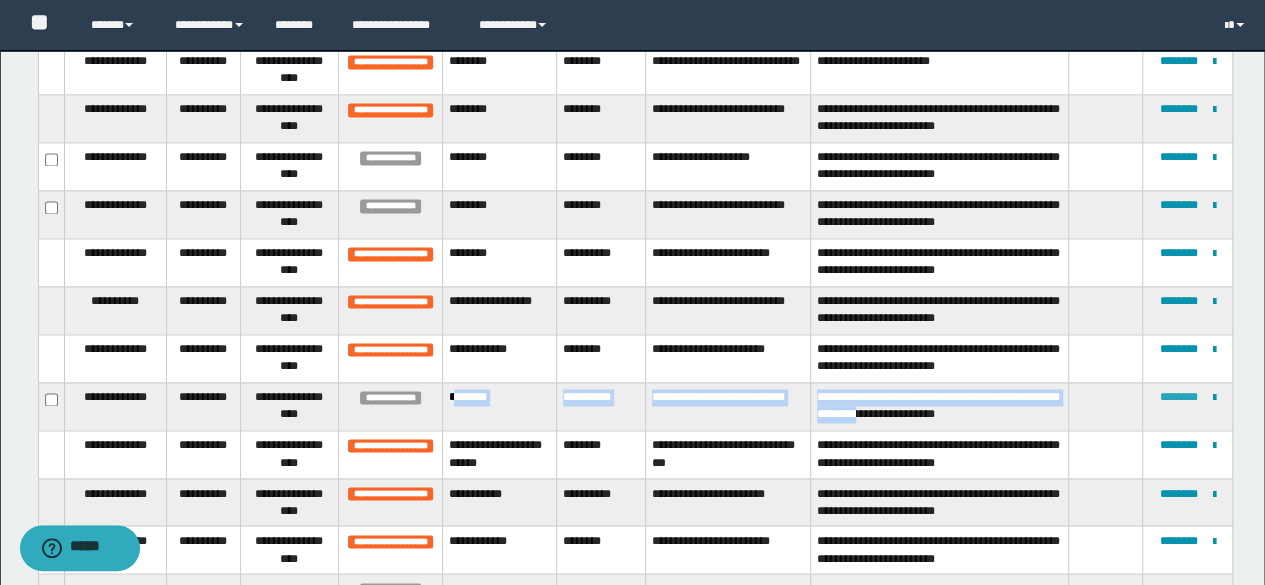 click on "********" at bounding box center (1178, 397) 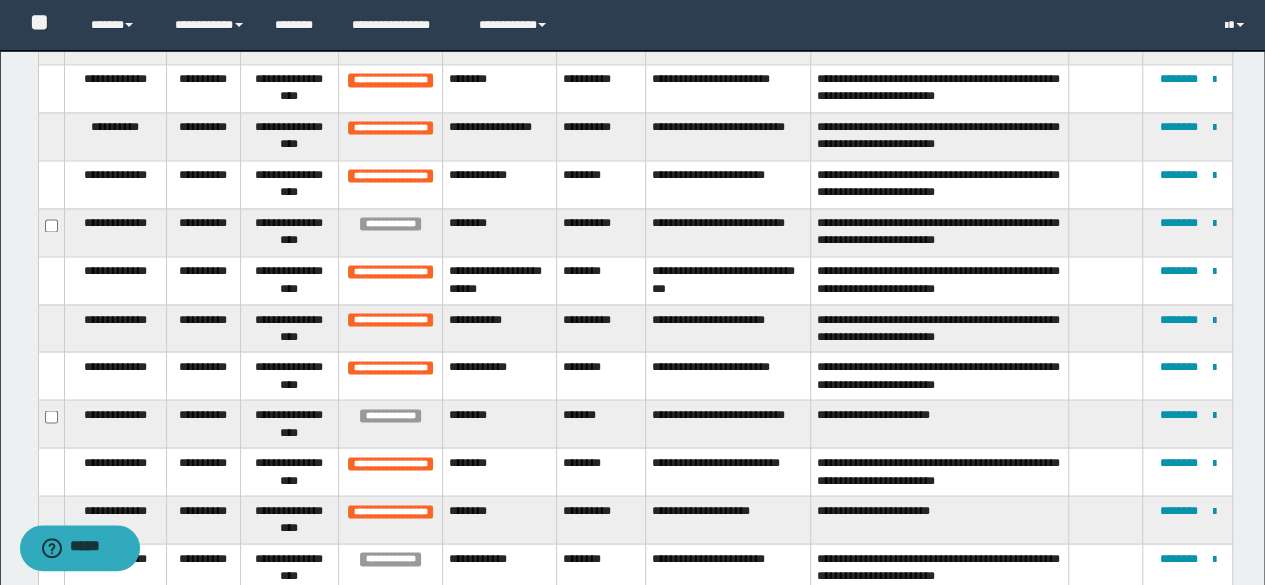 scroll, scrollTop: 1656, scrollLeft: 0, axis: vertical 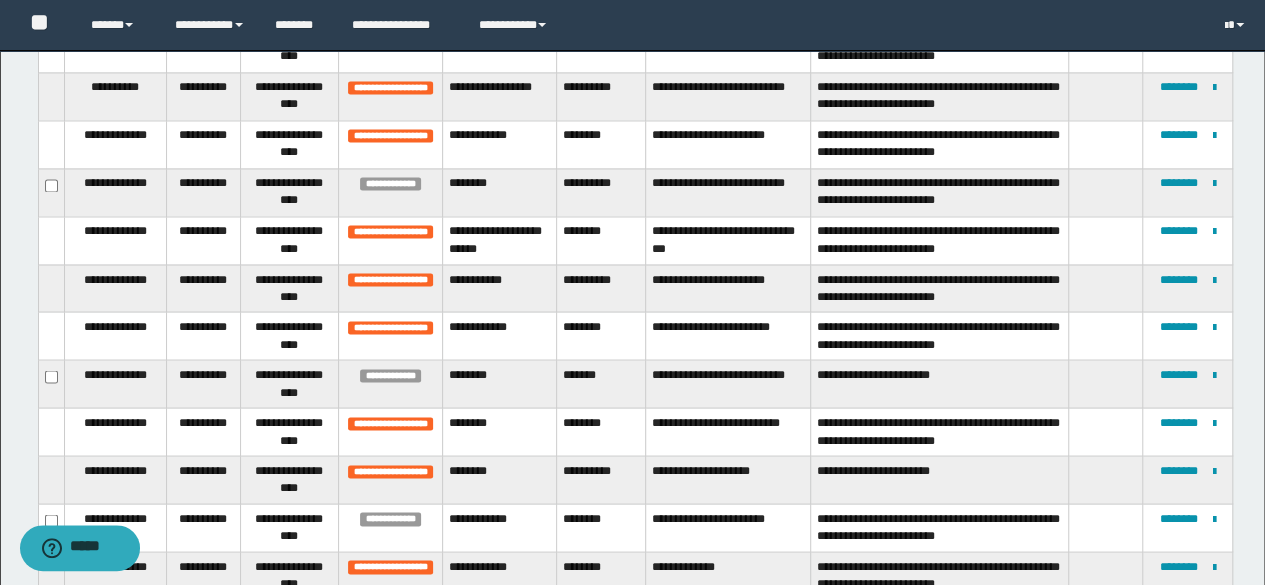 click on "********" at bounding box center (499, 384) 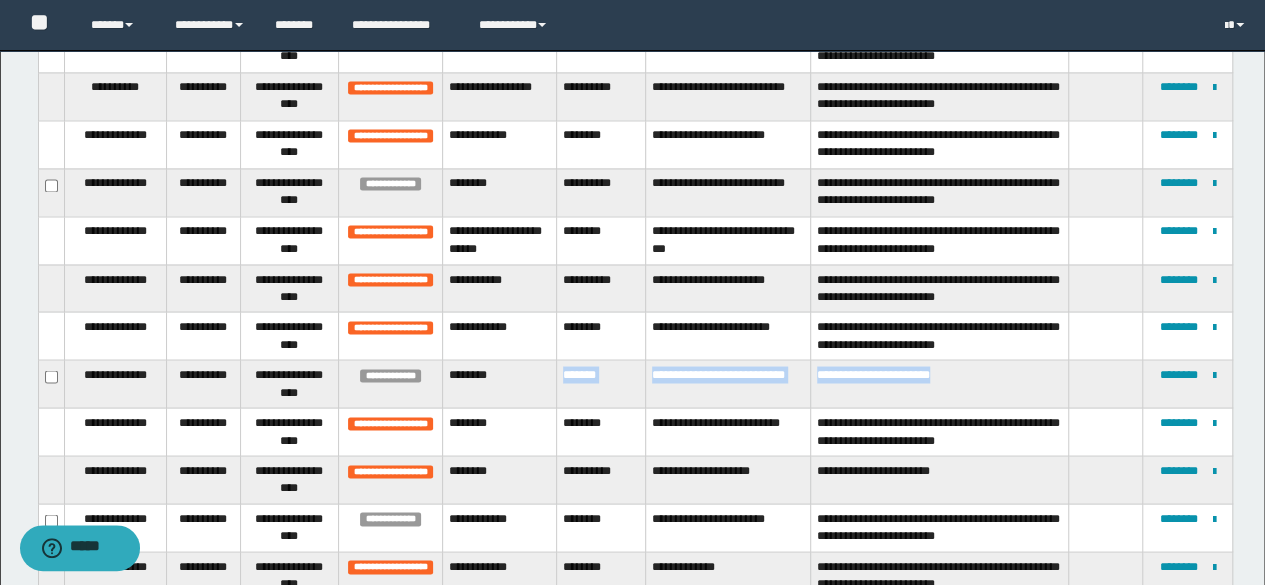 drag, startPoint x: 561, startPoint y: 376, endPoint x: 1020, endPoint y: 387, distance: 459.13177 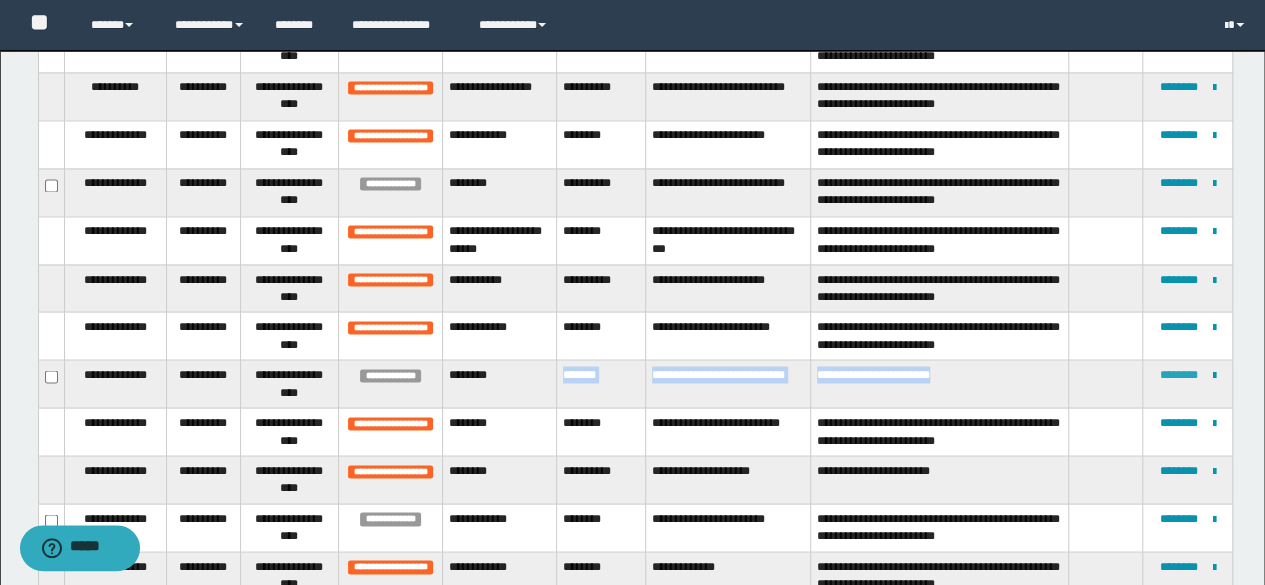 click on "********" at bounding box center [1178, 374] 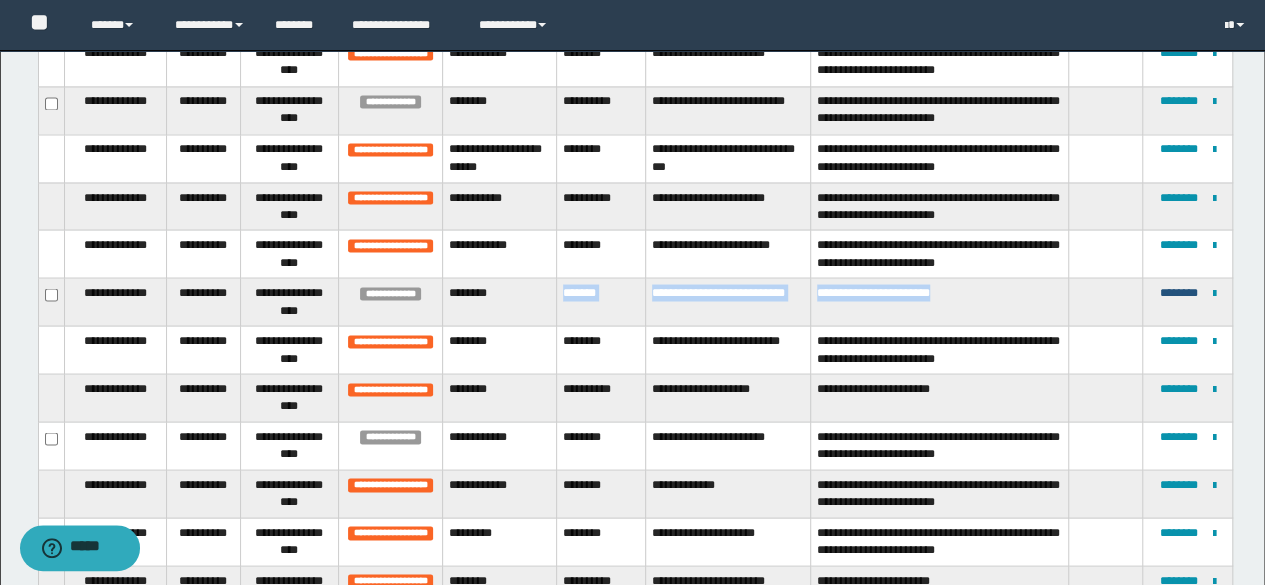 scroll, scrollTop: 1752, scrollLeft: 0, axis: vertical 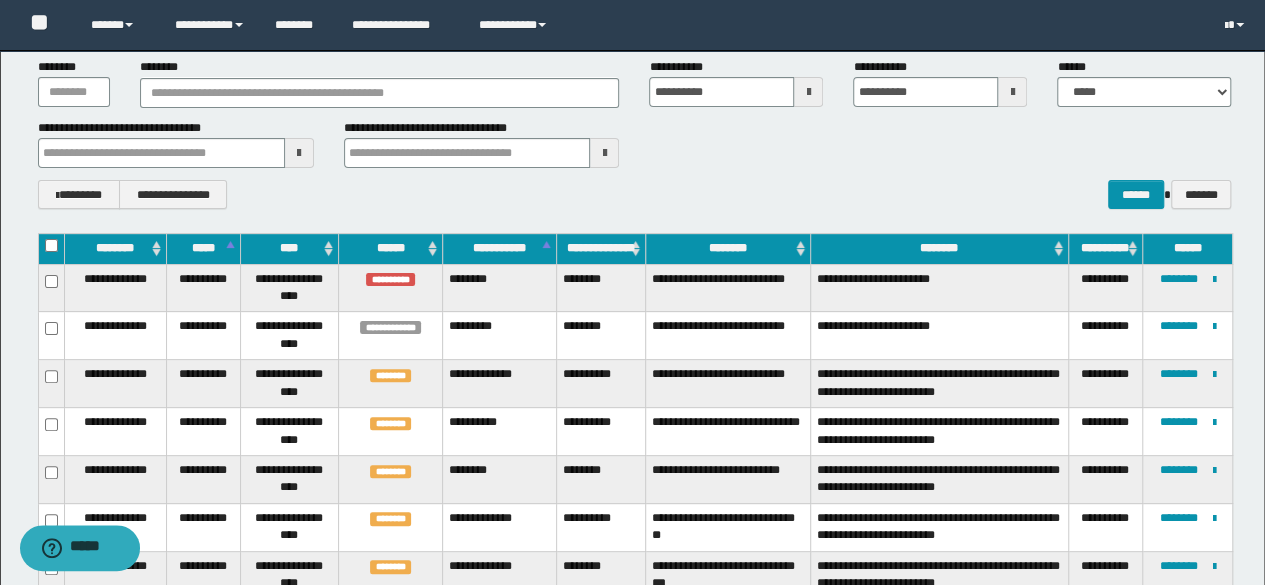 click on "**********" at bounding box center (499, 432) 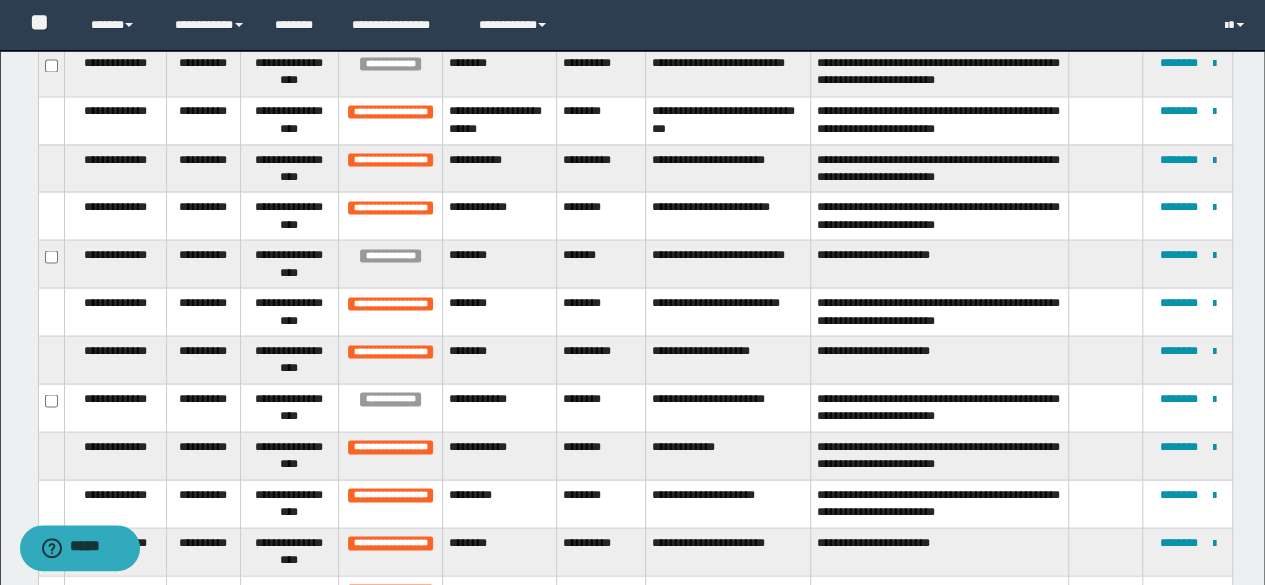 scroll, scrollTop: 1777, scrollLeft: 0, axis: vertical 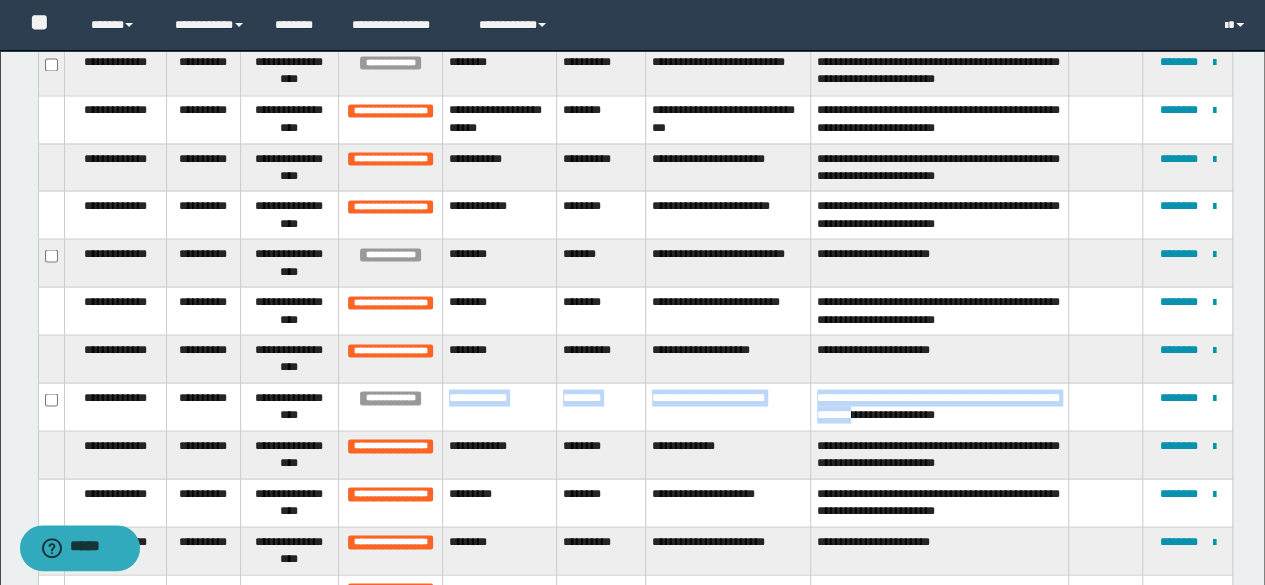 drag, startPoint x: 446, startPoint y: 393, endPoint x: 877, endPoint y: 406, distance: 431.196 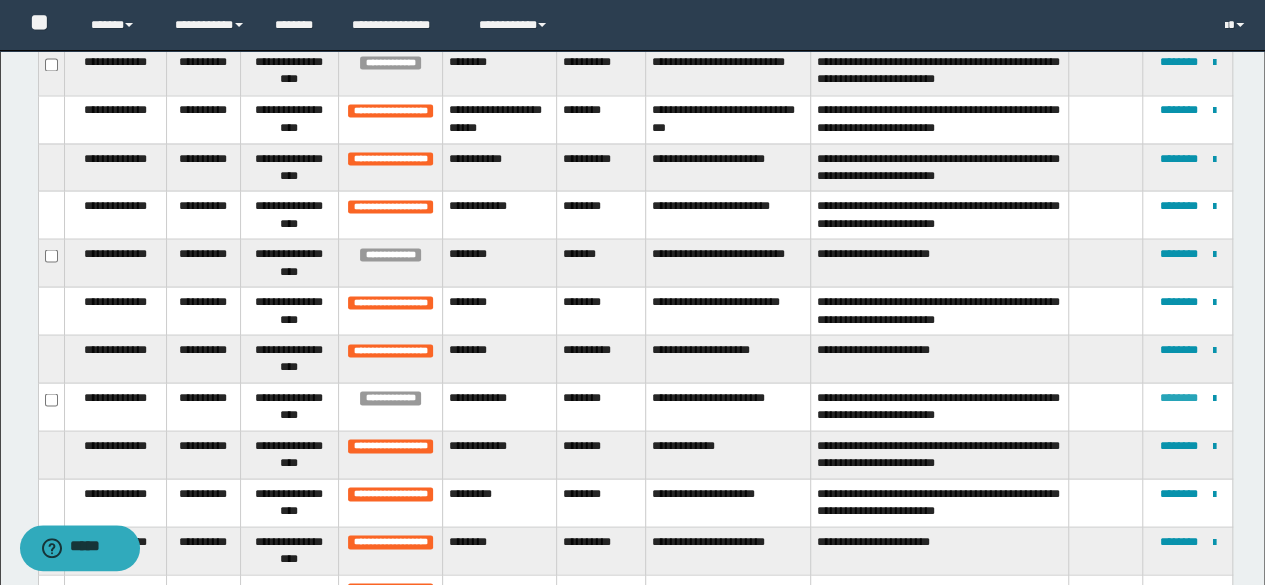 click on "********" at bounding box center (1178, 397) 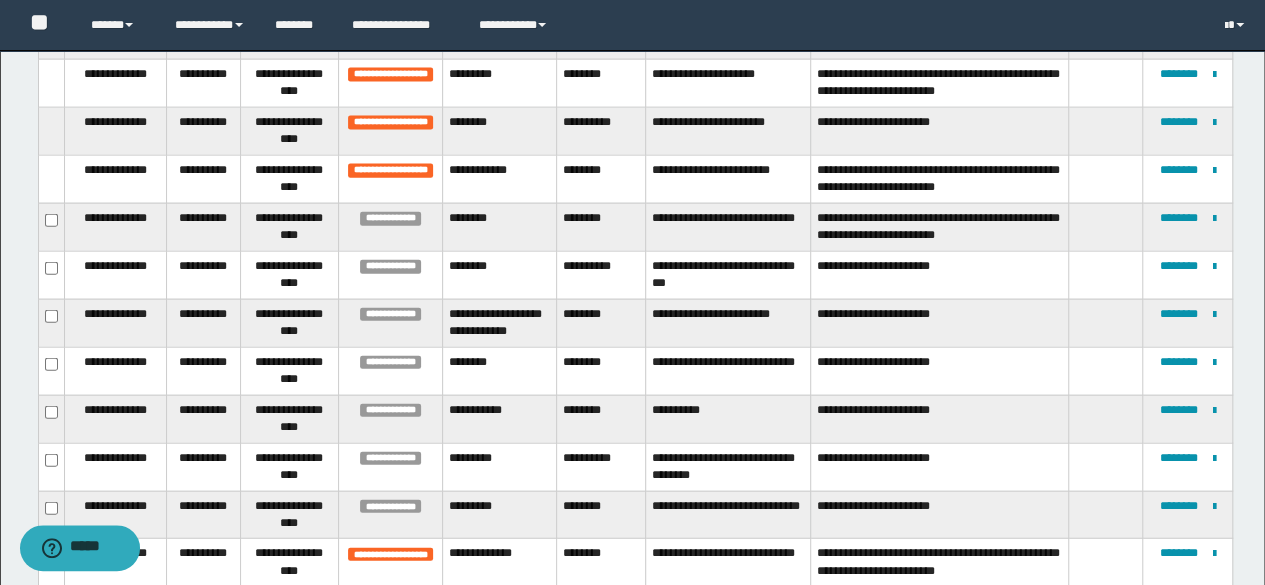 scroll, scrollTop: 2198, scrollLeft: 0, axis: vertical 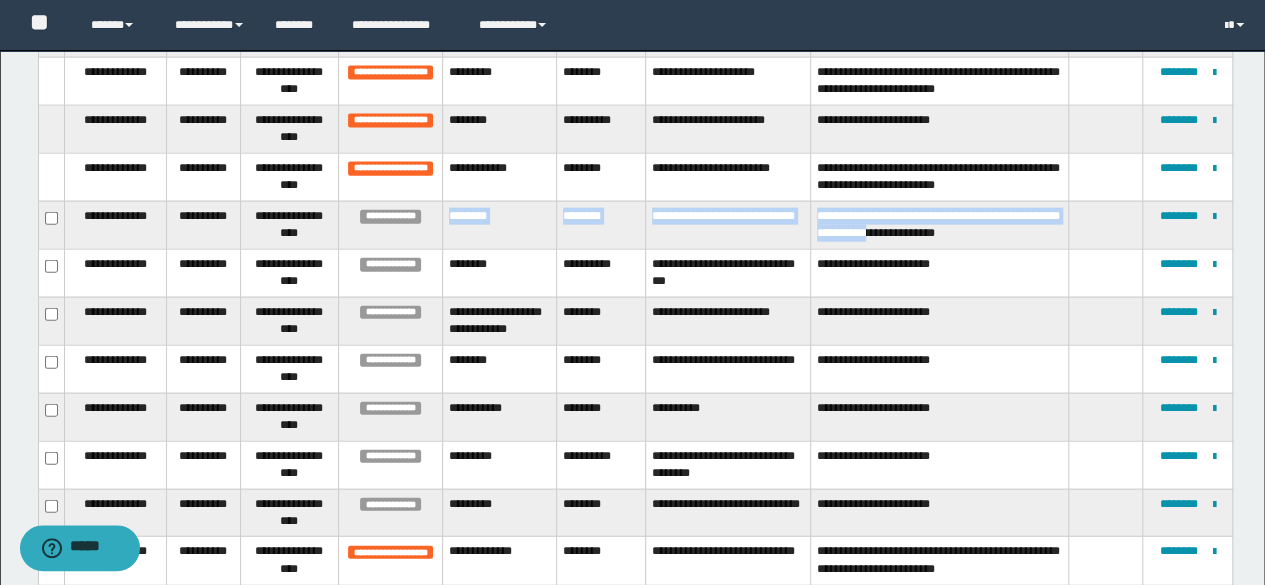 drag, startPoint x: 448, startPoint y: 206, endPoint x: 884, endPoint y: 230, distance: 436.66006 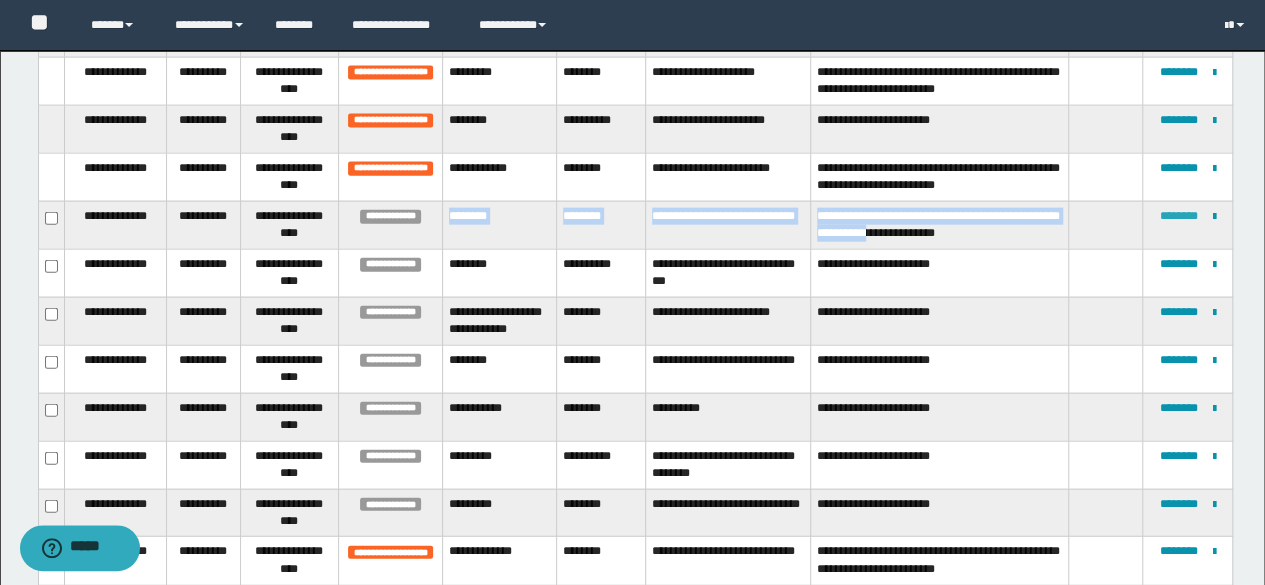 click on "********" at bounding box center (1178, 216) 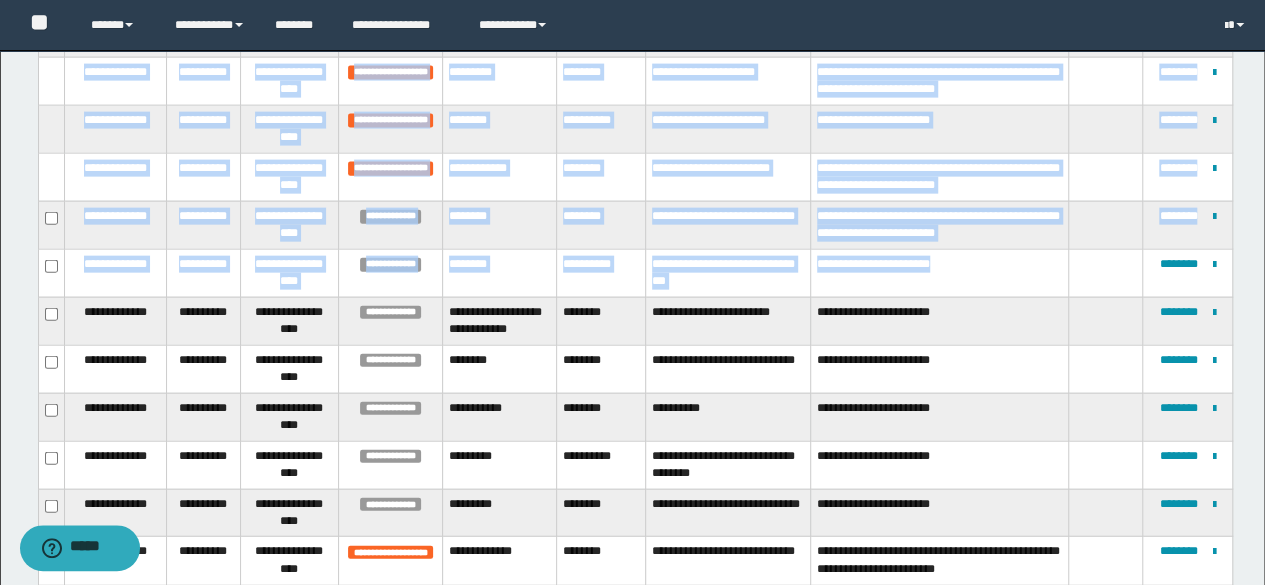 drag, startPoint x: 448, startPoint y: 252, endPoint x: 952, endPoint y: 264, distance: 504.14282 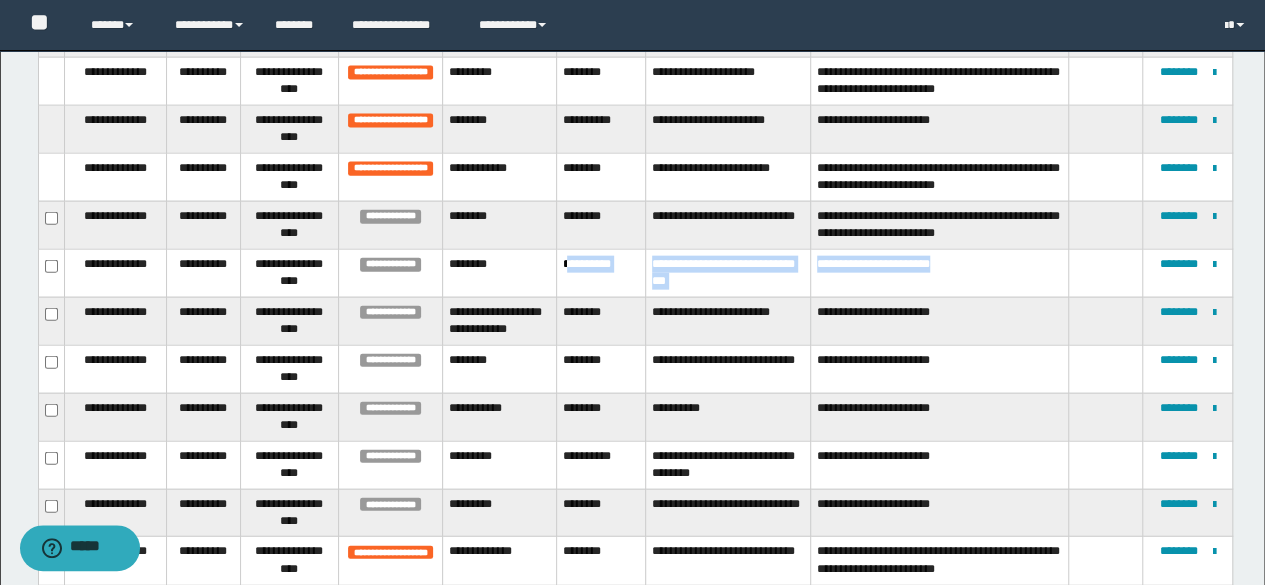 drag, startPoint x: 565, startPoint y: 251, endPoint x: 969, endPoint y: 268, distance: 404.3575 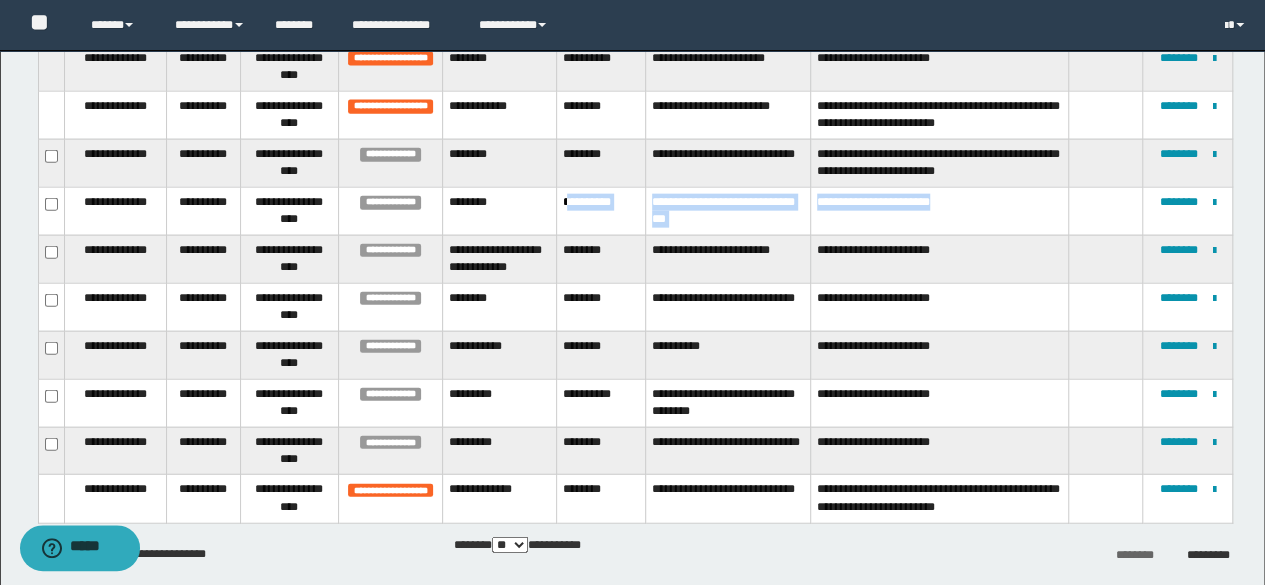 scroll, scrollTop: 2260, scrollLeft: 0, axis: vertical 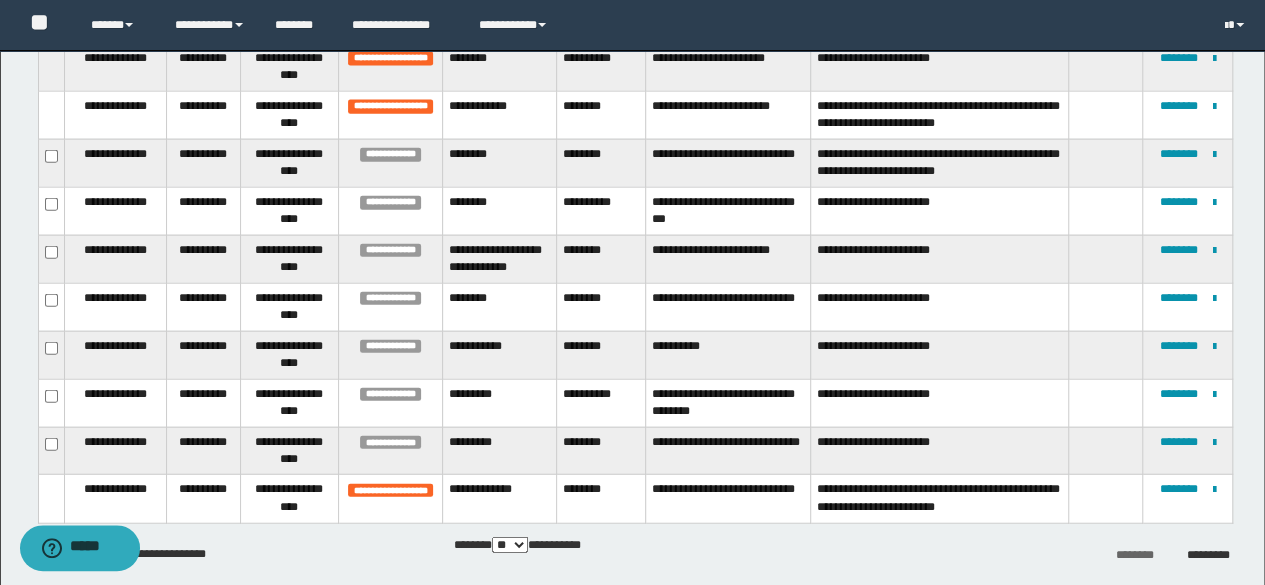 click on "**********" at bounding box center [728, 259] 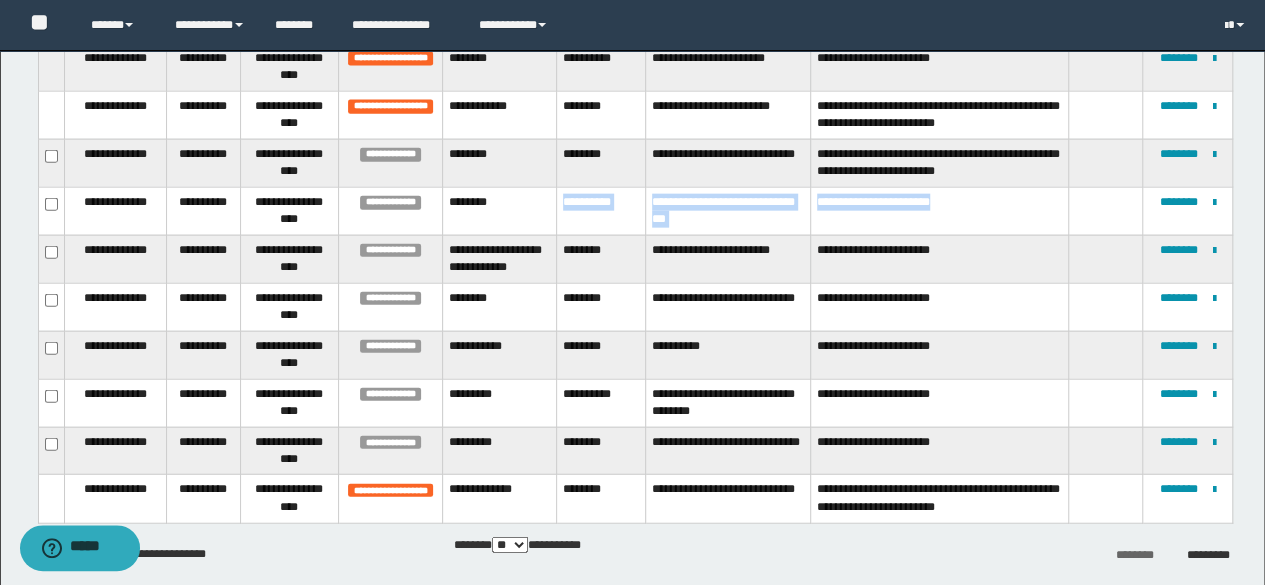 drag, startPoint x: 561, startPoint y: 191, endPoint x: 966, endPoint y: 189, distance: 405.00494 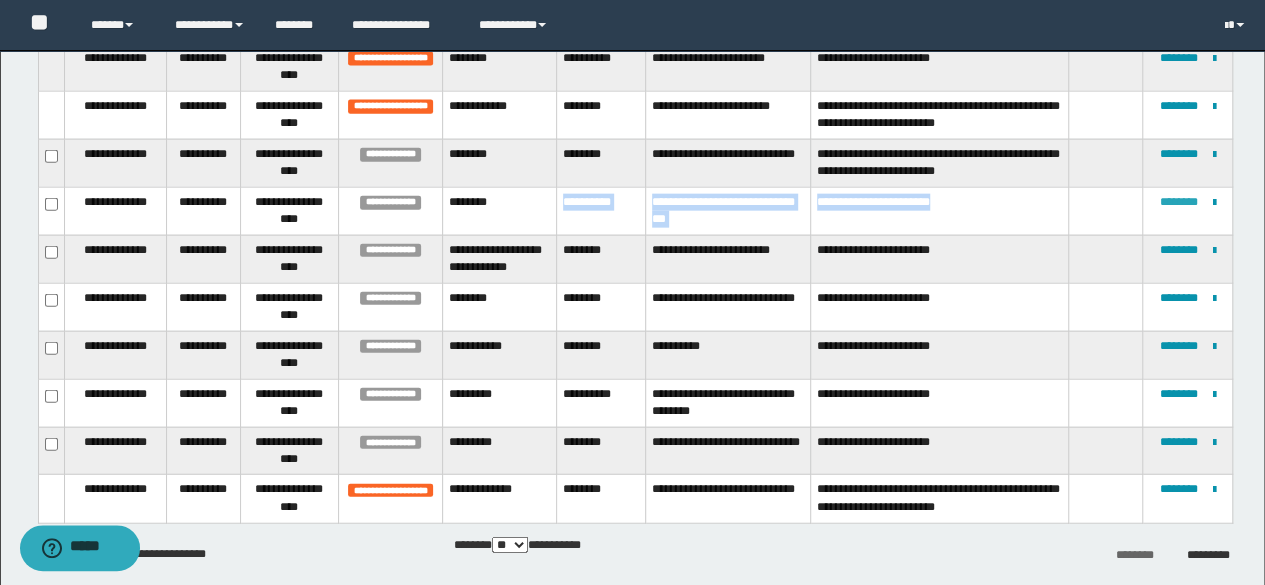 click on "********" at bounding box center [1178, 202] 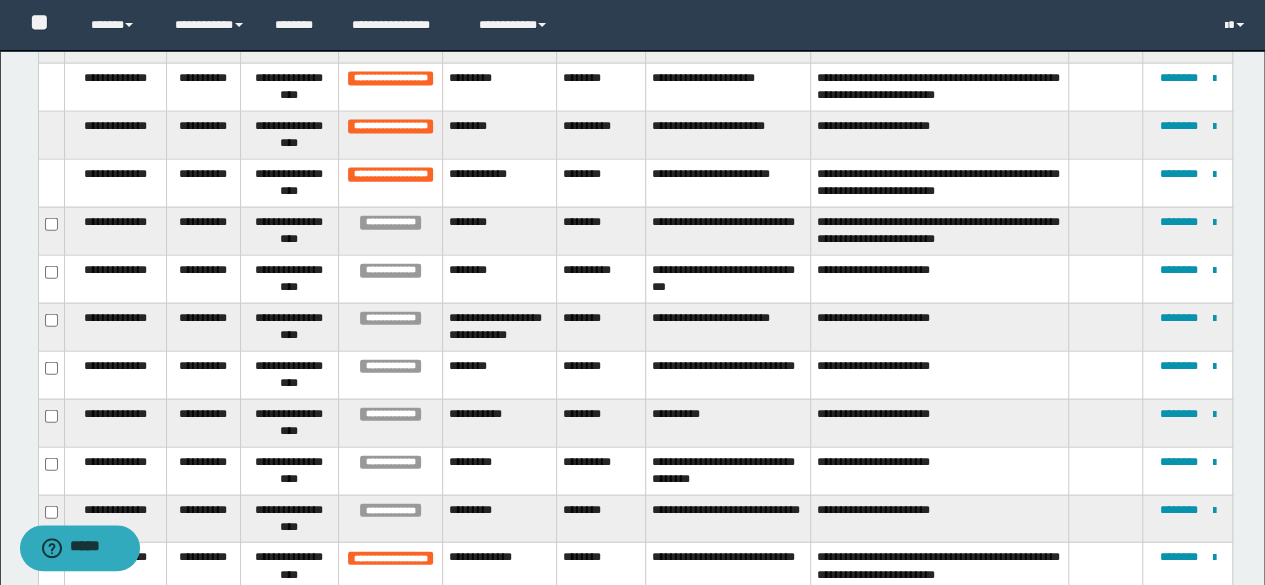 scroll, scrollTop: 2188, scrollLeft: 0, axis: vertical 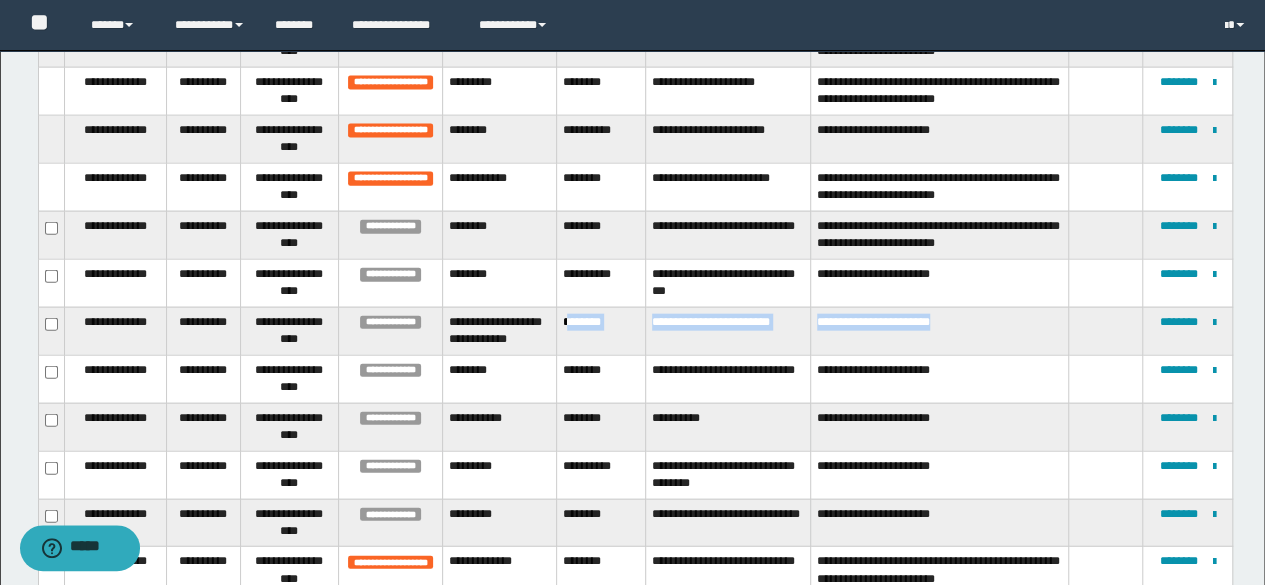 drag, startPoint x: 566, startPoint y: 315, endPoint x: 1063, endPoint y: 329, distance: 497.19714 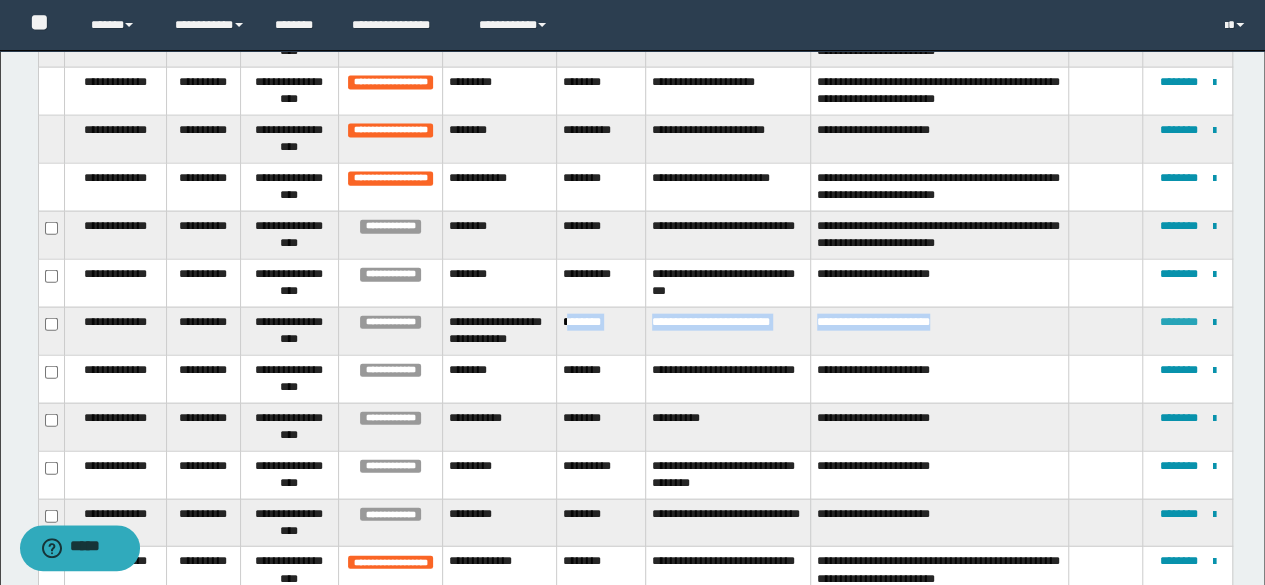 click on "********" at bounding box center [1178, 322] 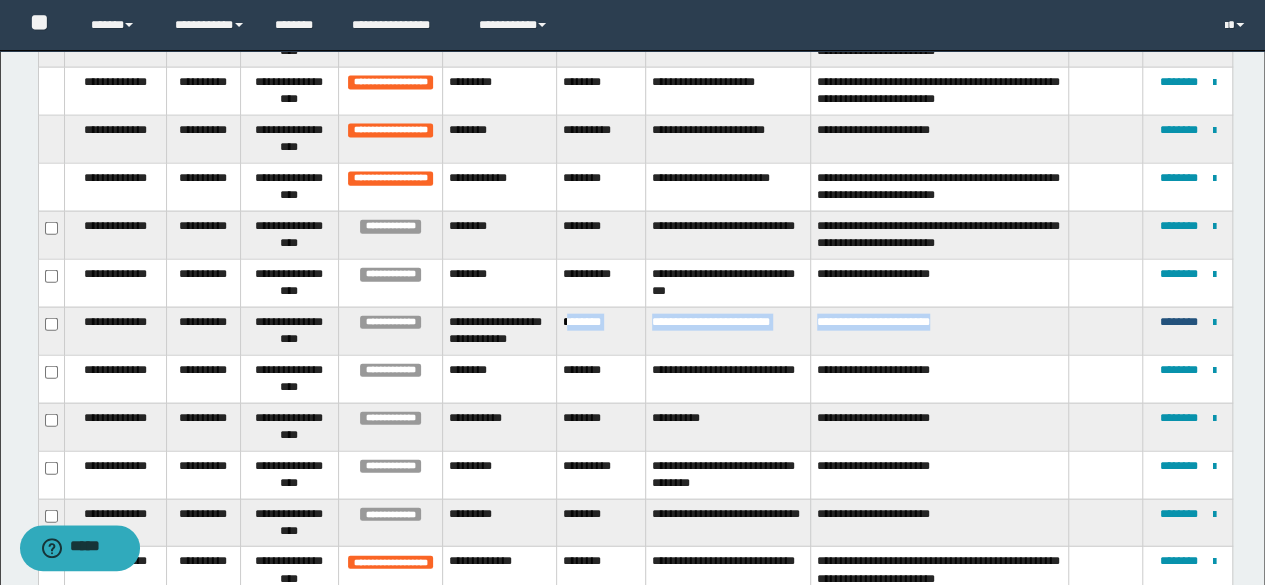scroll, scrollTop: 2247, scrollLeft: 0, axis: vertical 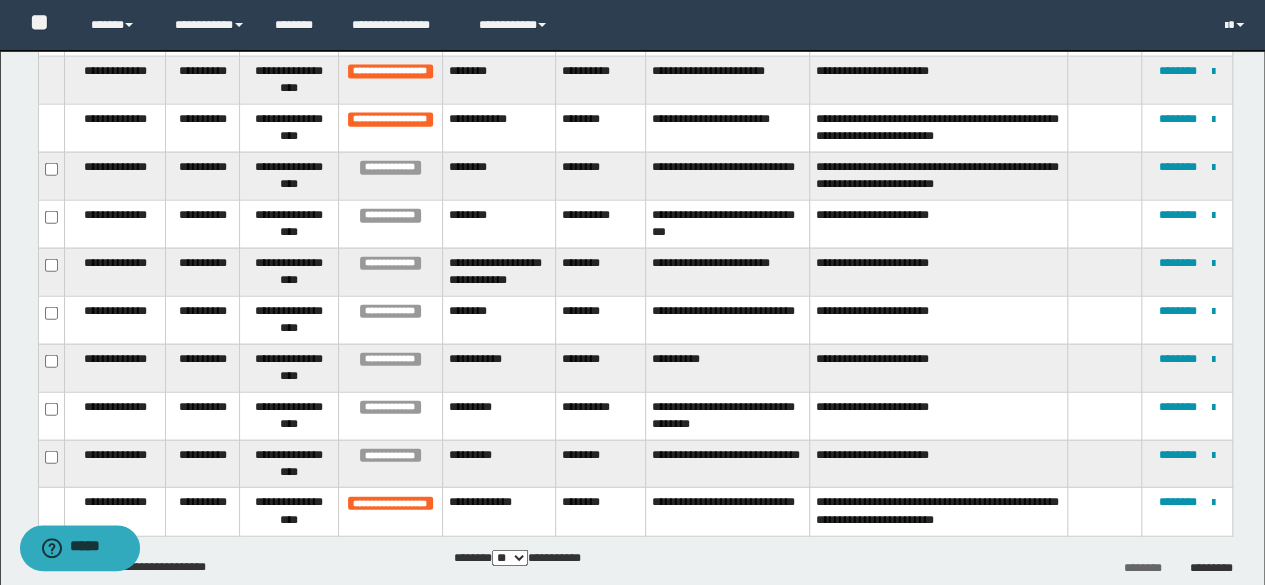 drag, startPoint x: 557, startPoint y: 309, endPoint x: 1022, endPoint y: 330, distance: 465.47394 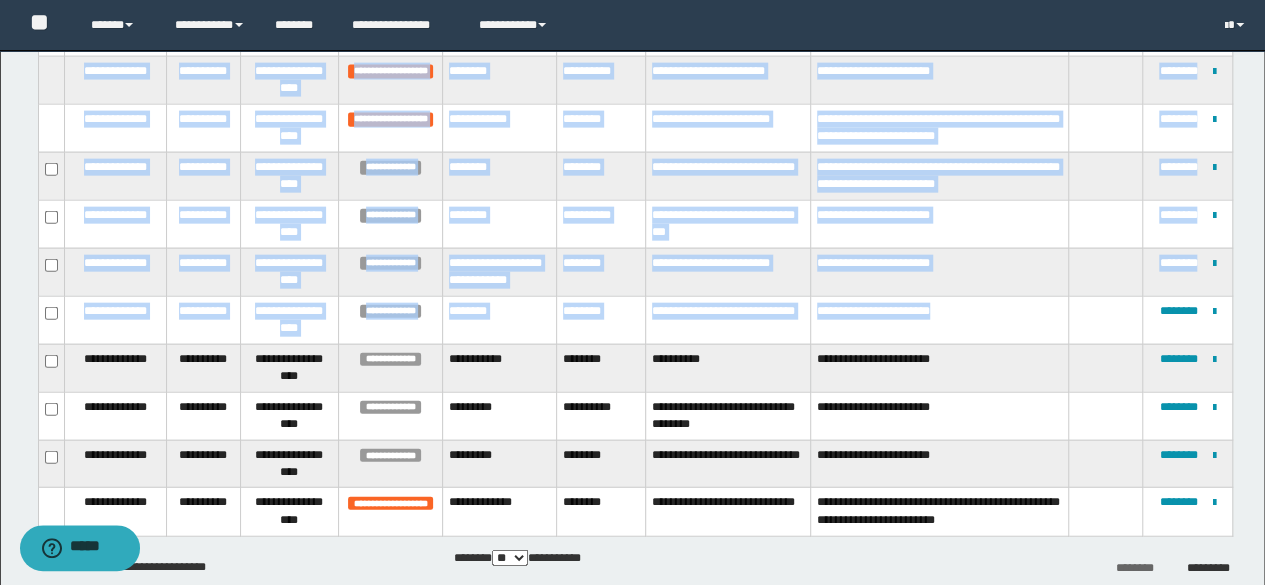 click on "**********" at bounding box center [939, 320] 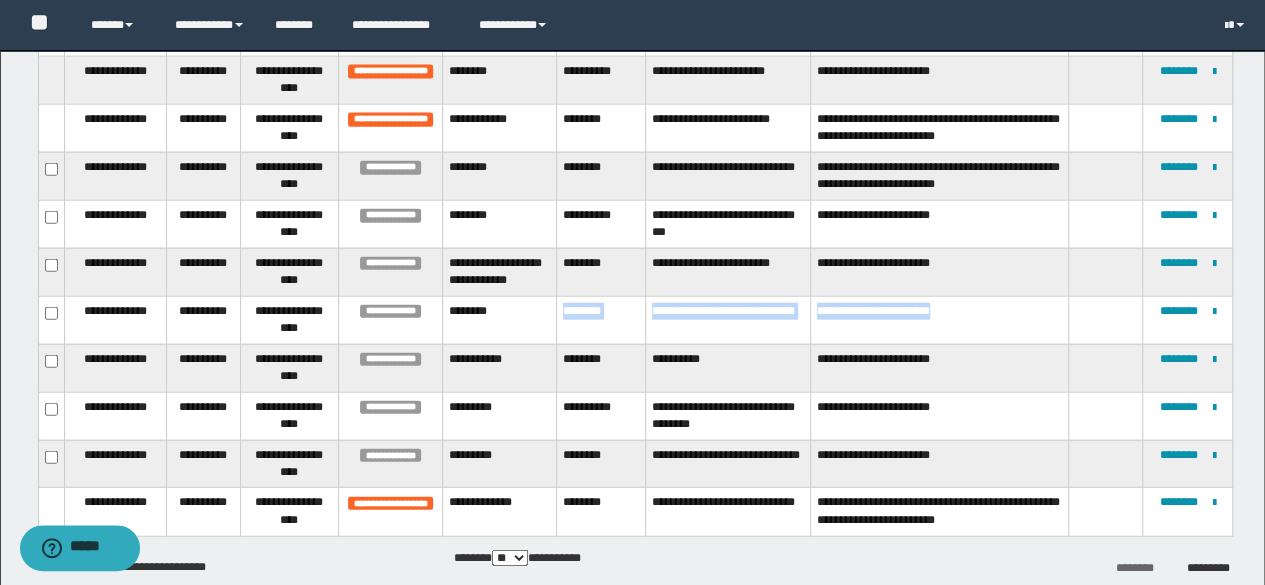 drag, startPoint x: 561, startPoint y: 314, endPoint x: 1008, endPoint y: 311, distance: 447.01007 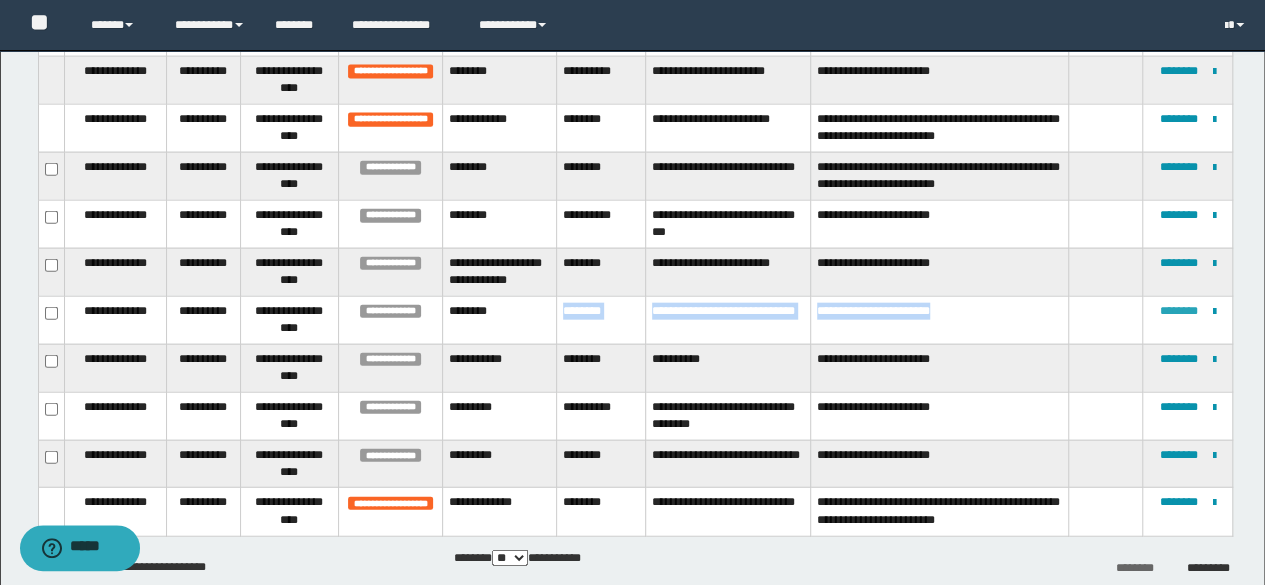 click on "********" at bounding box center (1178, 311) 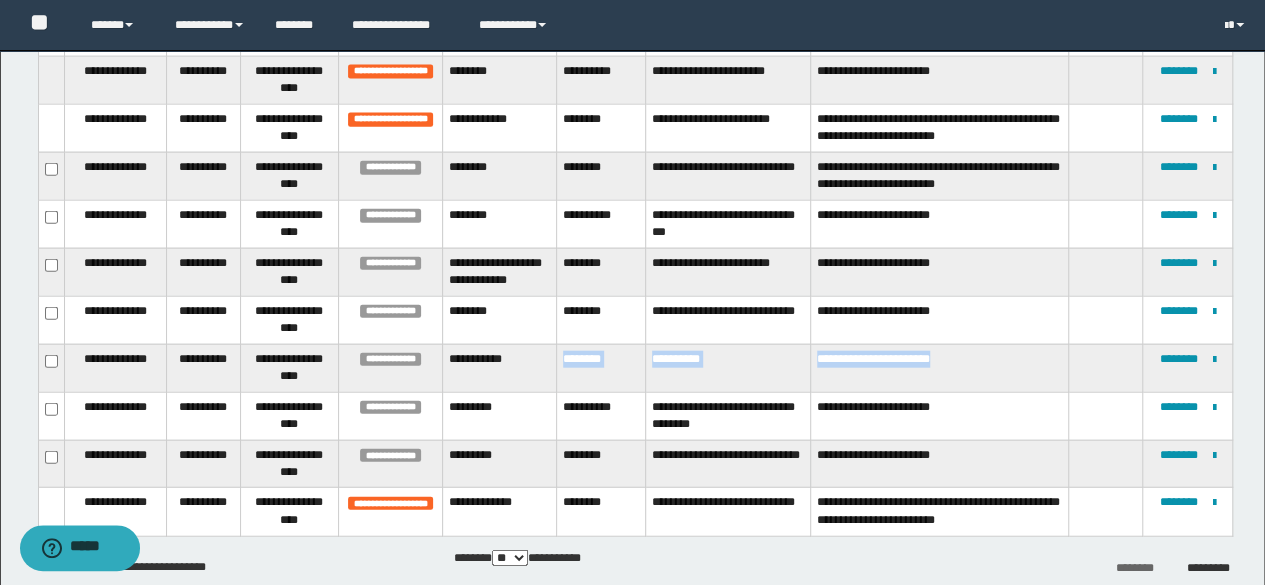 drag, startPoint x: 561, startPoint y: 365, endPoint x: 966, endPoint y: 372, distance: 405.0605 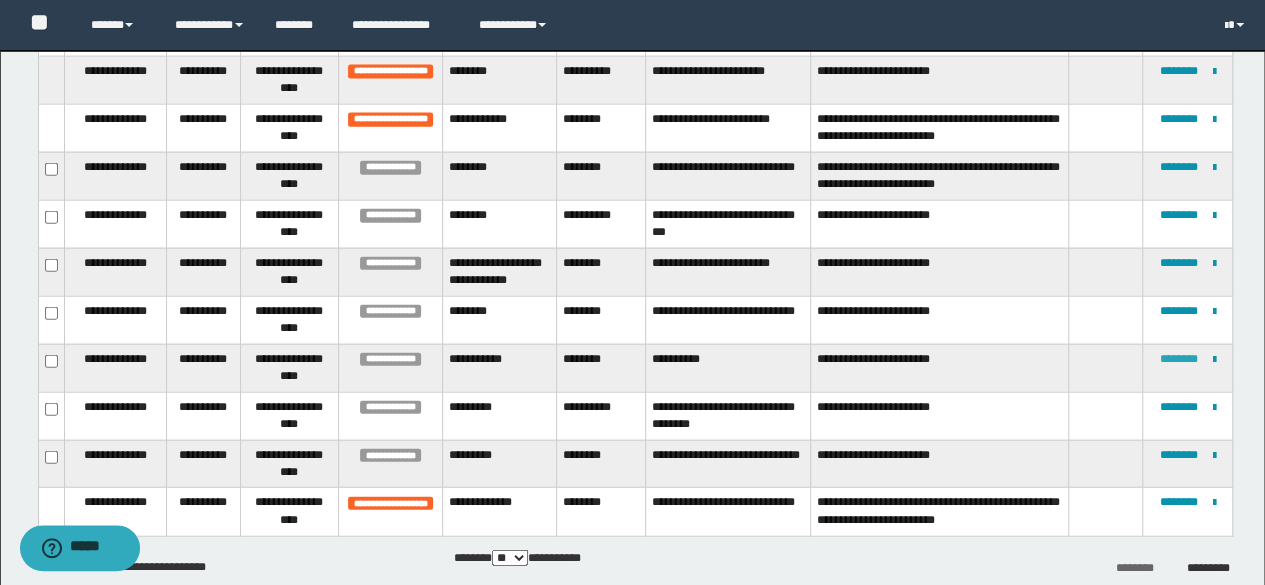 click on "********" at bounding box center (1178, 359) 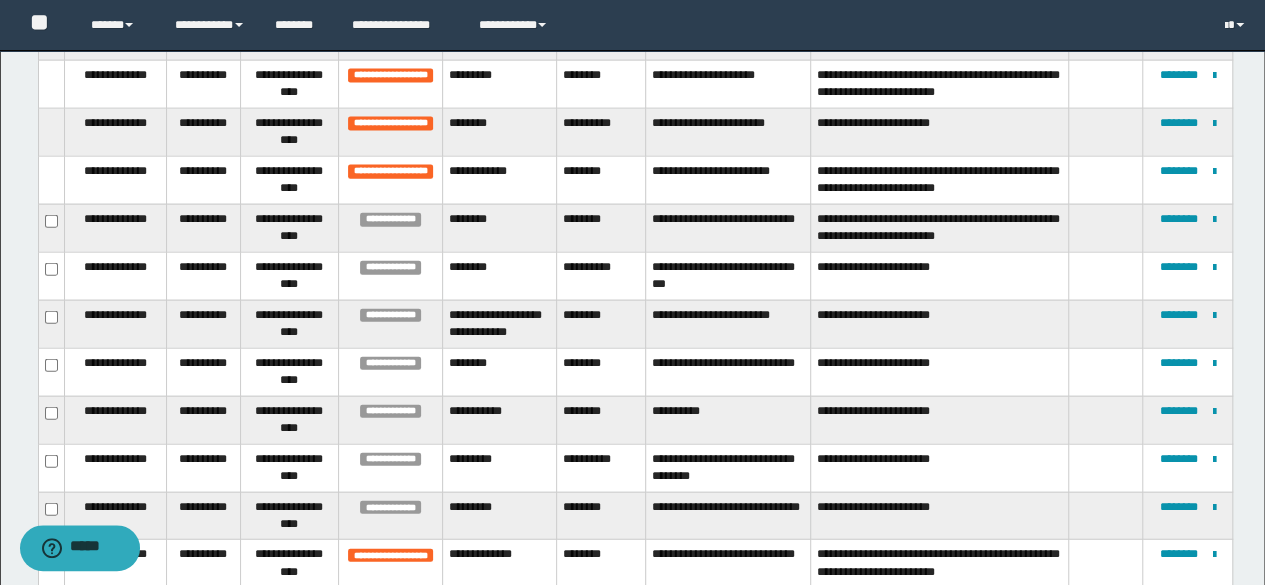 scroll, scrollTop: 2354, scrollLeft: 0, axis: vertical 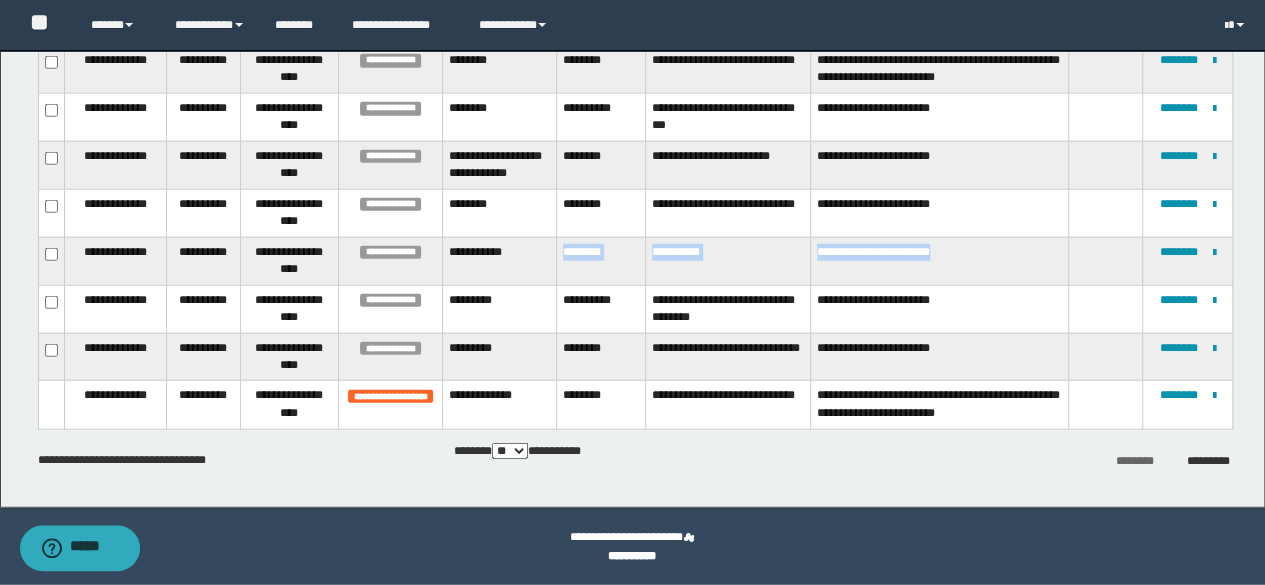 drag, startPoint x: 563, startPoint y: 261, endPoint x: 1057, endPoint y: 265, distance: 494.0162 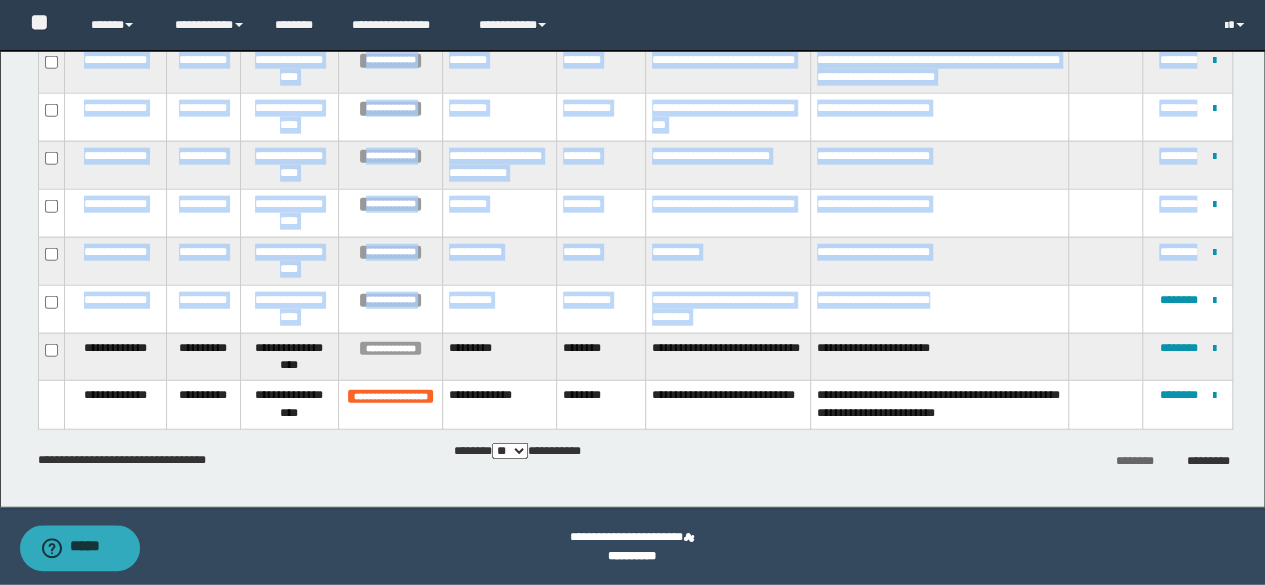 drag, startPoint x: 560, startPoint y: 304, endPoint x: 1041, endPoint y: 299, distance: 481.026 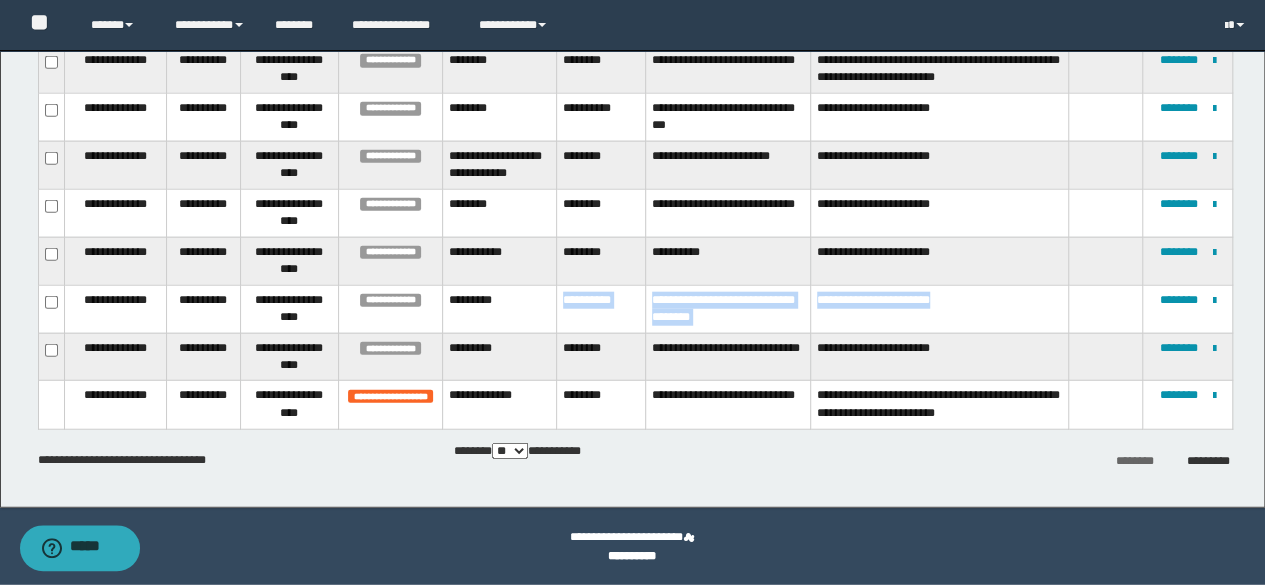 drag, startPoint x: 563, startPoint y: 301, endPoint x: 951, endPoint y: 312, distance: 388.15588 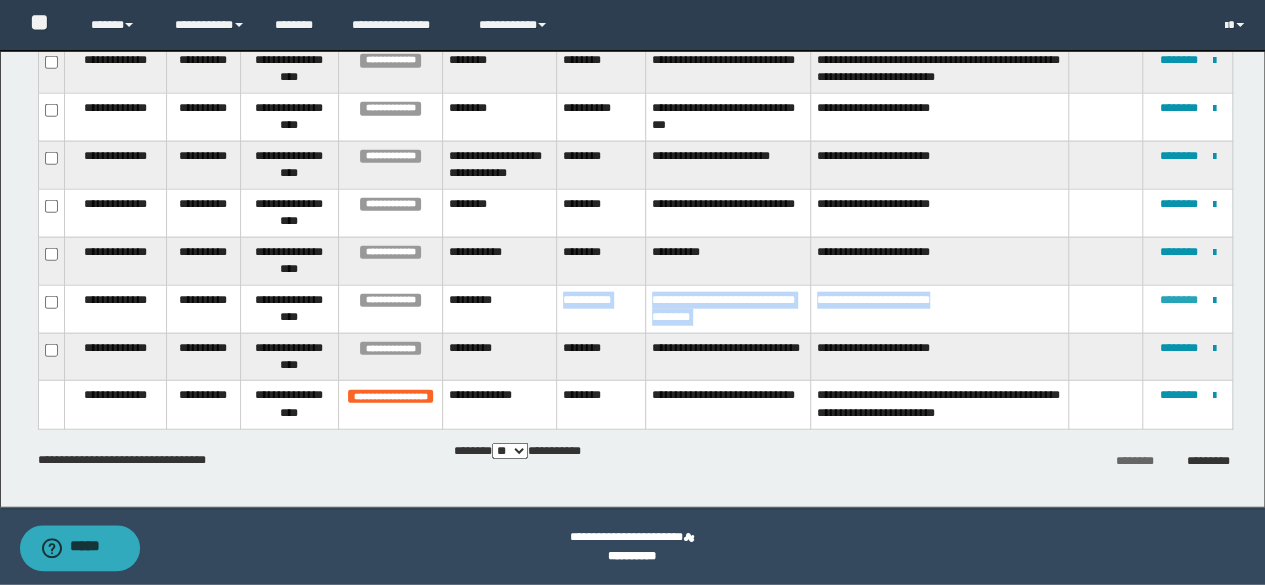 click on "********" at bounding box center [1178, 300] 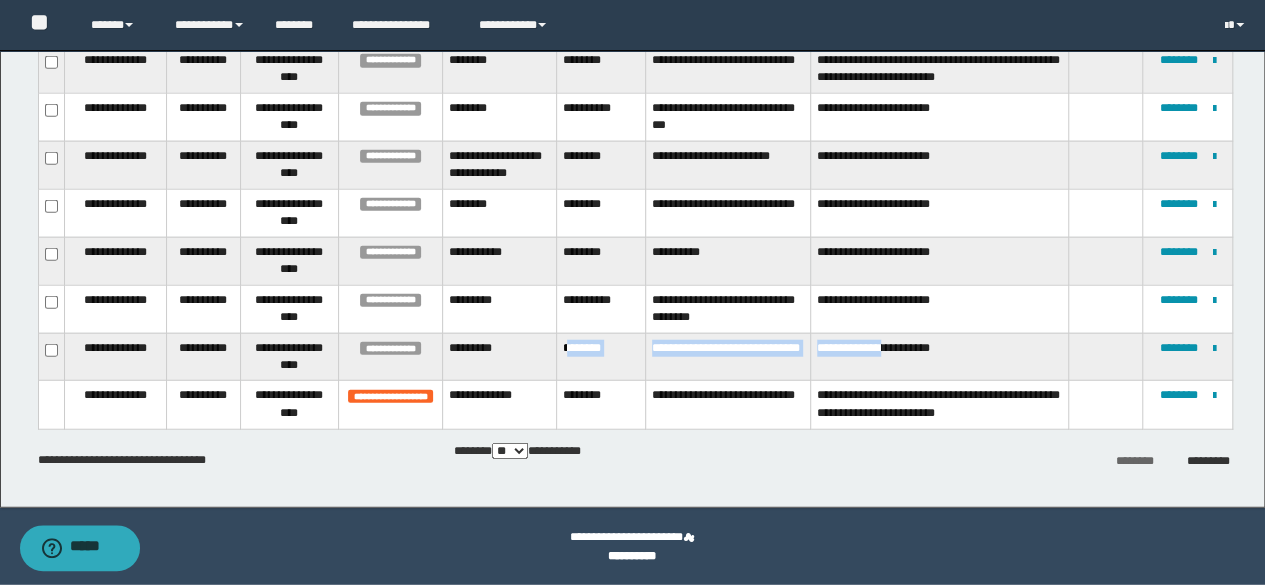 drag, startPoint x: 565, startPoint y: 354, endPoint x: 893, endPoint y: 366, distance: 328.21945 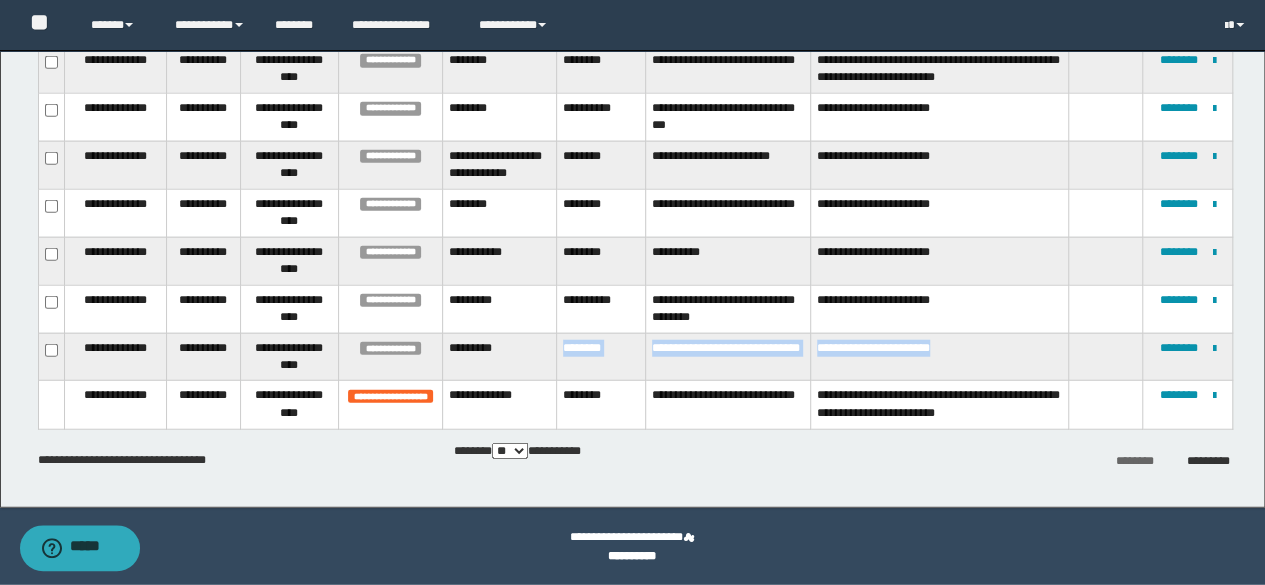 drag, startPoint x: 561, startPoint y: 349, endPoint x: 952, endPoint y: 349, distance: 391 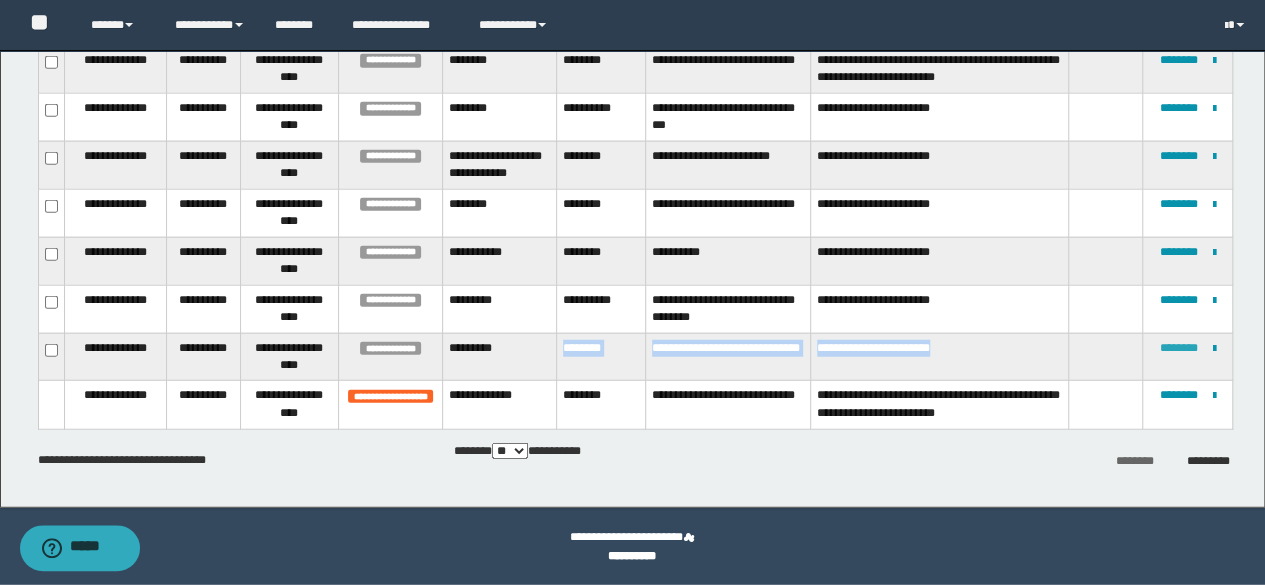 click on "********" at bounding box center [1178, 348] 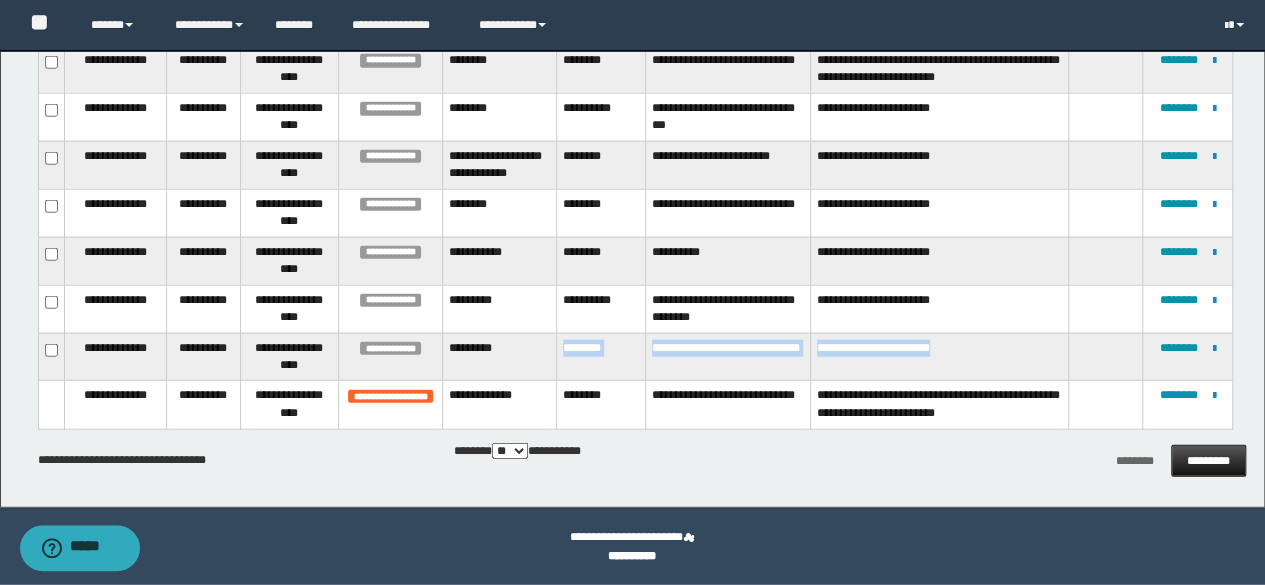 click on "*********" at bounding box center (1208, 461) 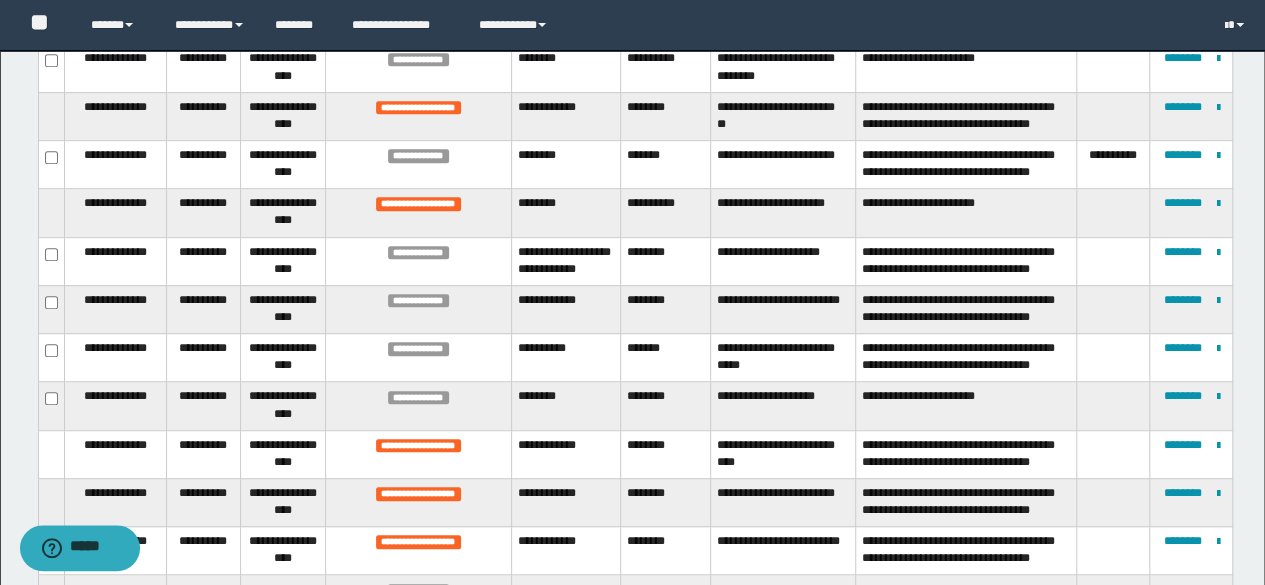 scroll, scrollTop: 0, scrollLeft: 0, axis: both 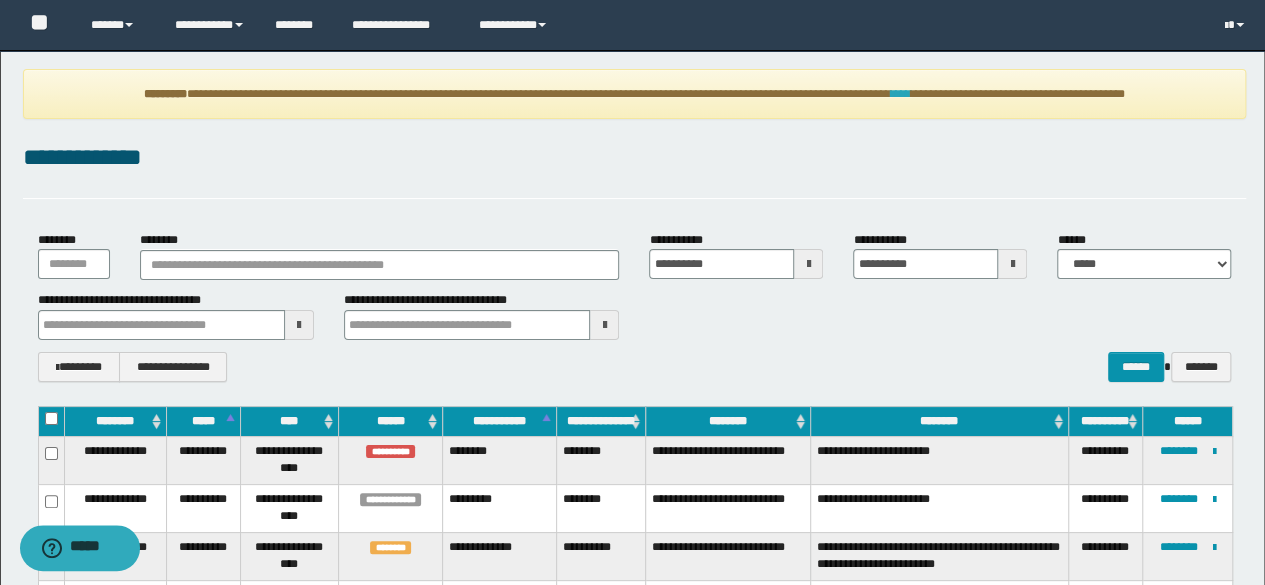 click on "****" at bounding box center (901, 94) 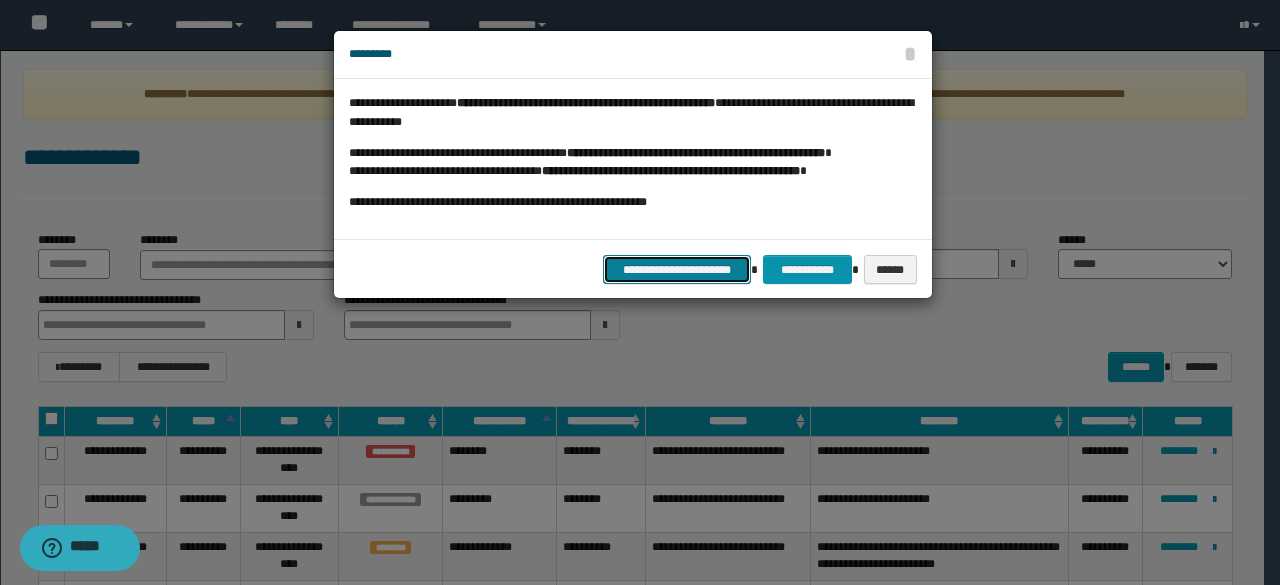click on "**********" at bounding box center (677, 269) 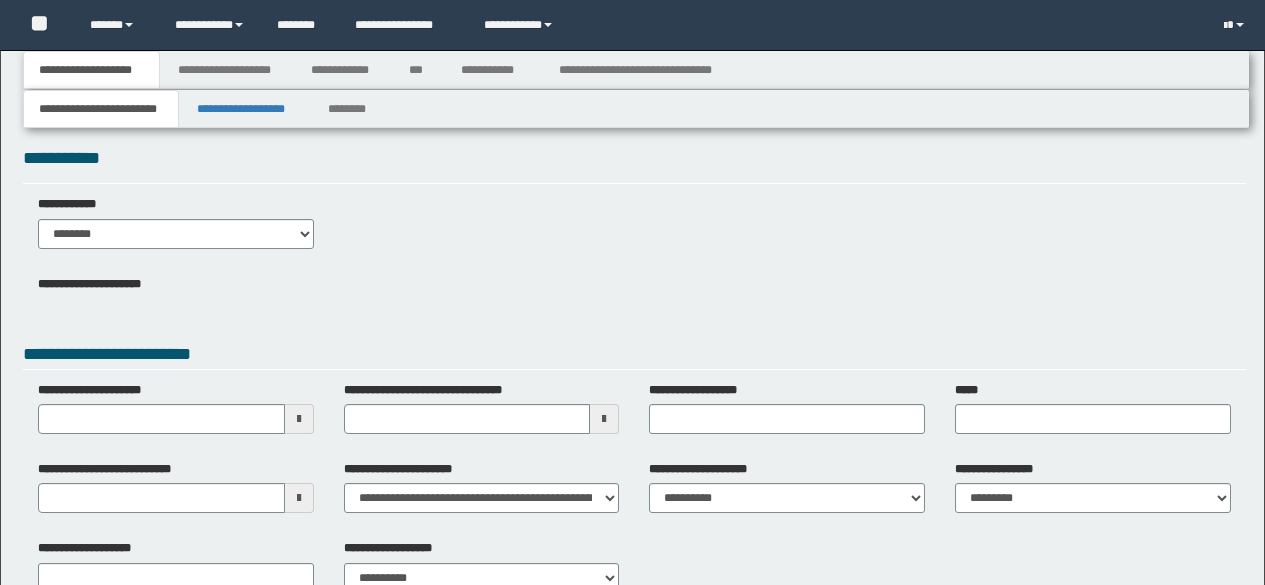 scroll, scrollTop: 0, scrollLeft: 0, axis: both 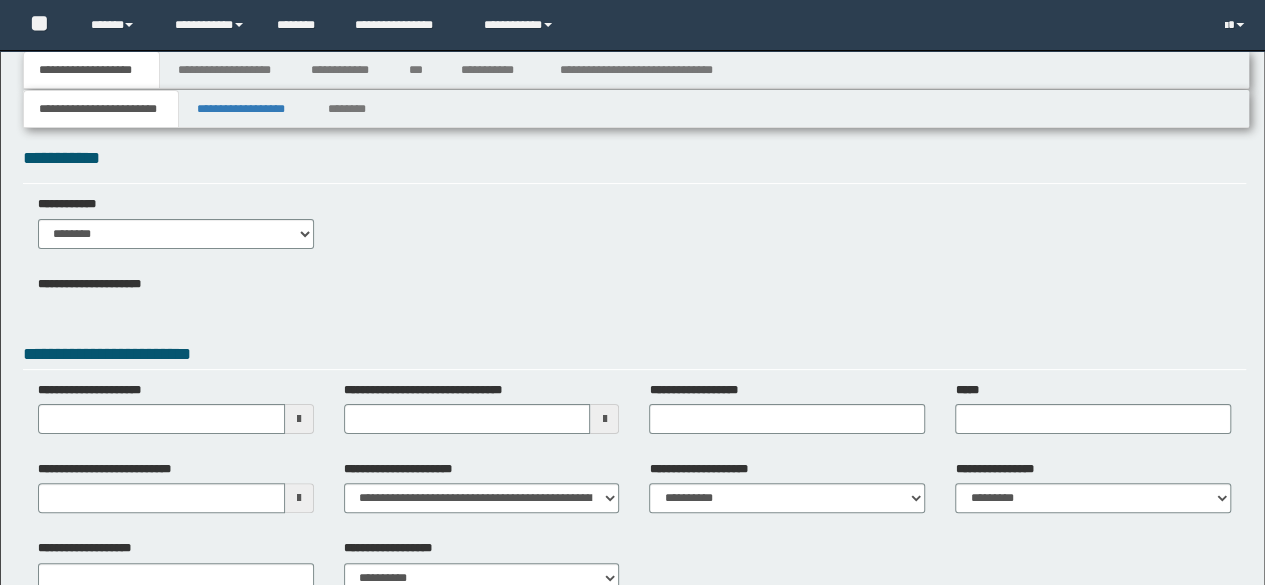 type 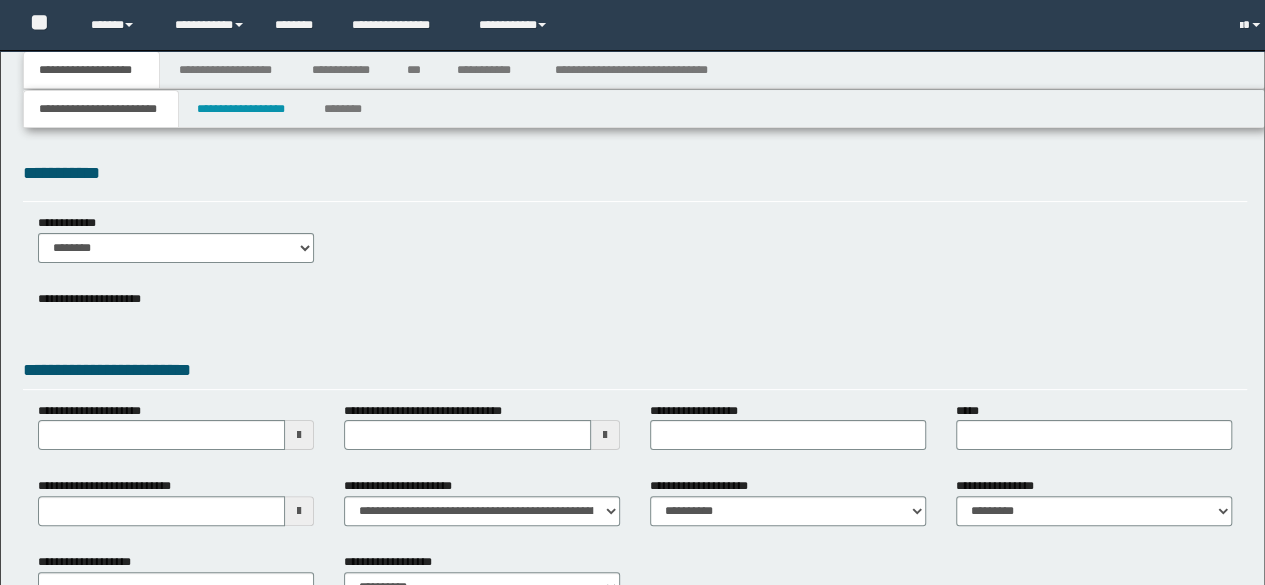 type on "**********" 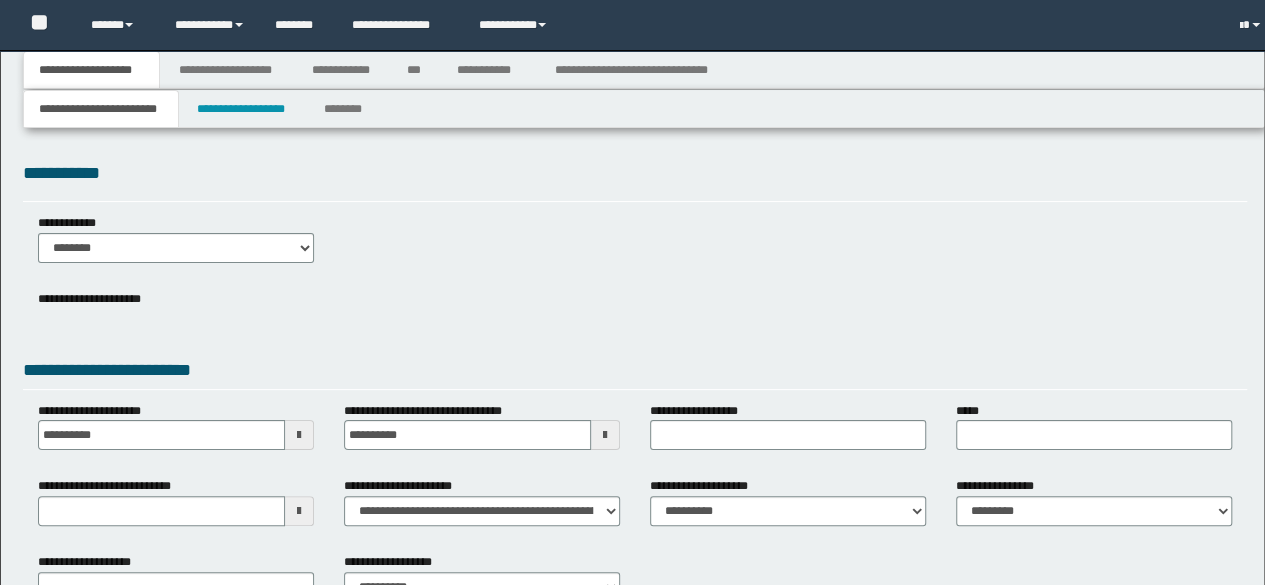select on "*" 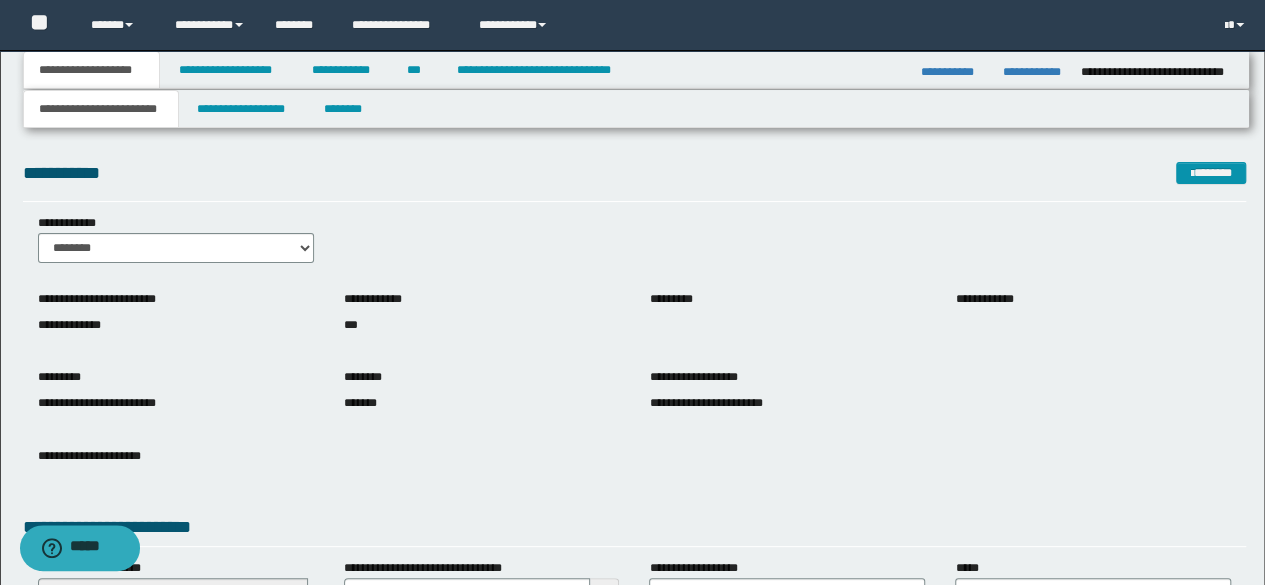 scroll, scrollTop: 0, scrollLeft: 0, axis: both 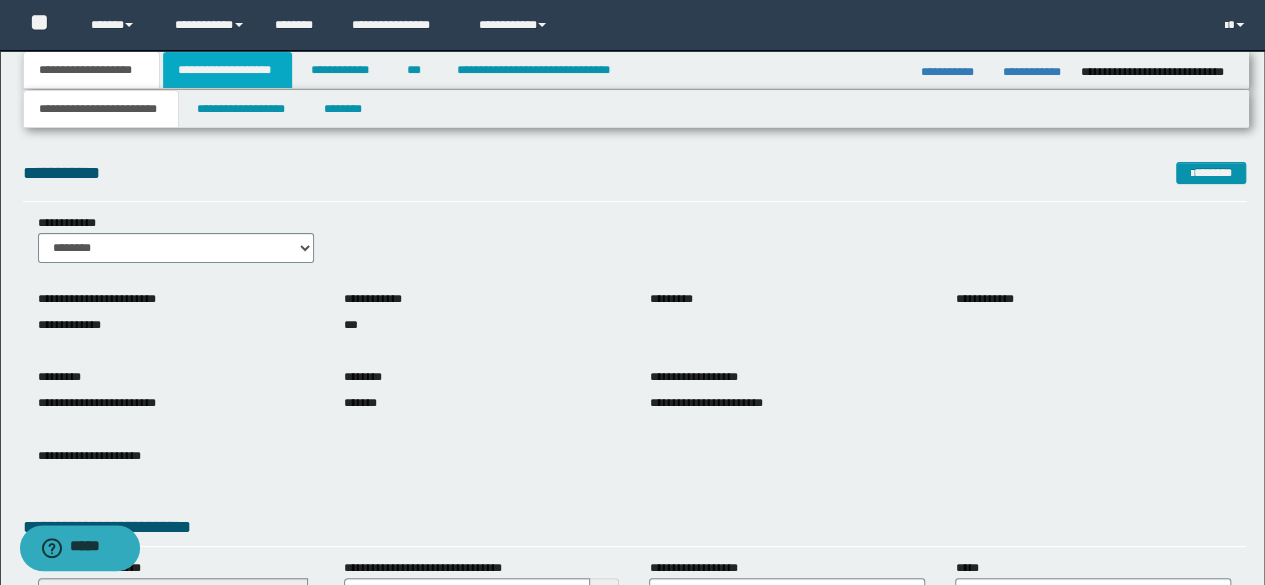 click on "**********" at bounding box center [227, 70] 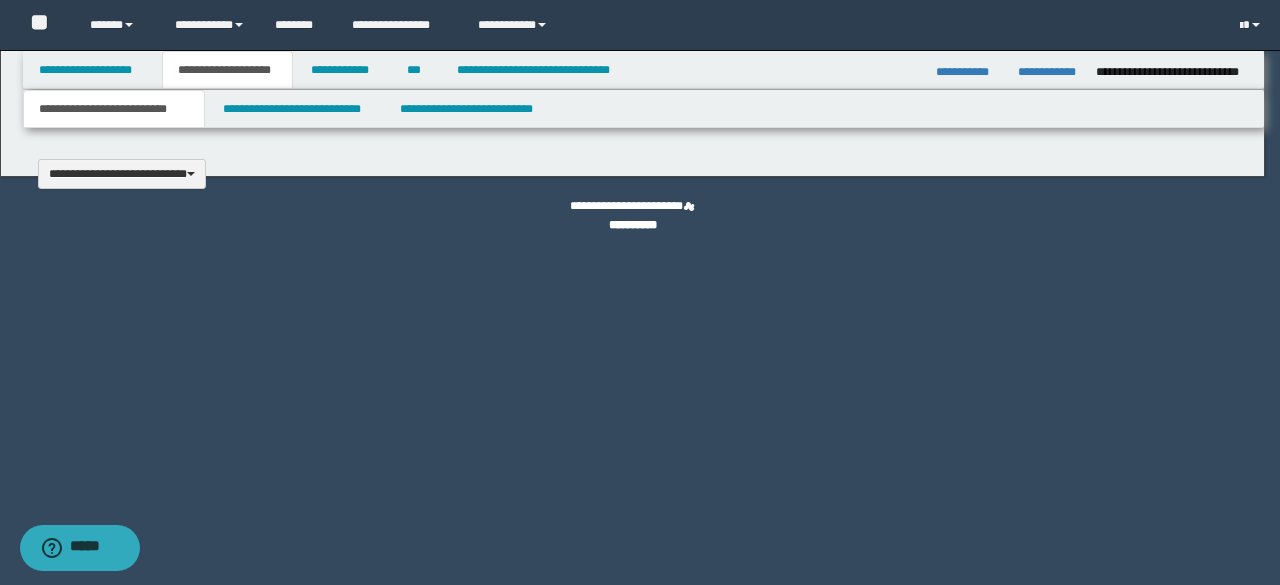 click at bounding box center (640, 292) 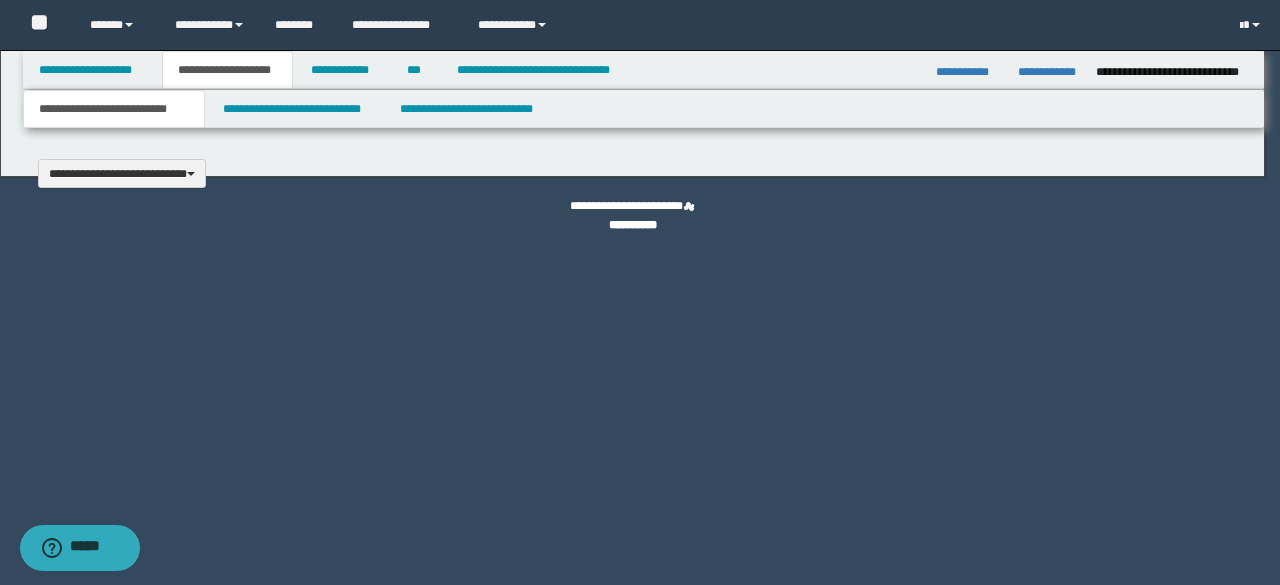 type 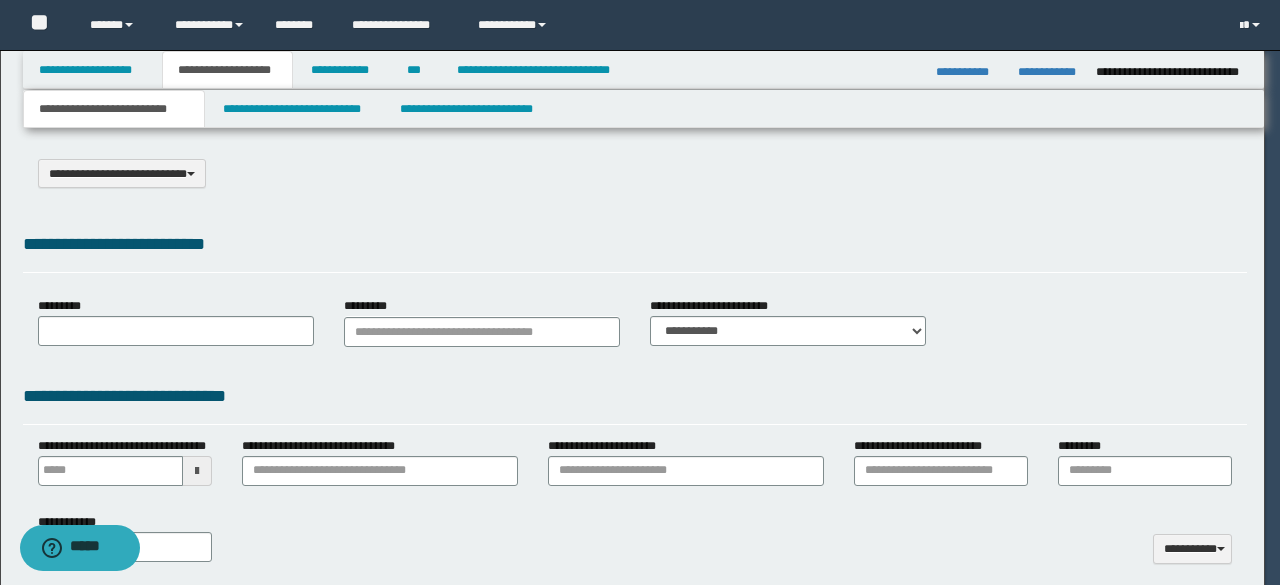 type on "**********" 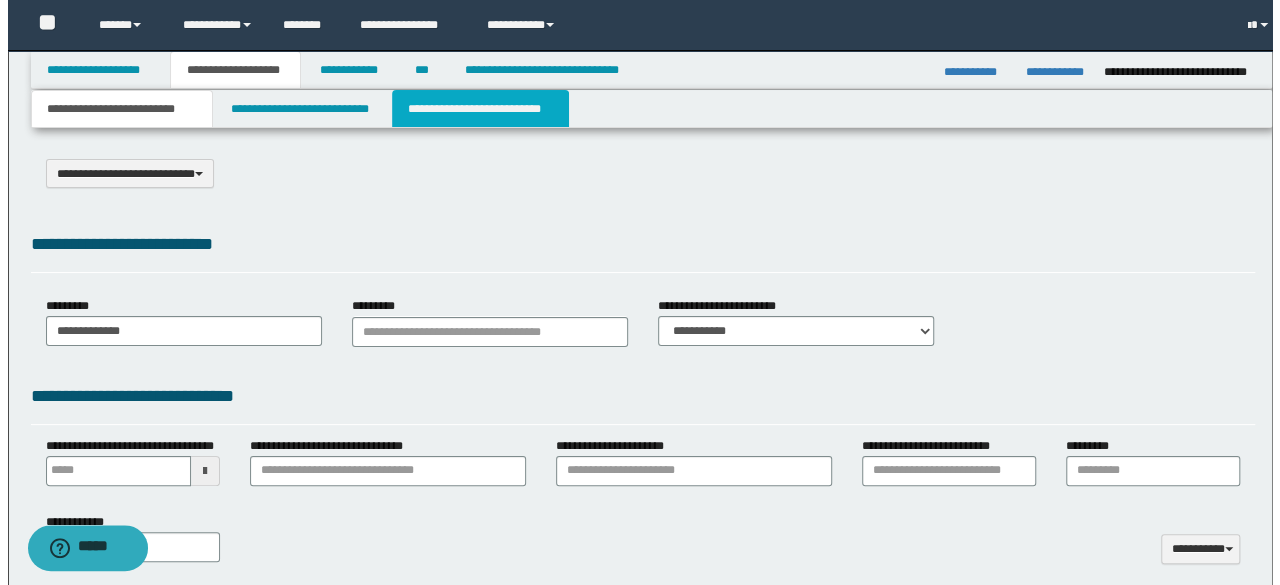 scroll, scrollTop: 0, scrollLeft: 0, axis: both 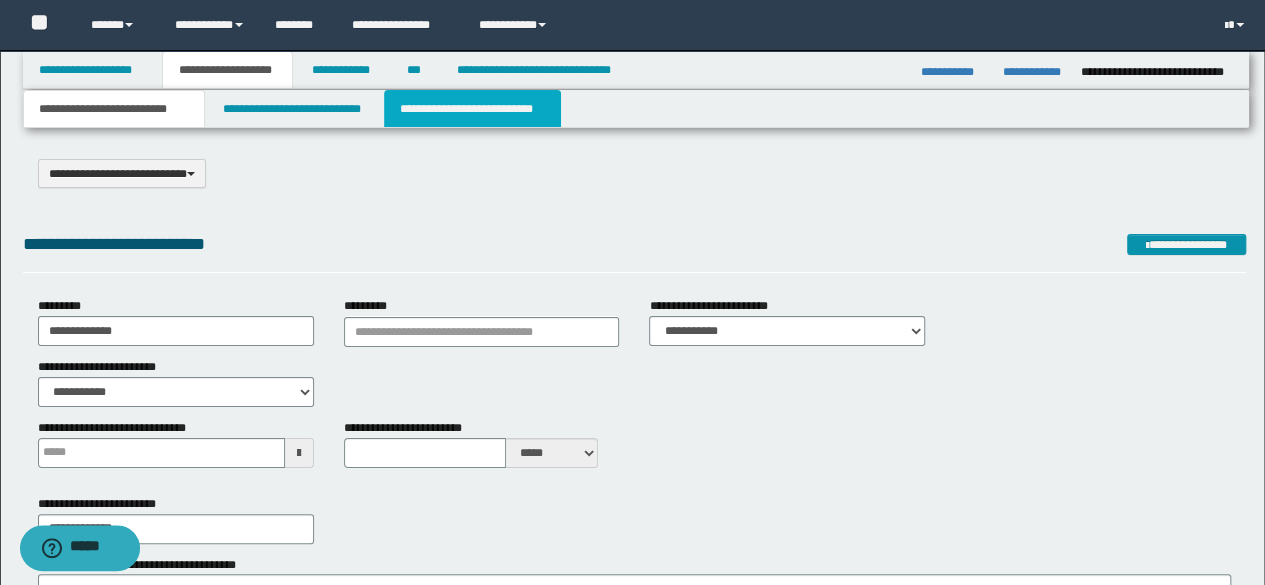 click on "**********" at bounding box center [472, 109] 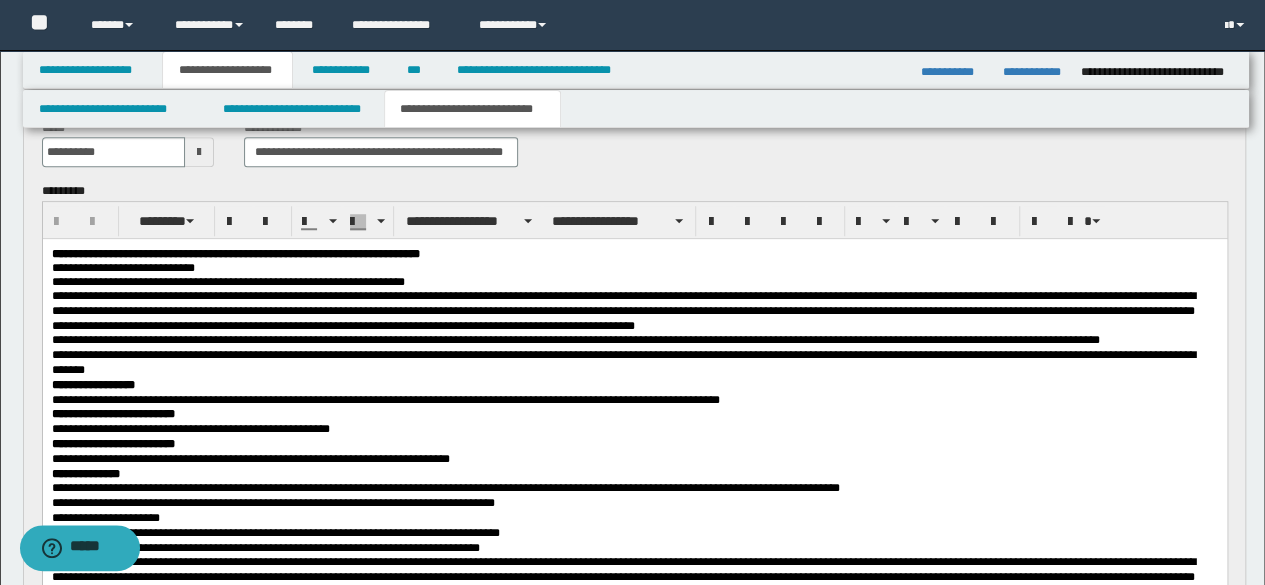 scroll, scrollTop: 750, scrollLeft: 0, axis: vertical 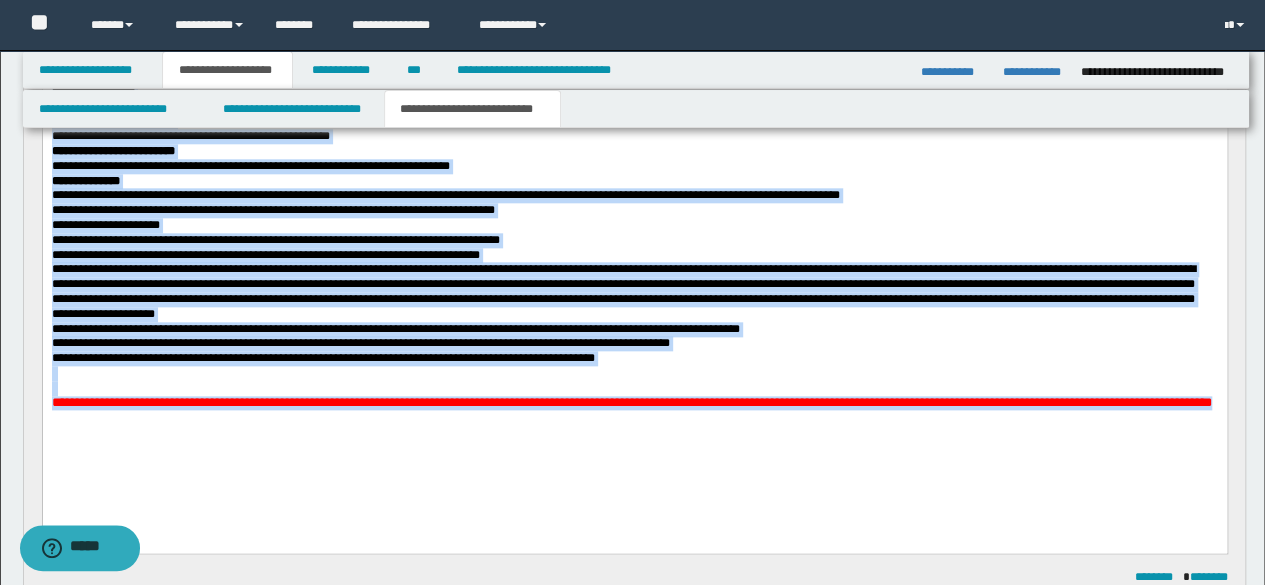 drag, startPoint x: 51, startPoint y: -20, endPoint x: 759, endPoint y: 499, distance: 877.8525 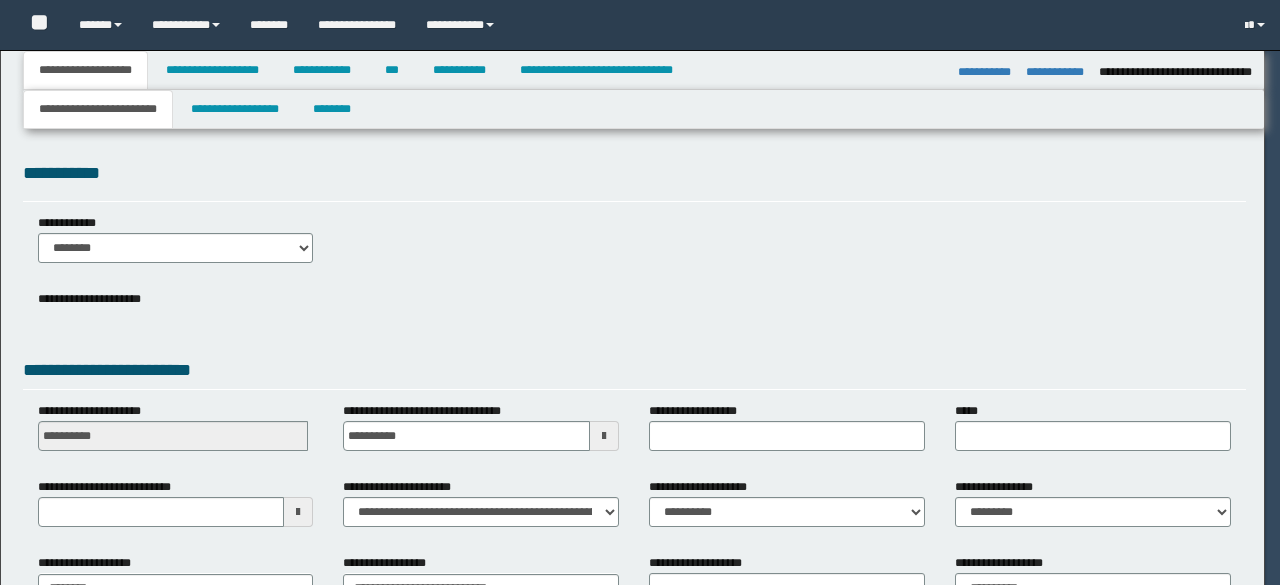 select on "*" 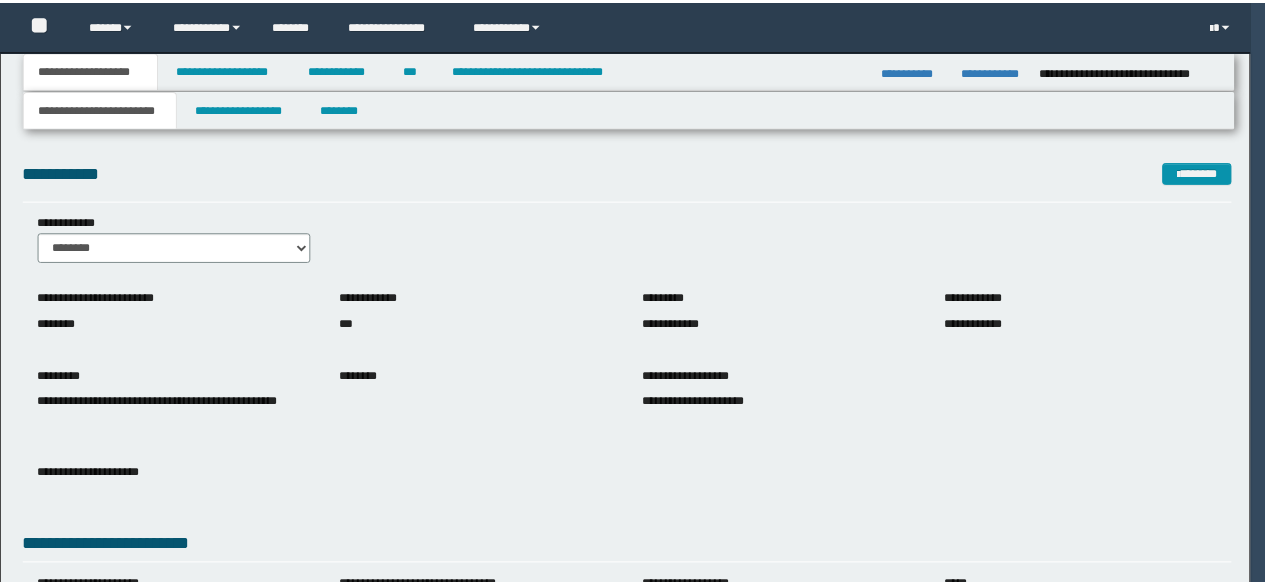 scroll, scrollTop: 0, scrollLeft: 0, axis: both 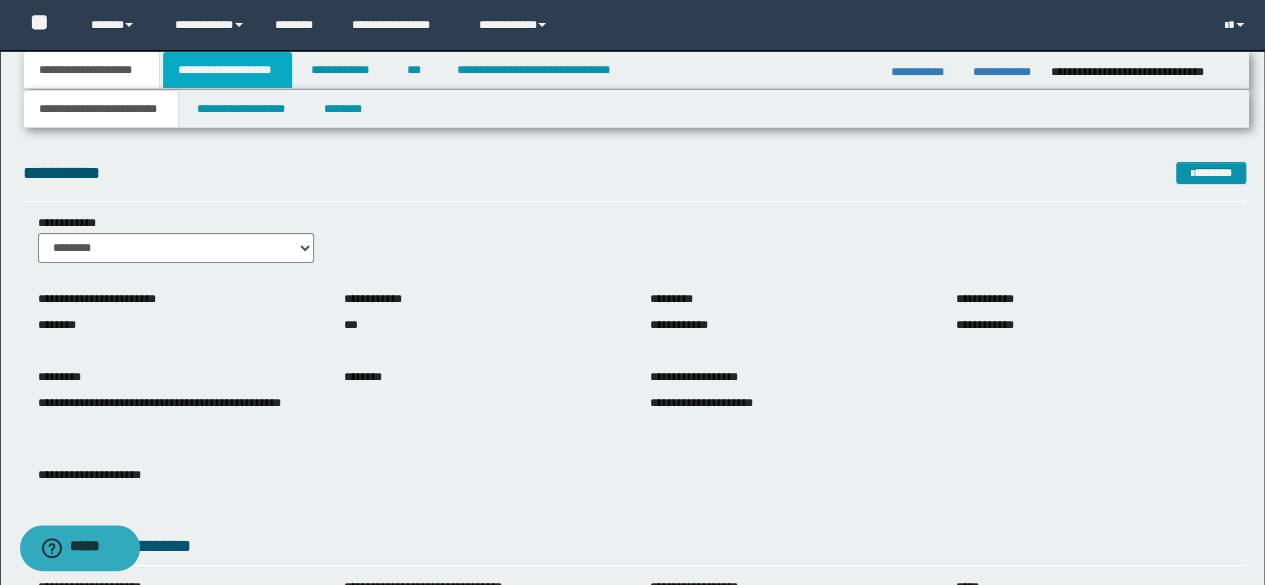 click on "**********" at bounding box center [227, 70] 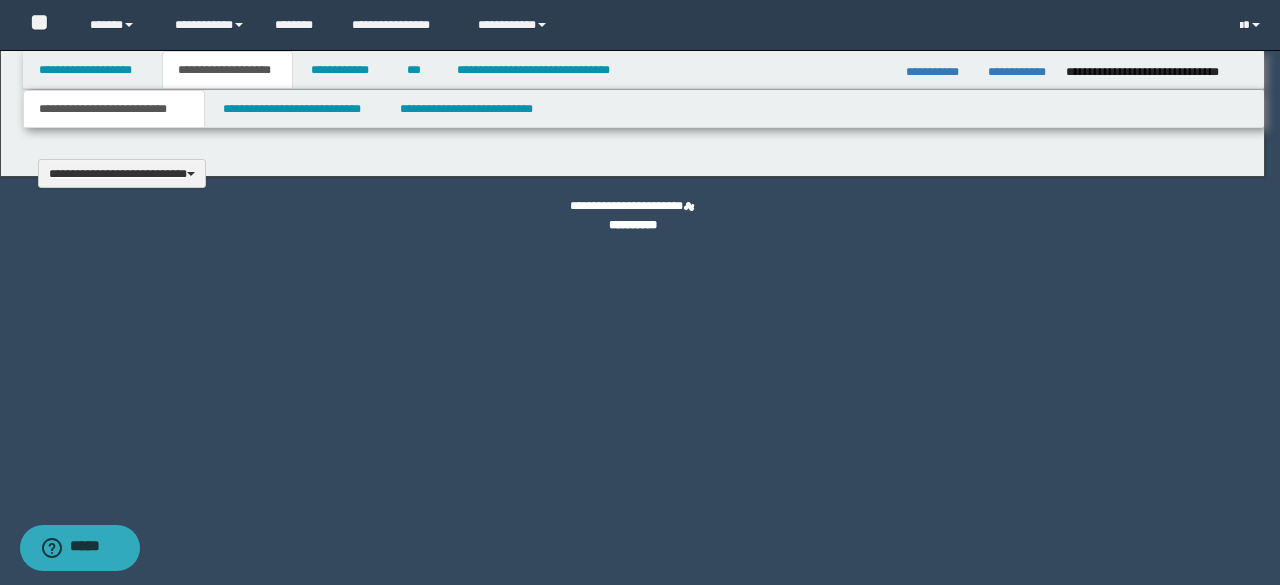 type 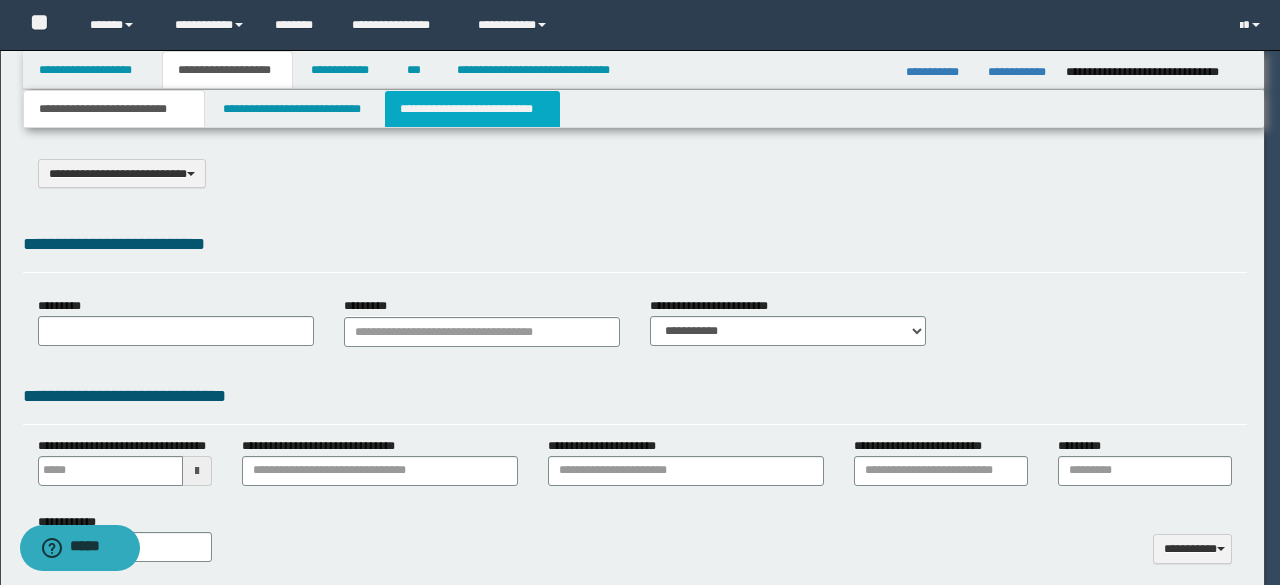 type on "**********" 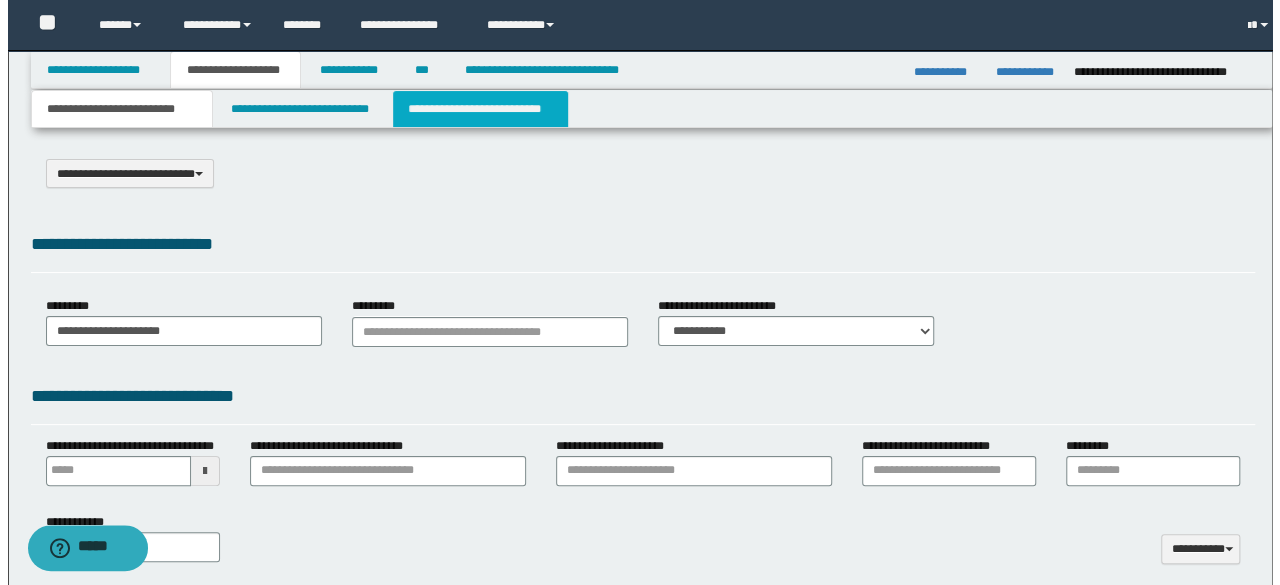 scroll, scrollTop: 0, scrollLeft: 0, axis: both 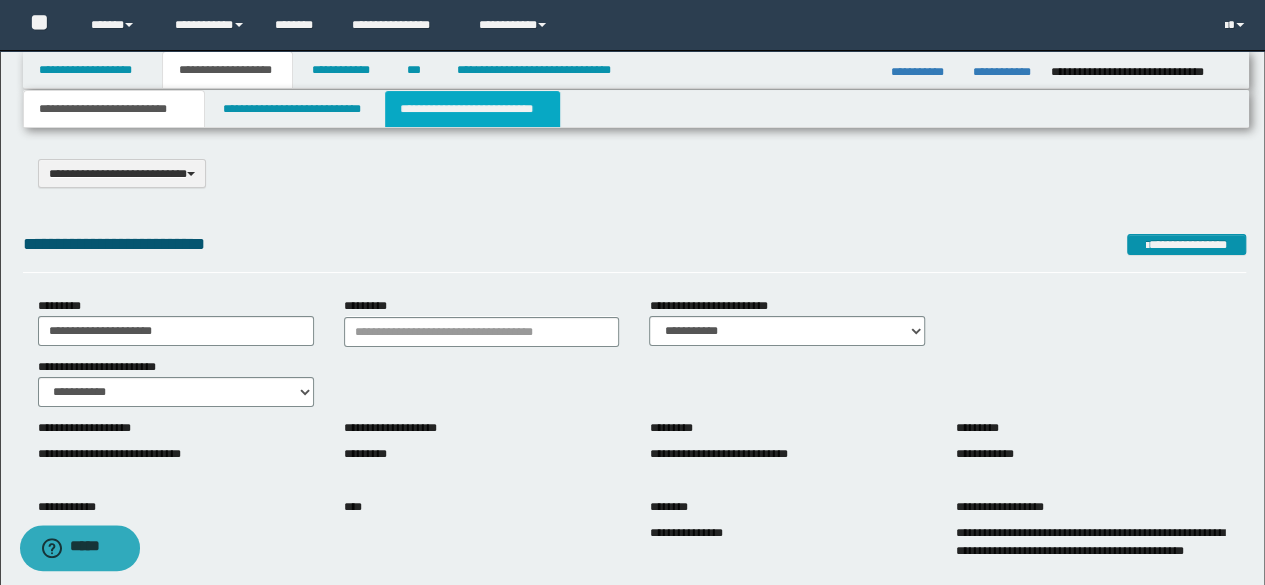 click on "**********" at bounding box center [472, 109] 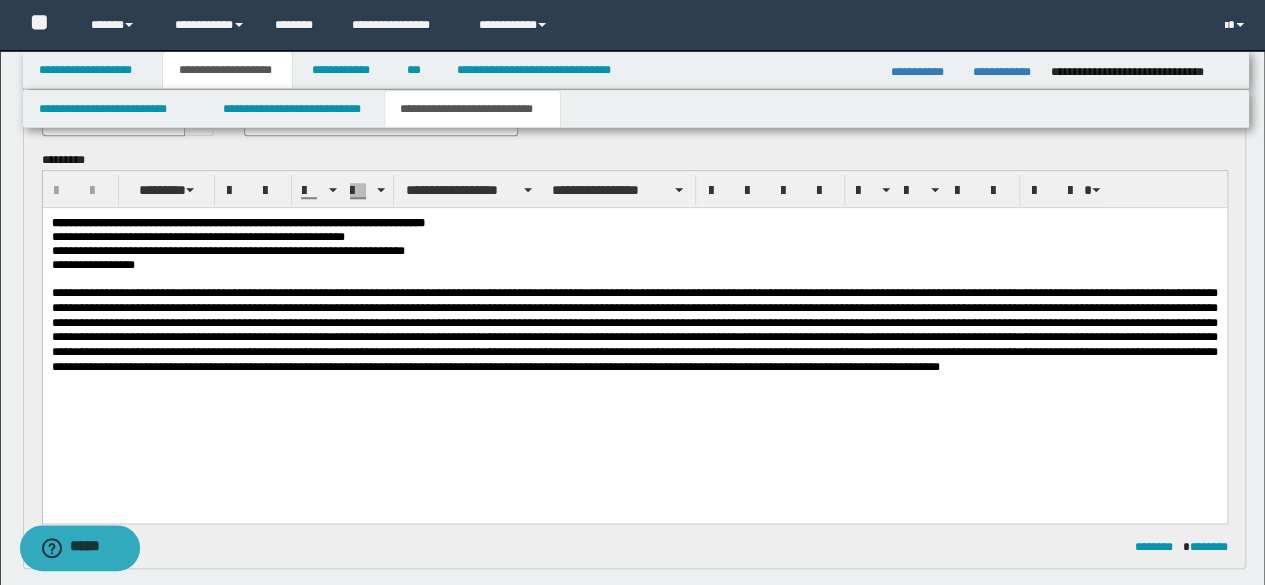 scroll, scrollTop: 708, scrollLeft: 0, axis: vertical 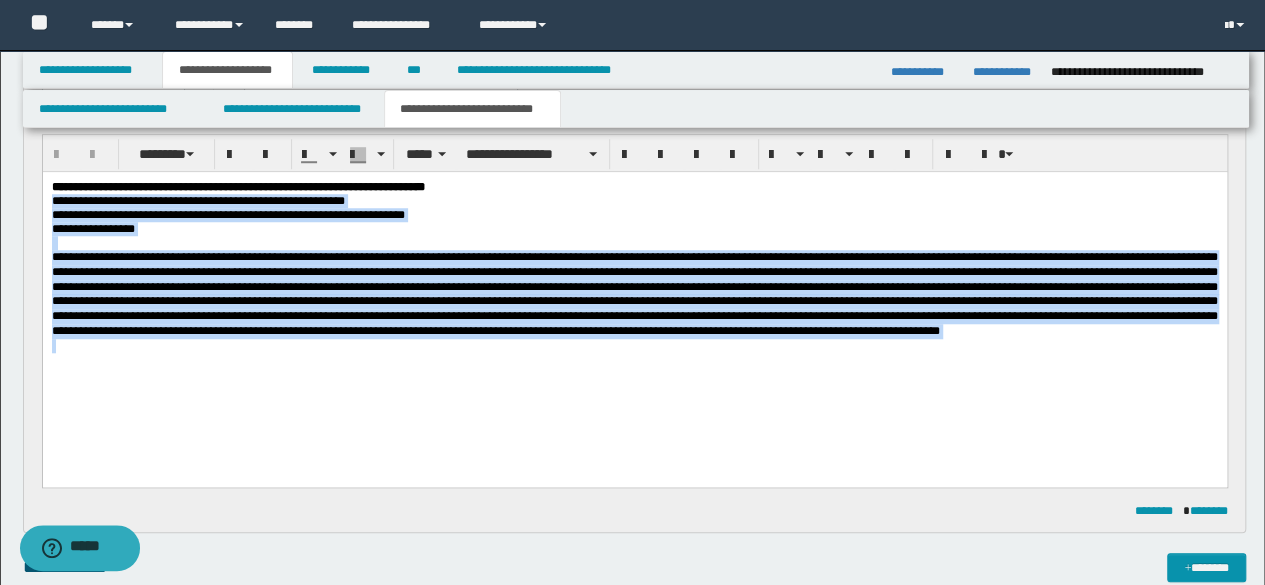 drag, startPoint x: 52, startPoint y: 201, endPoint x: 389, endPoint y: 368, distance: 376.10904 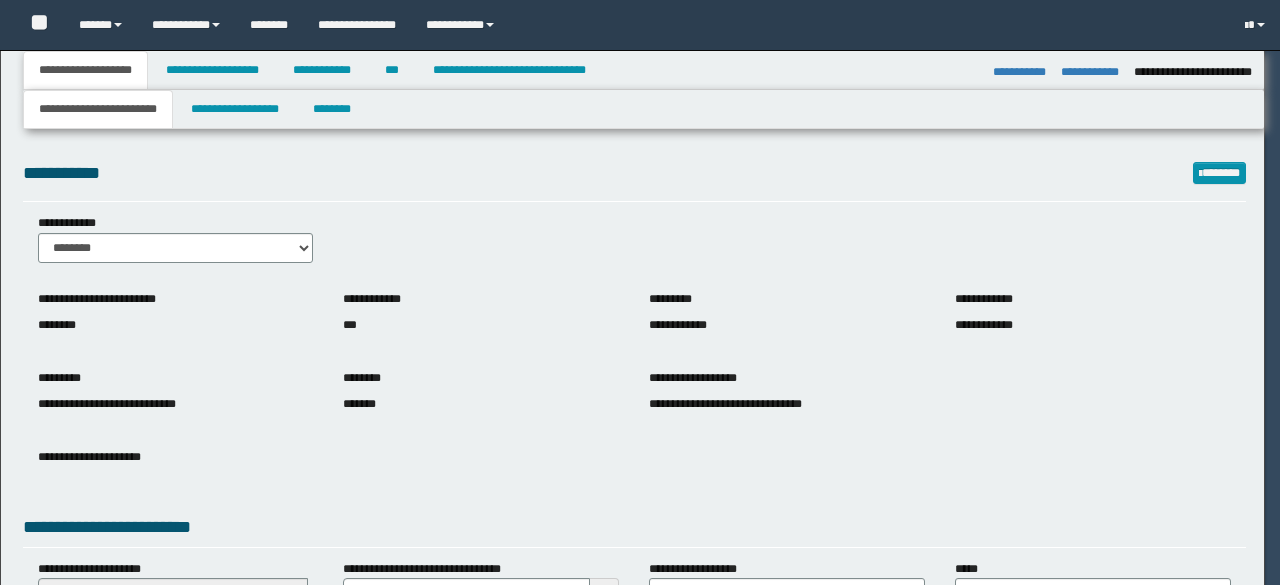 select on "*" 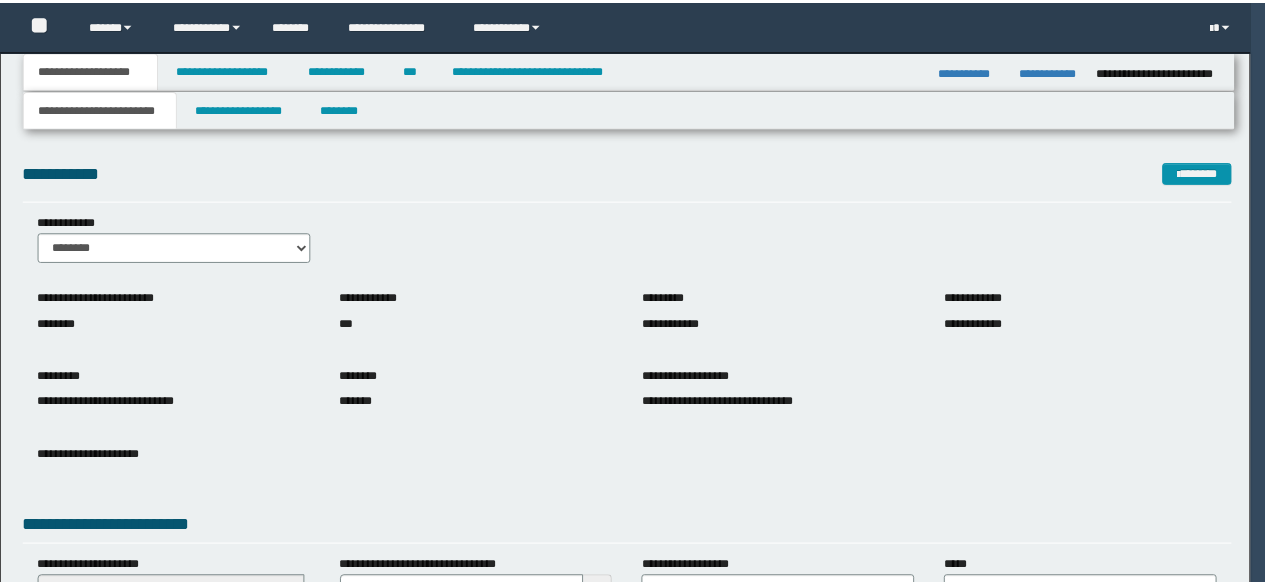 scroll, scrollTop: 0, scrollLeft: 0, axis: both 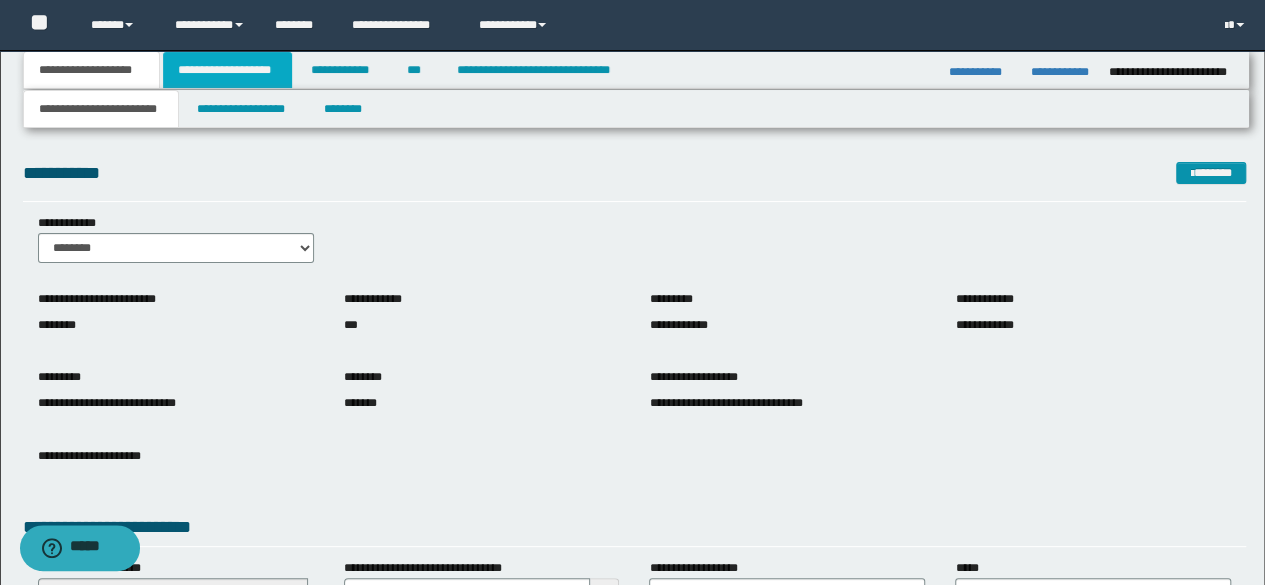 click on "**********" at bounding box center (227, 70) 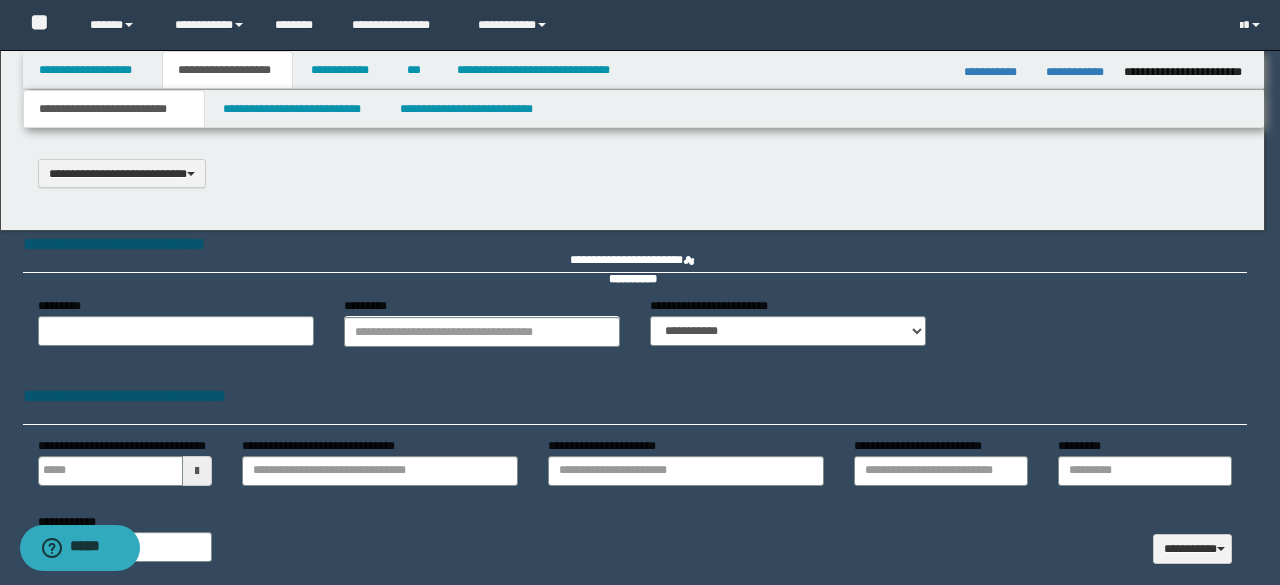 click on "**********" at bounding box center (640, 292) 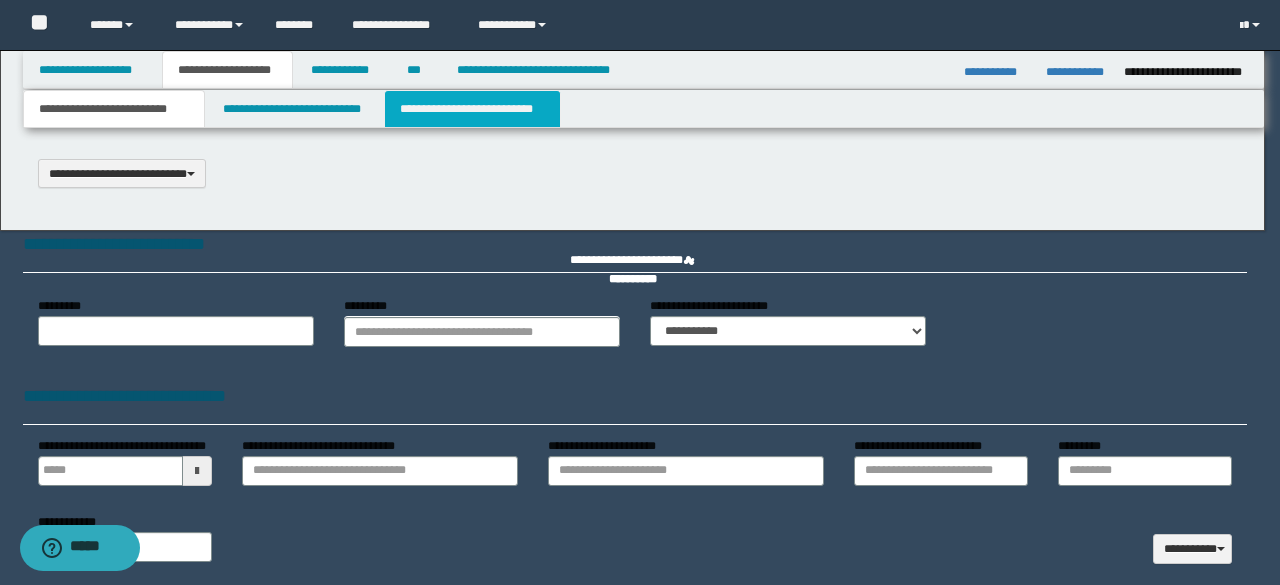 type on "**********" 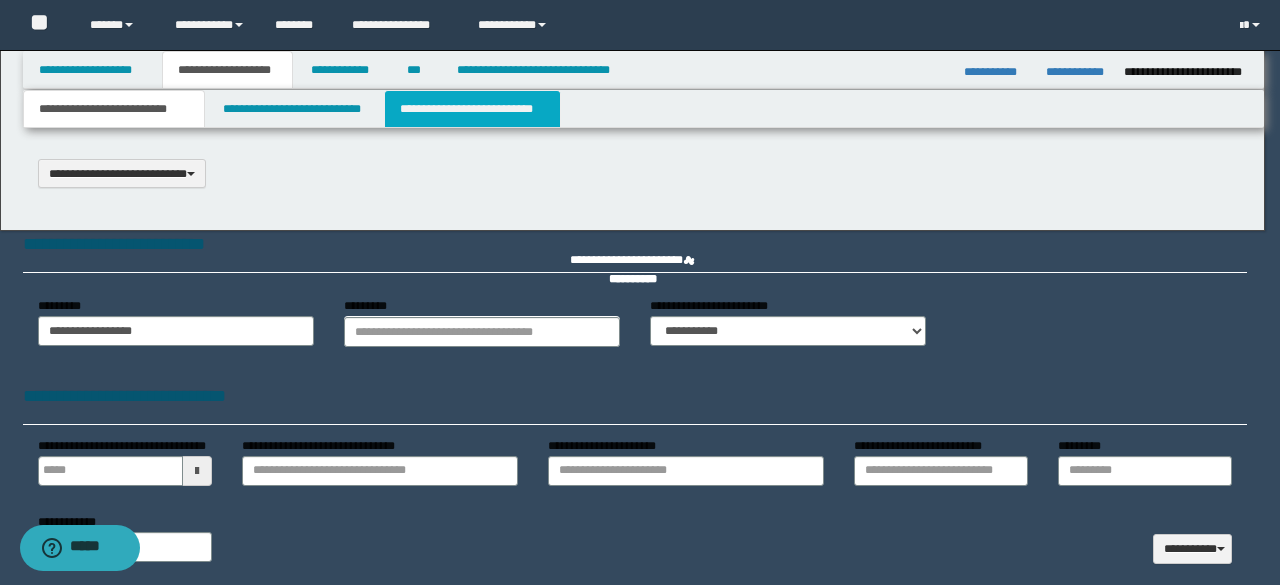 type on "**********" 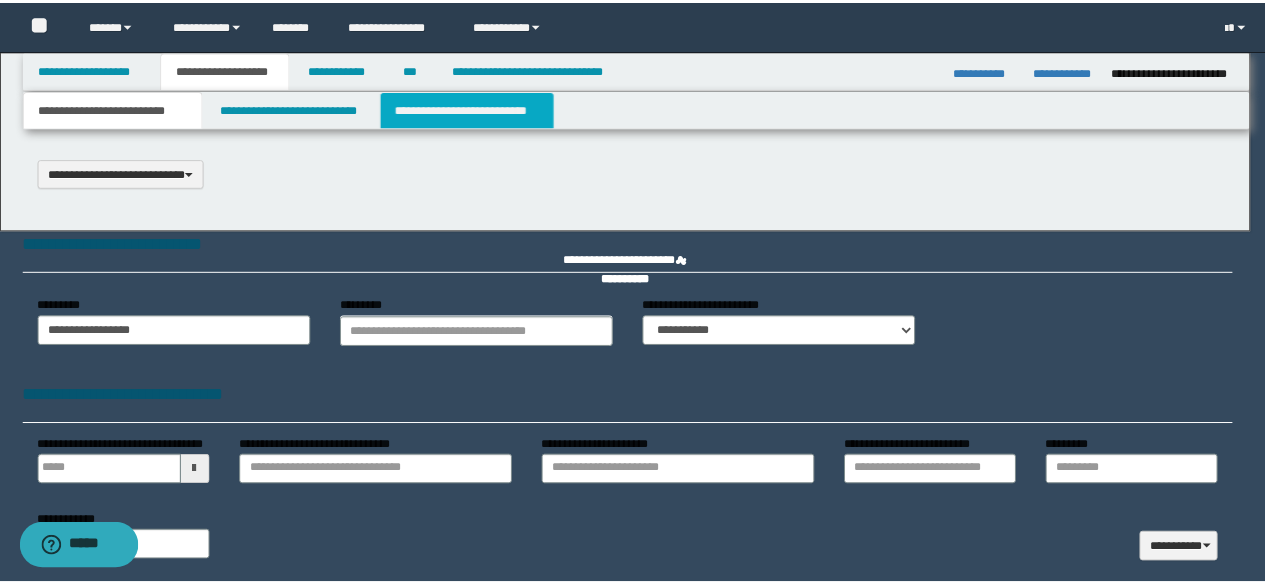 scroll, scrollTop: 0, scrollLeft: 0, axis: both 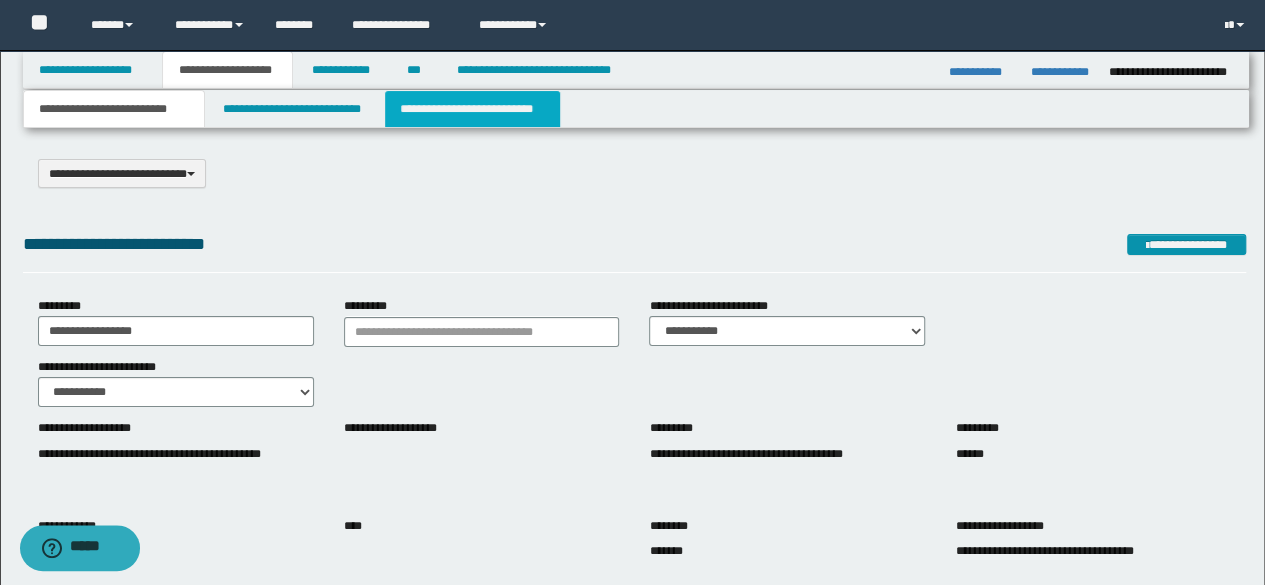 click on "**********" at bounding box center [472, 109] 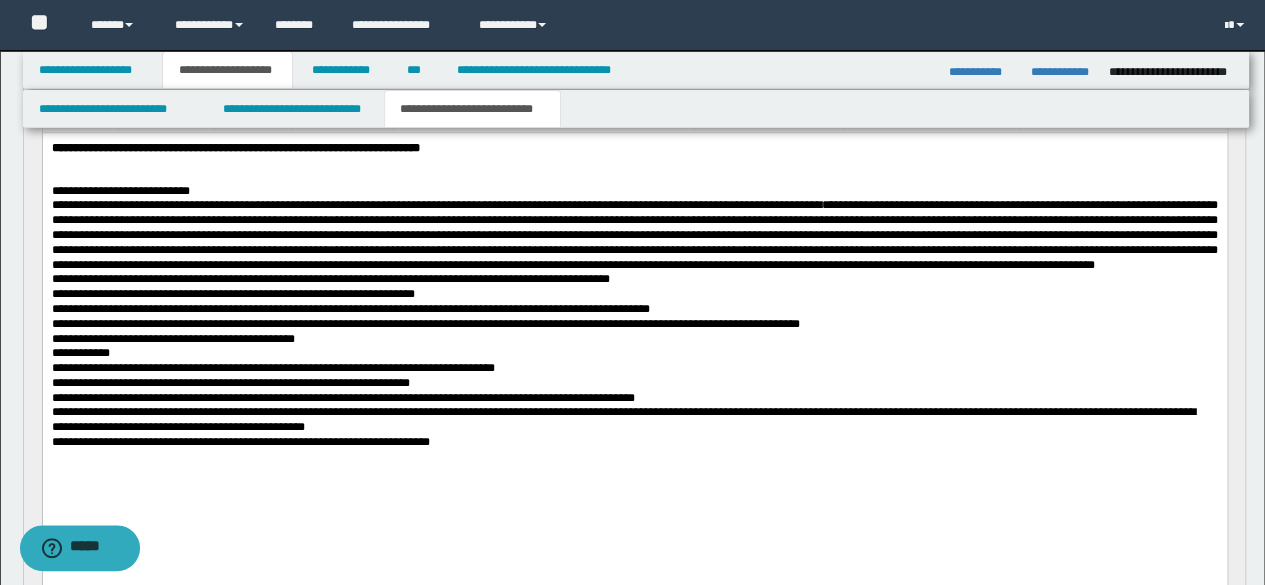 scroll, scrollTop: 810, scrollLeft: 0, axis: vertical 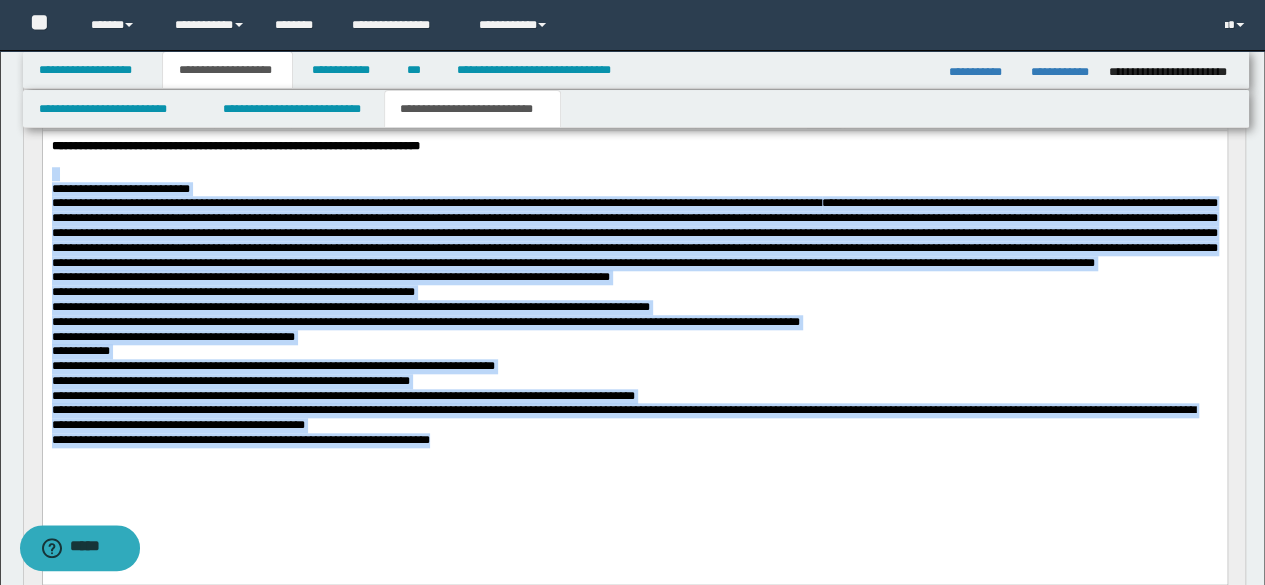 drag, startPoint x: 518, startPoint y: 502, endPoint x: 33, endPoint y: 179, distance: 582.71265 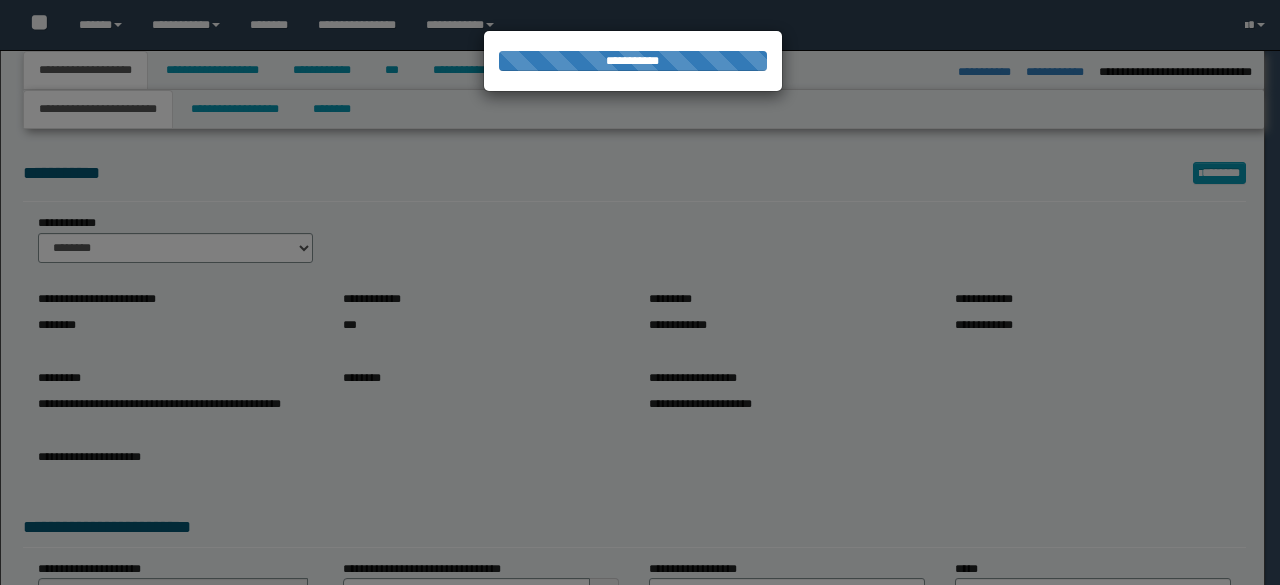 select on "*" 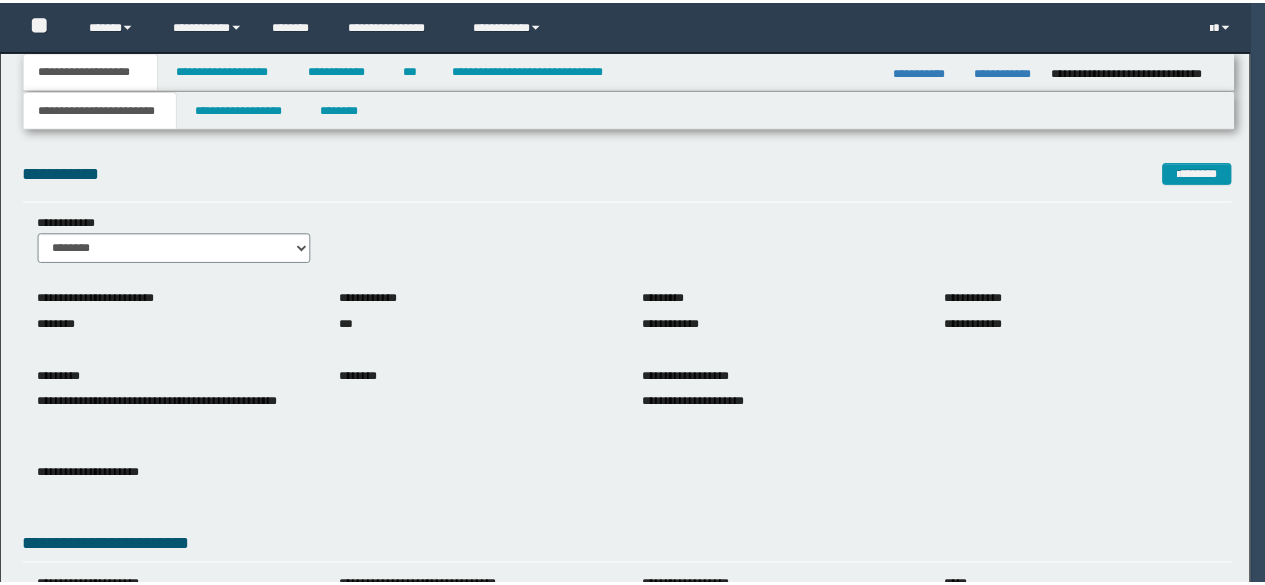 scroll, scrollTop: 0, scrollLeft: 0, axis: both 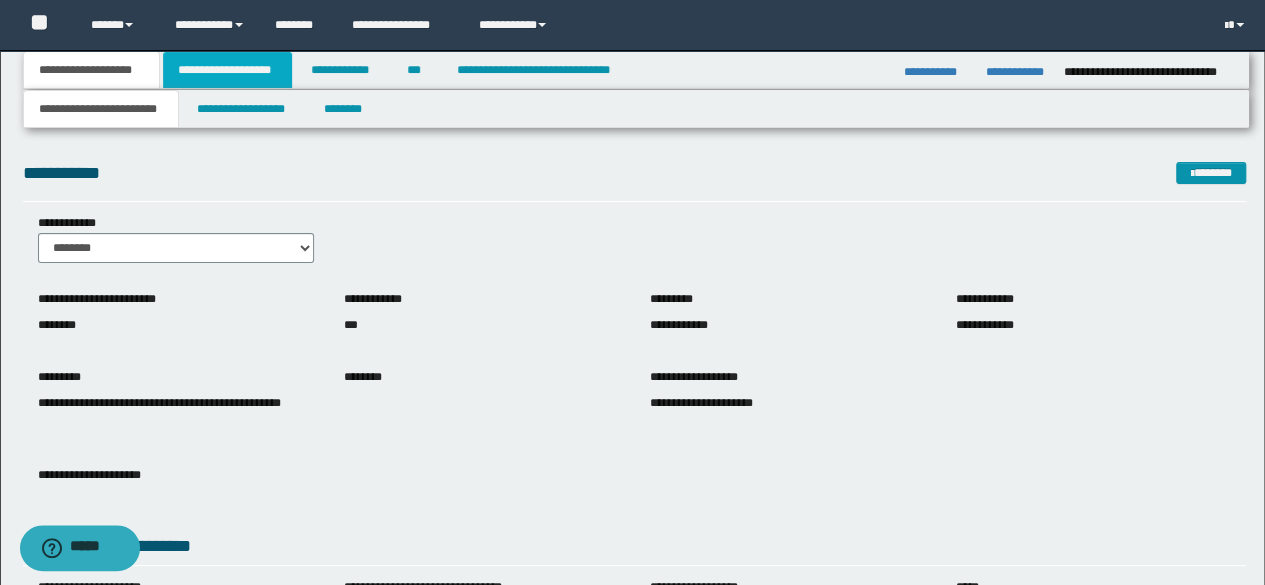 click on "**********" at bounding box center (227, 70) 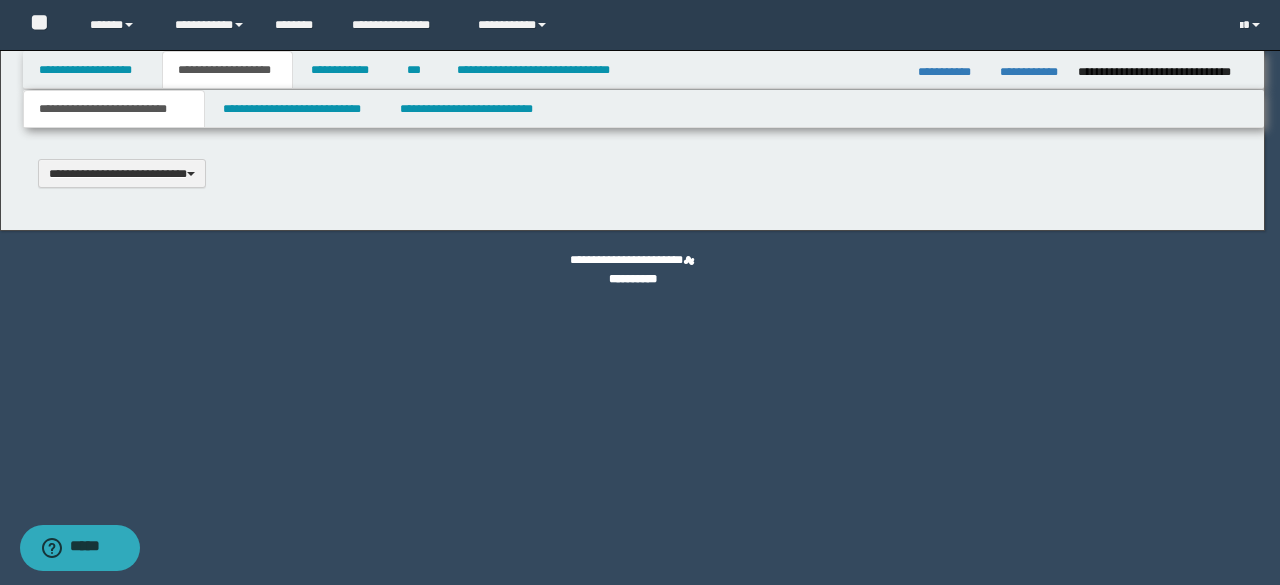 type 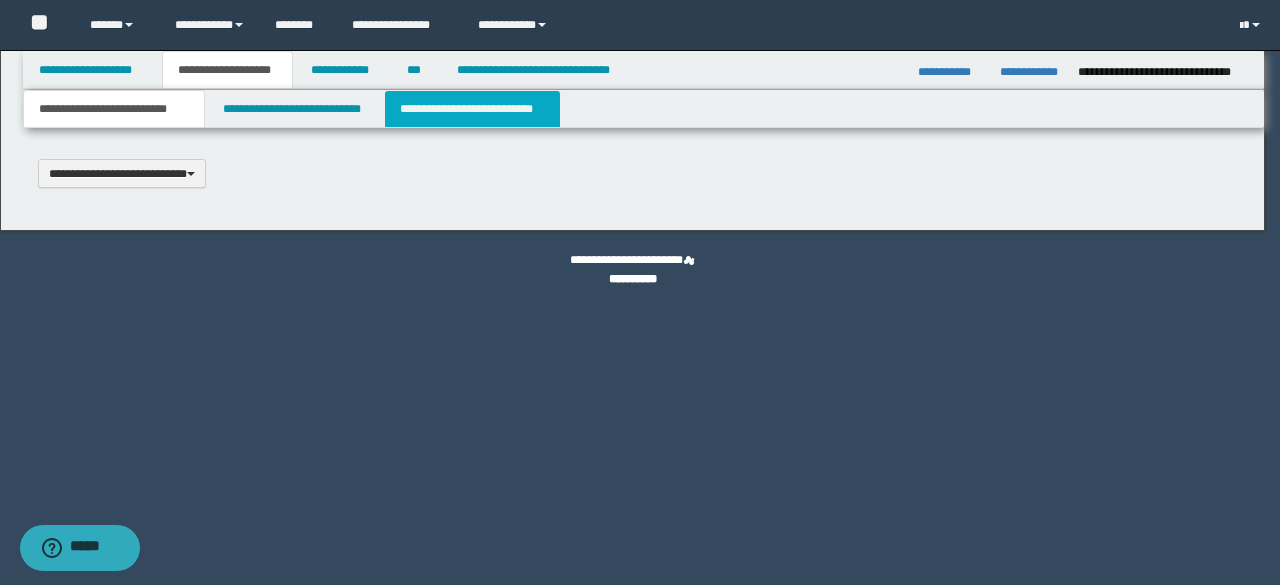 scroll, scrollTop: 0, scrollLeft: 0, axis: both 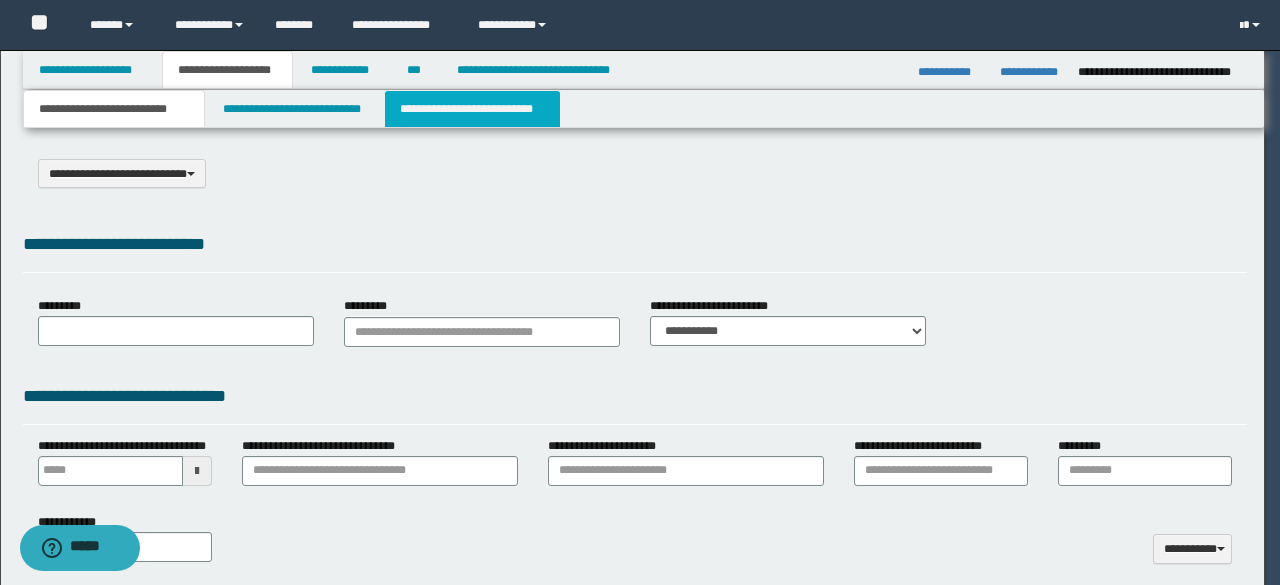type on "**********" 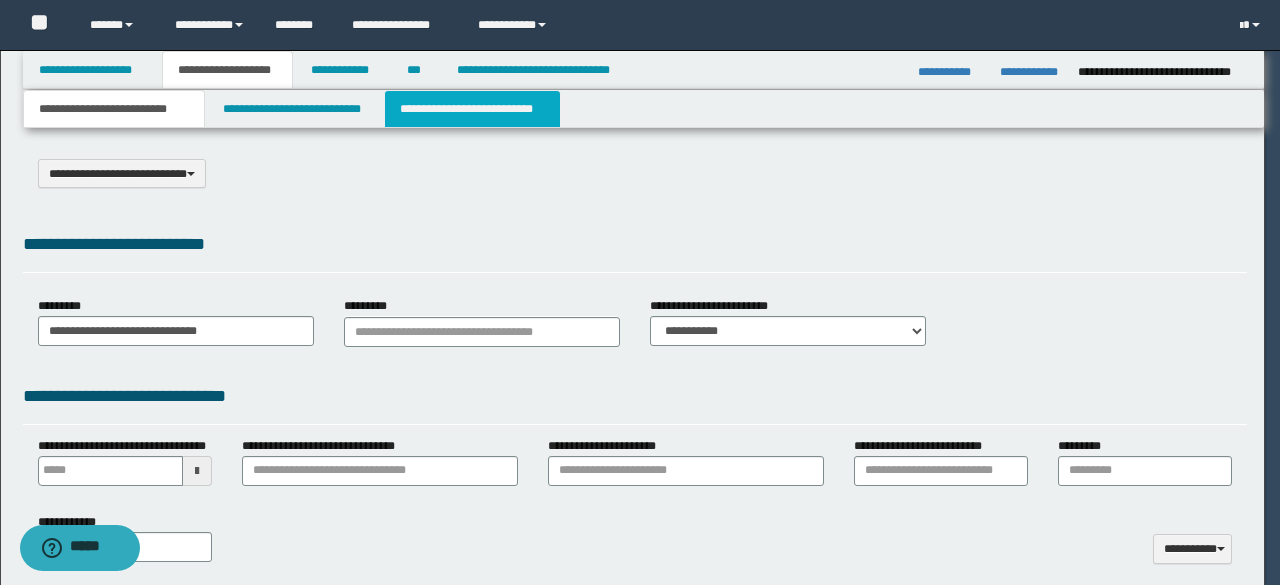type 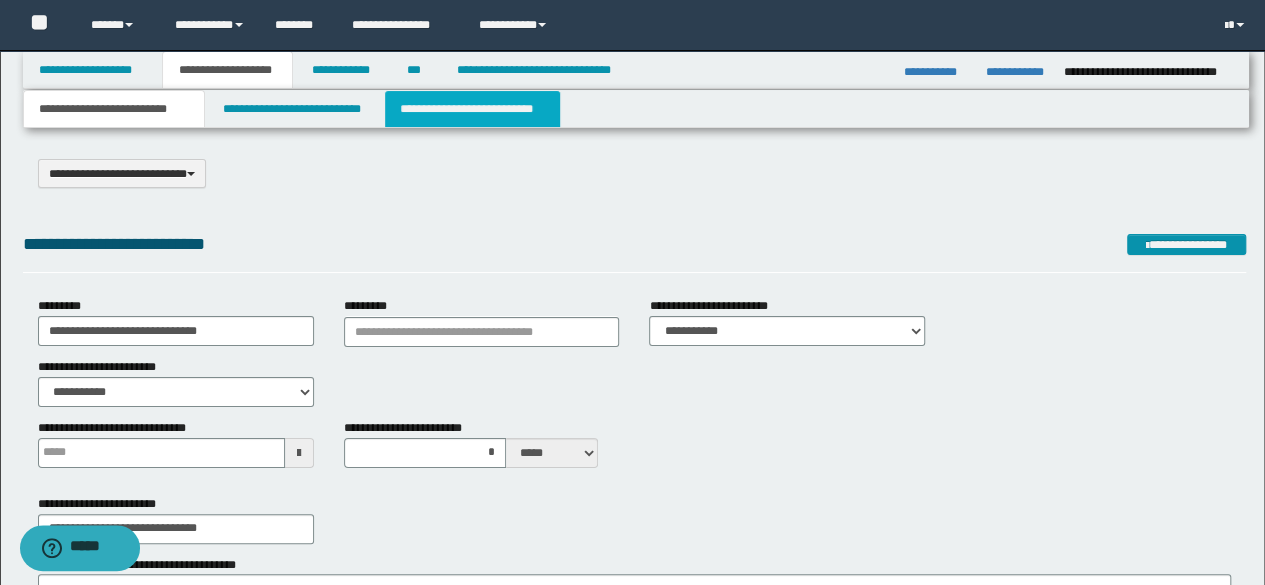 click on "**********" at bounding box center [472, 109] 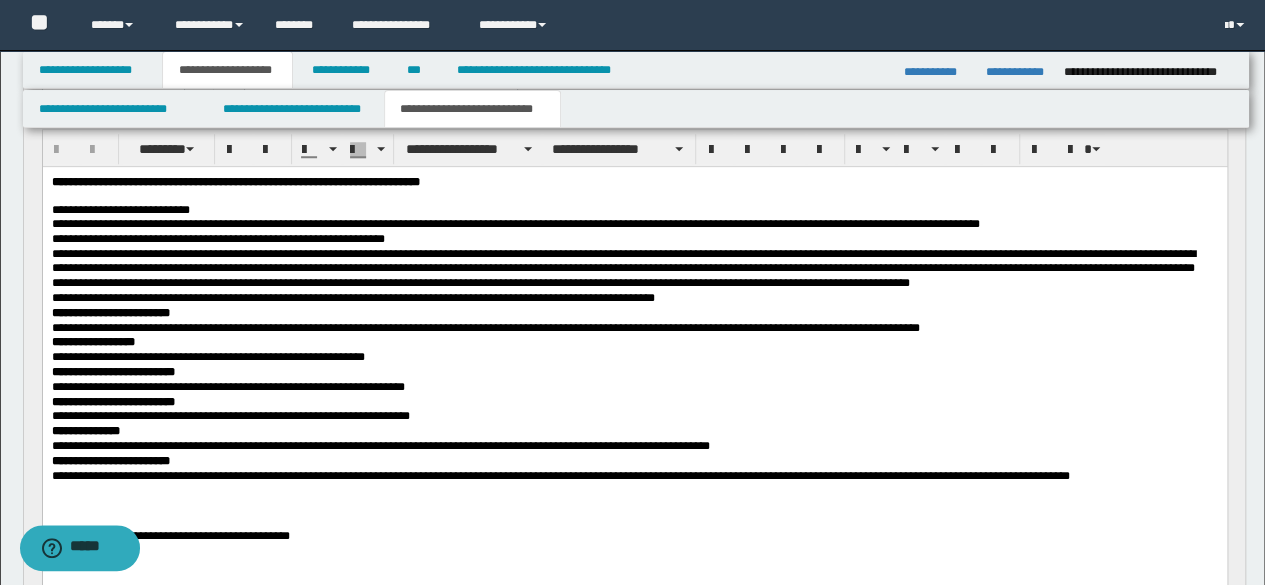 scroll, scrollTop: 831, scrollLeft: 0, axis: vertical 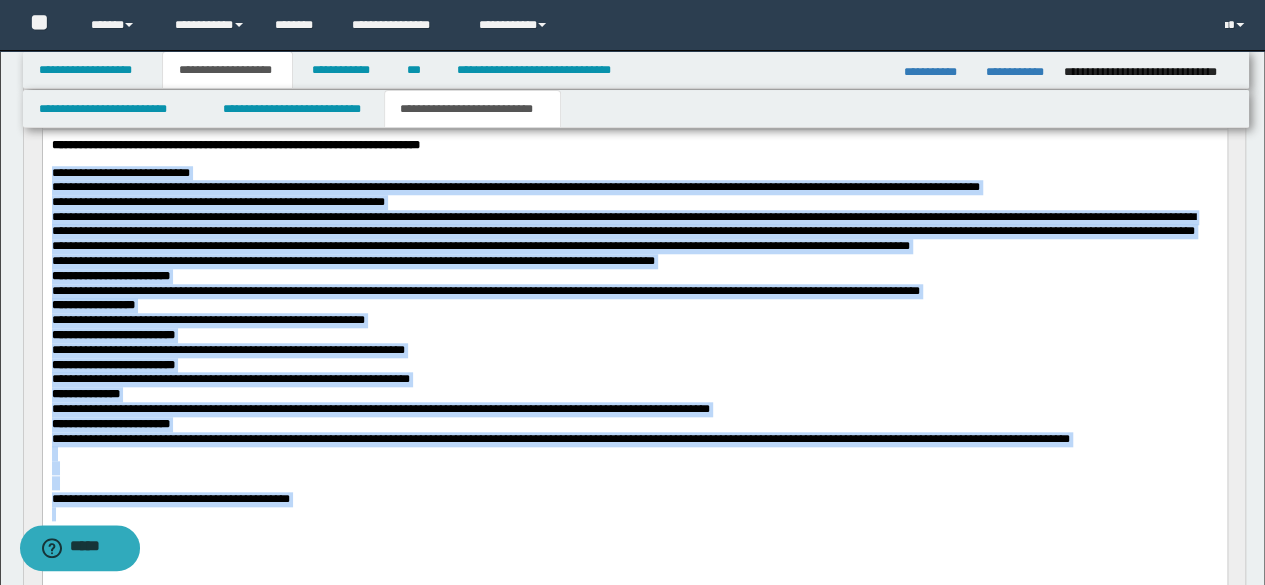 drag, startPoint x: 415, startPoint y: 523, endPoint x: 43, endPoint y: 174, distance: 510.0833 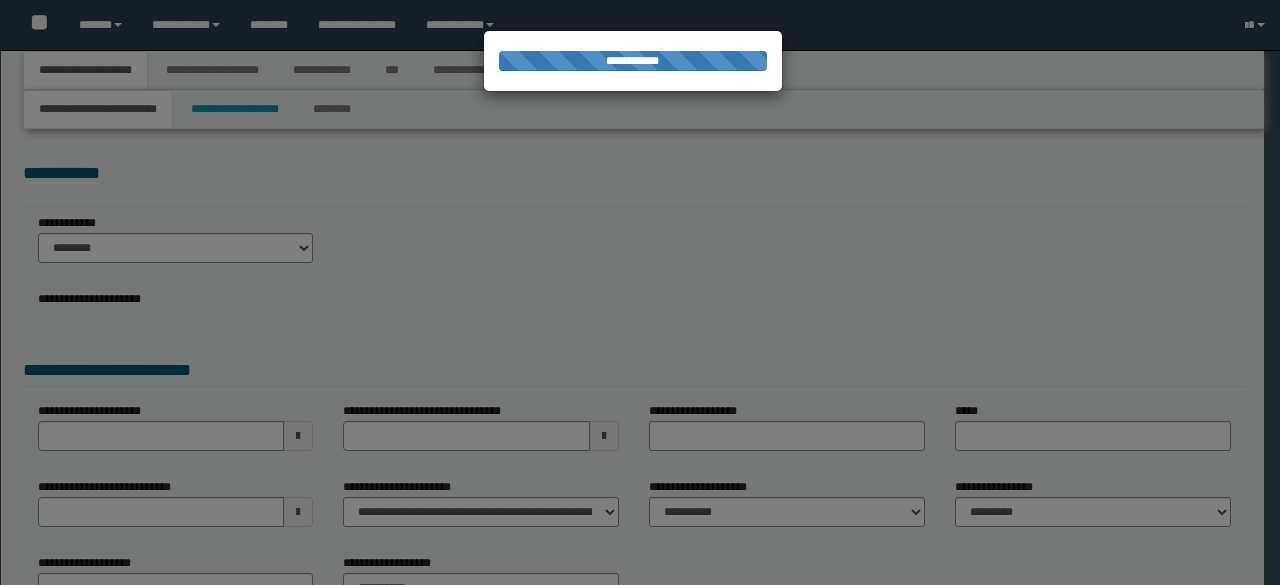 scroll, scrollTop: 0, scrollLeft: 0, axis: both 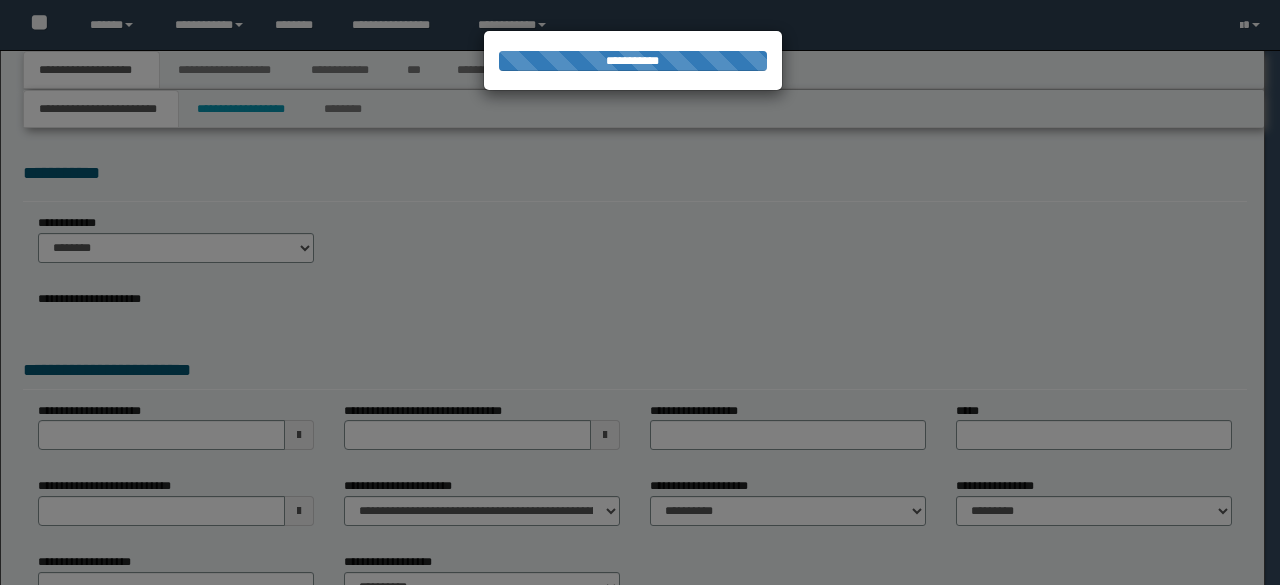 select on "*" 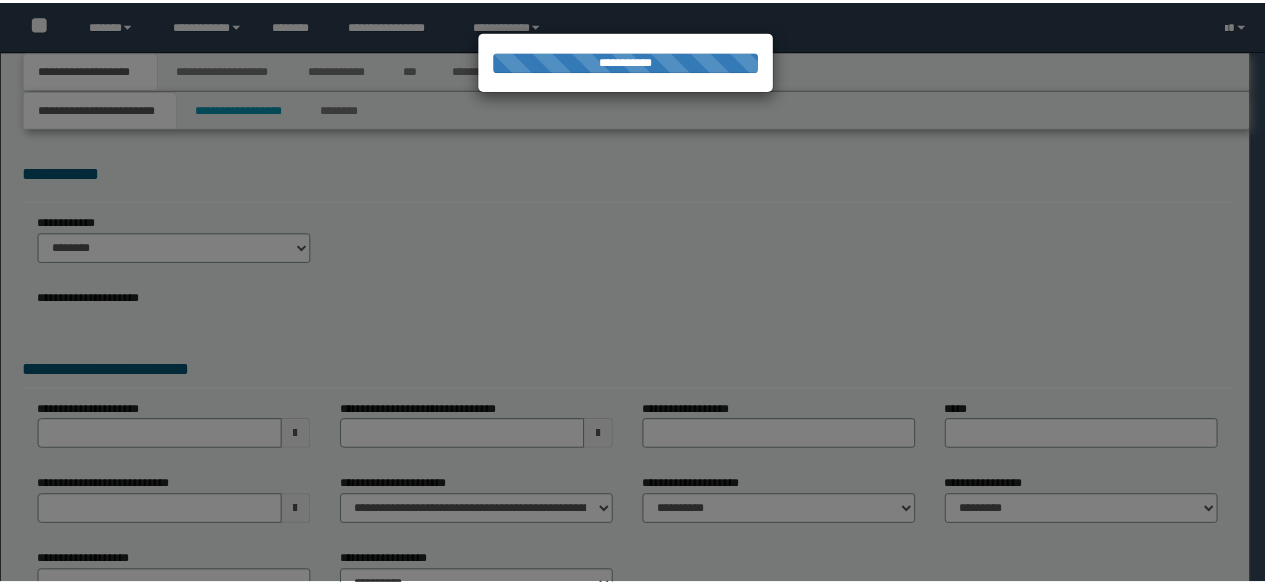 scroll, scrollTop: 0, scrollLeft: 0, axis: both 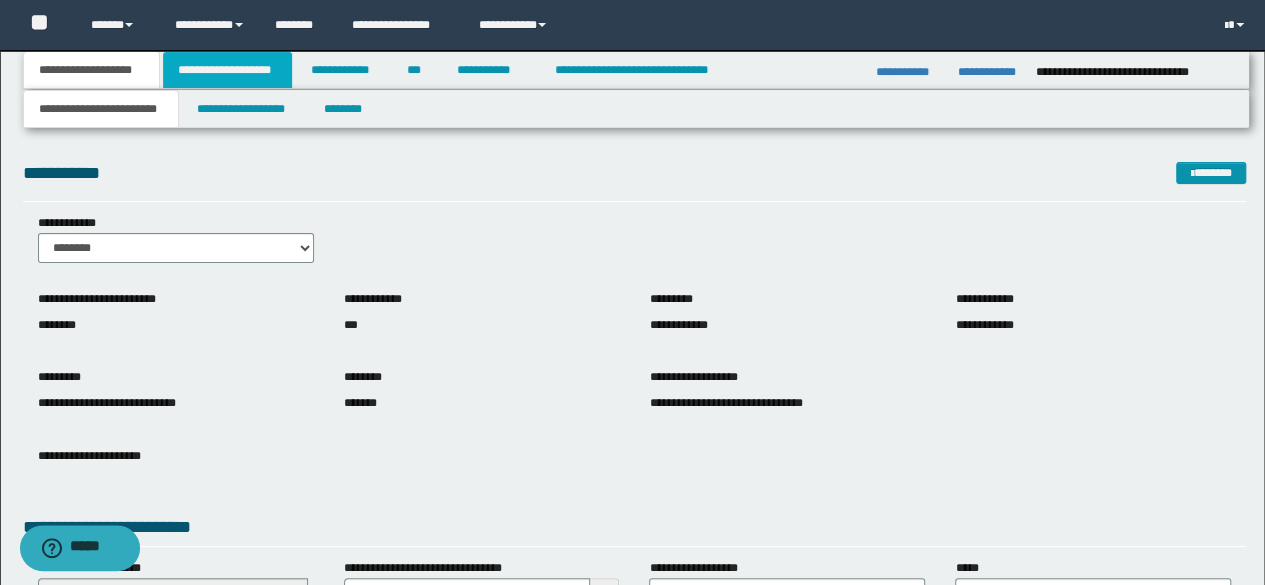 click on "**********" at bounding box center [227, 70] 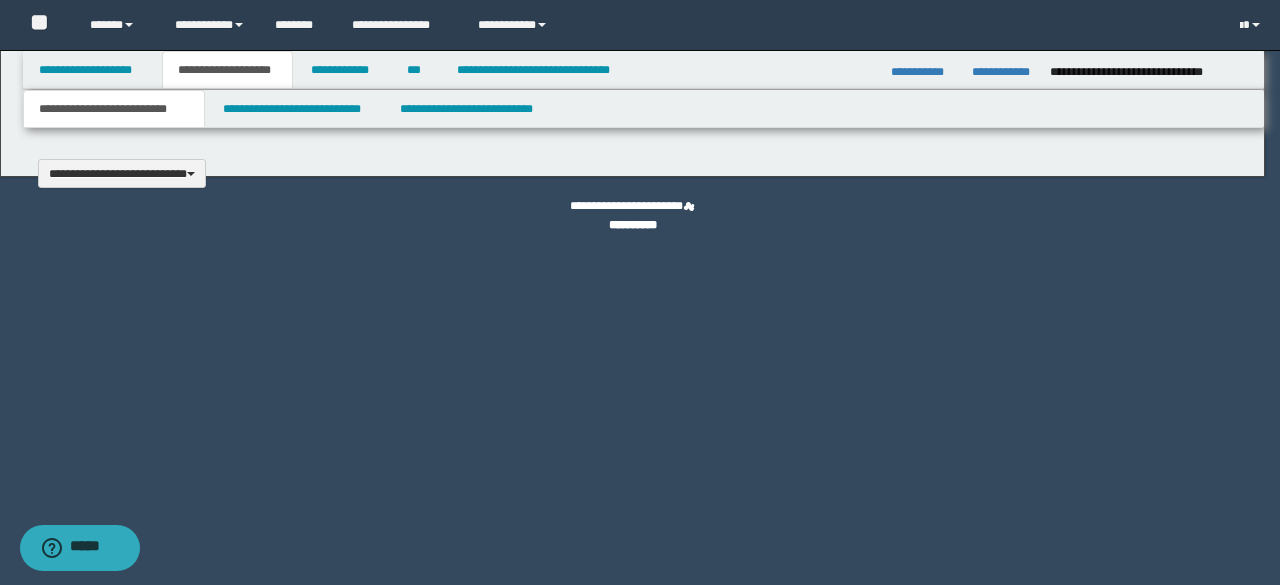 type 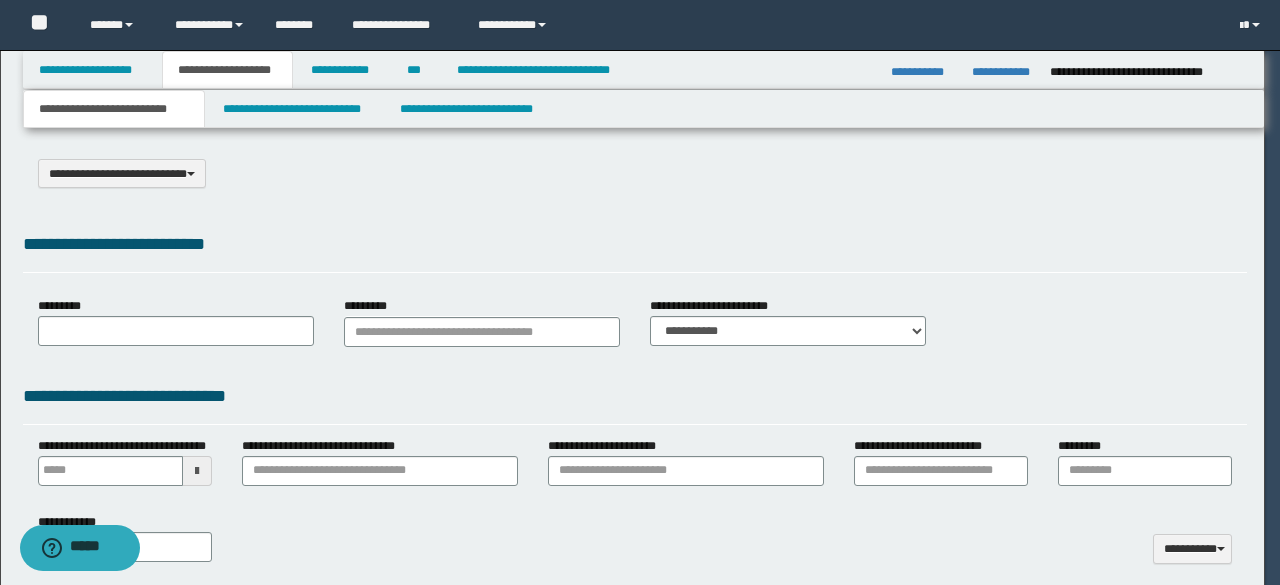 type on "**********" 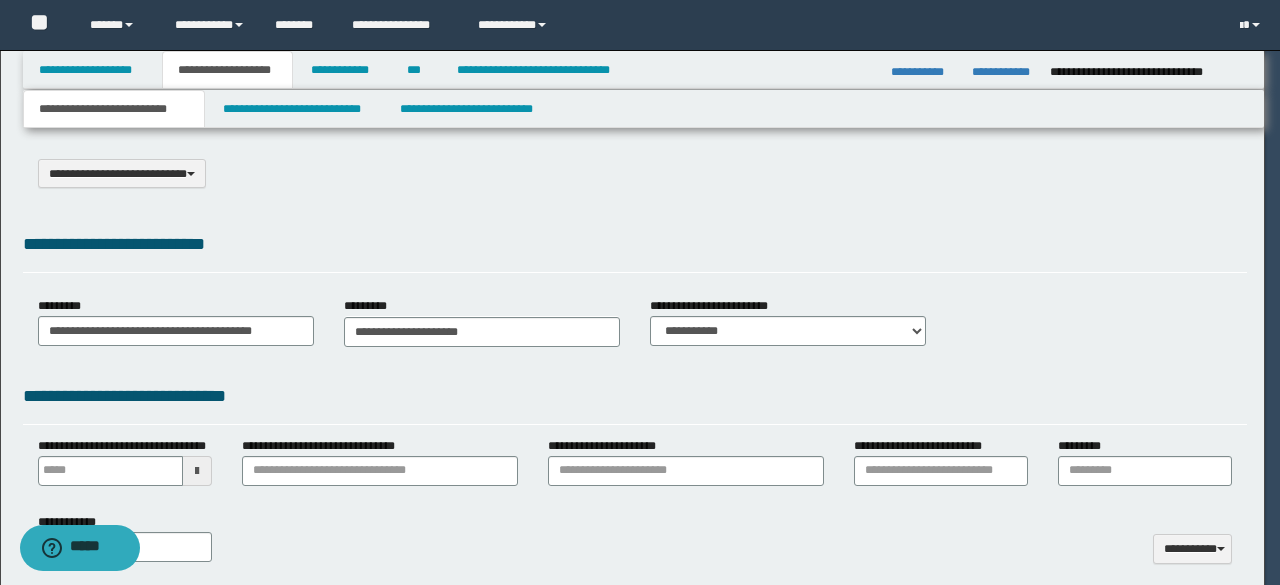 scroll, scrollTop: 0, scrollLeft: 0, axis: both 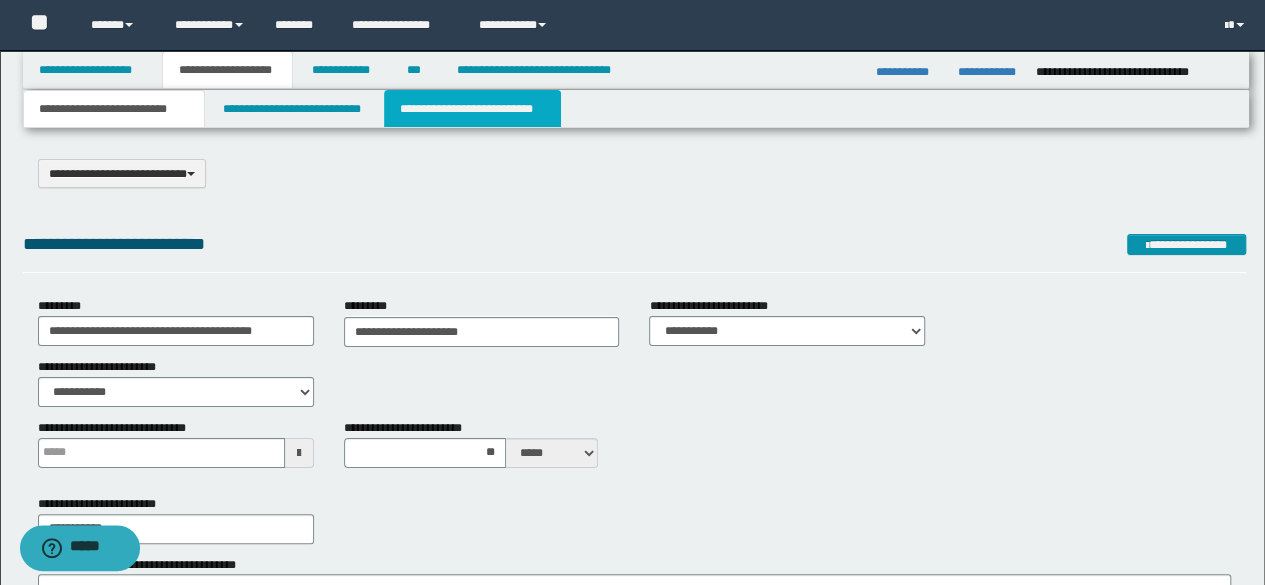click on "**********" at bounding box center (472, 109) 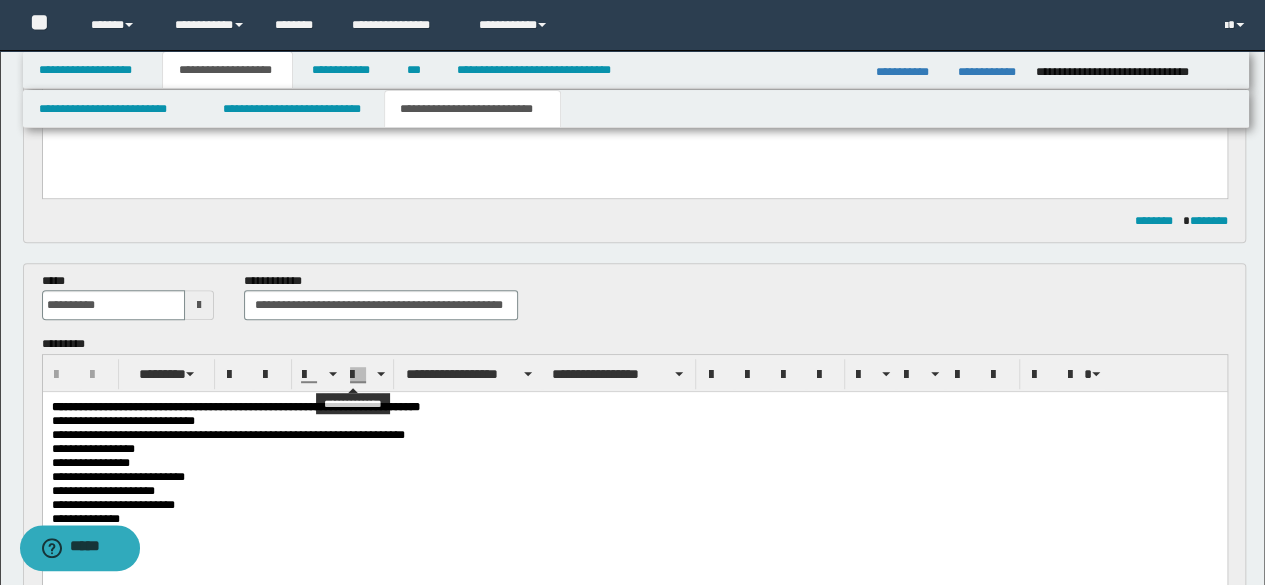 scroll, scrollTop: 634, scrollLeft: 0, axis: vertical 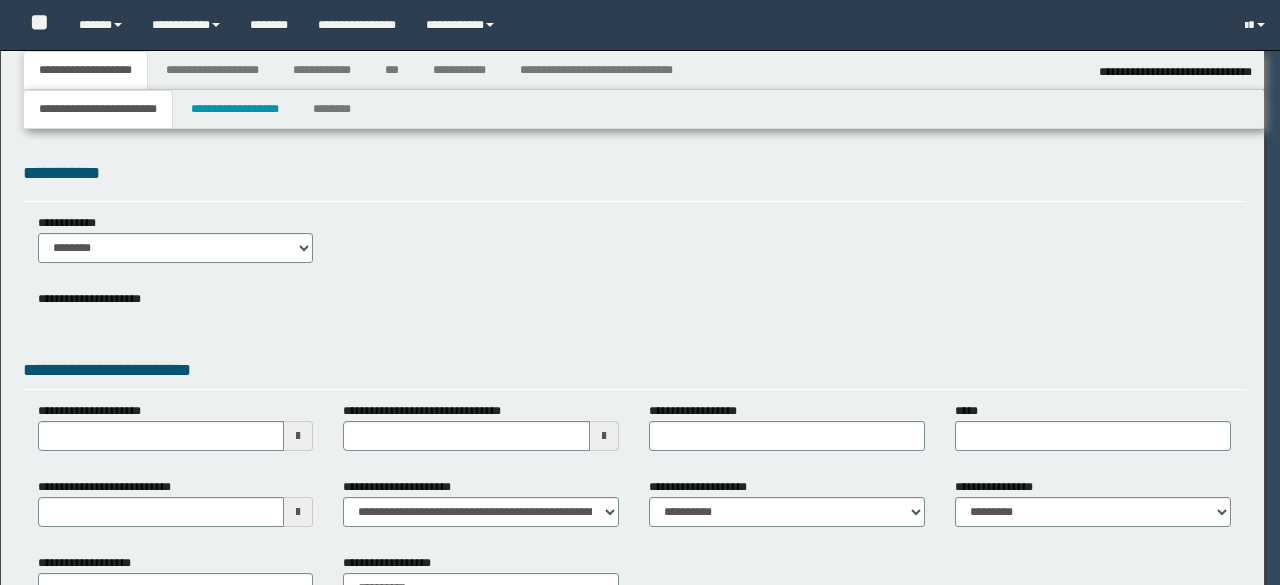 select on "*" 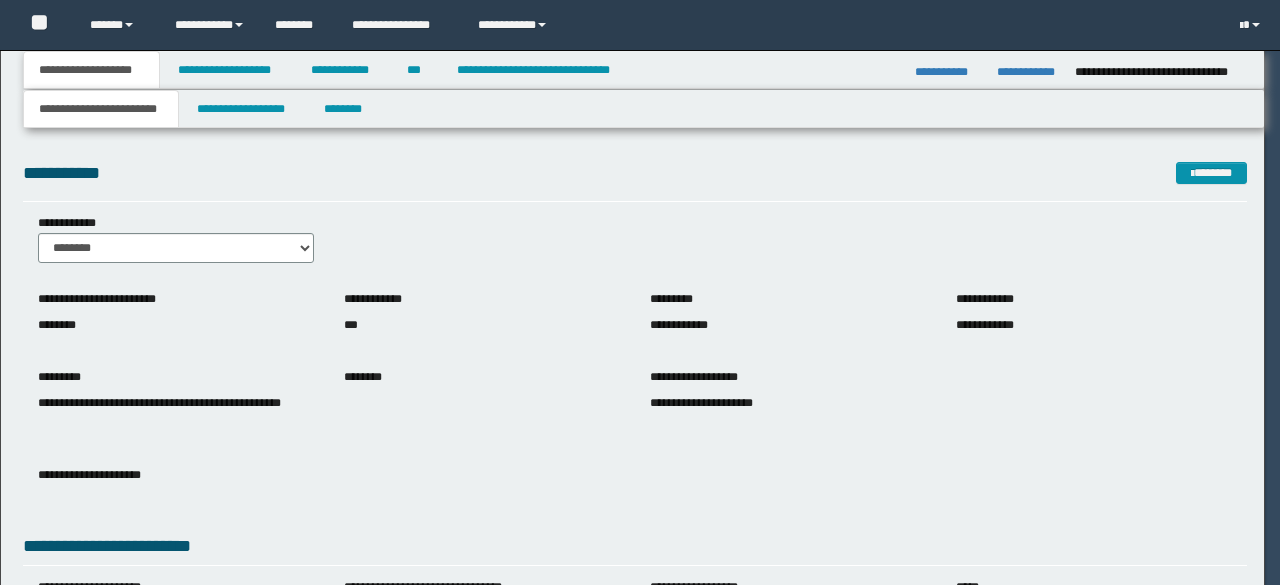 scroll, scrollTop: 0, scrollLeft: 0, axis: both 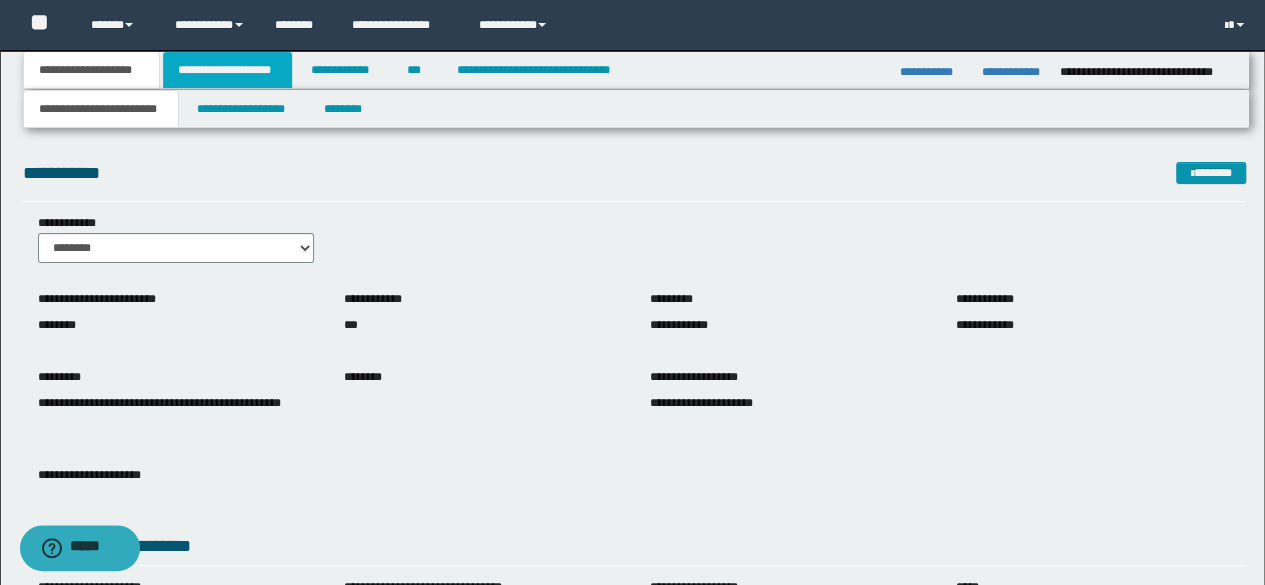 click on "**********" at bounding box center (227, 70) 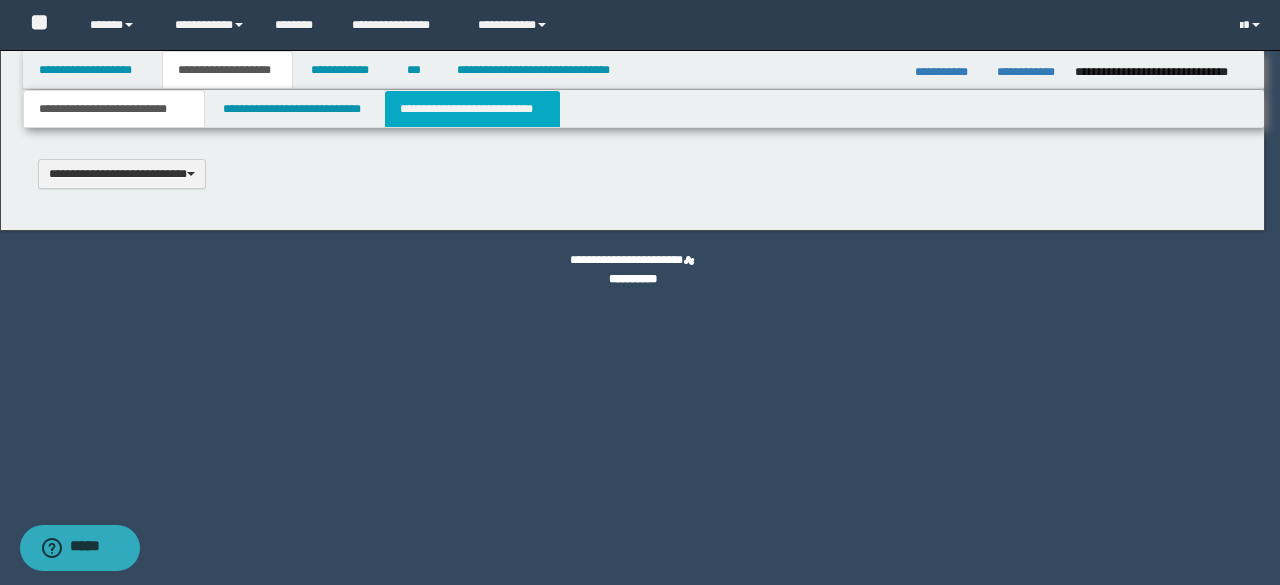 drag, startPoint x: 542, startPoint y: 125, endPoint x: 503, endPoint y: 117, distance: 39.812057 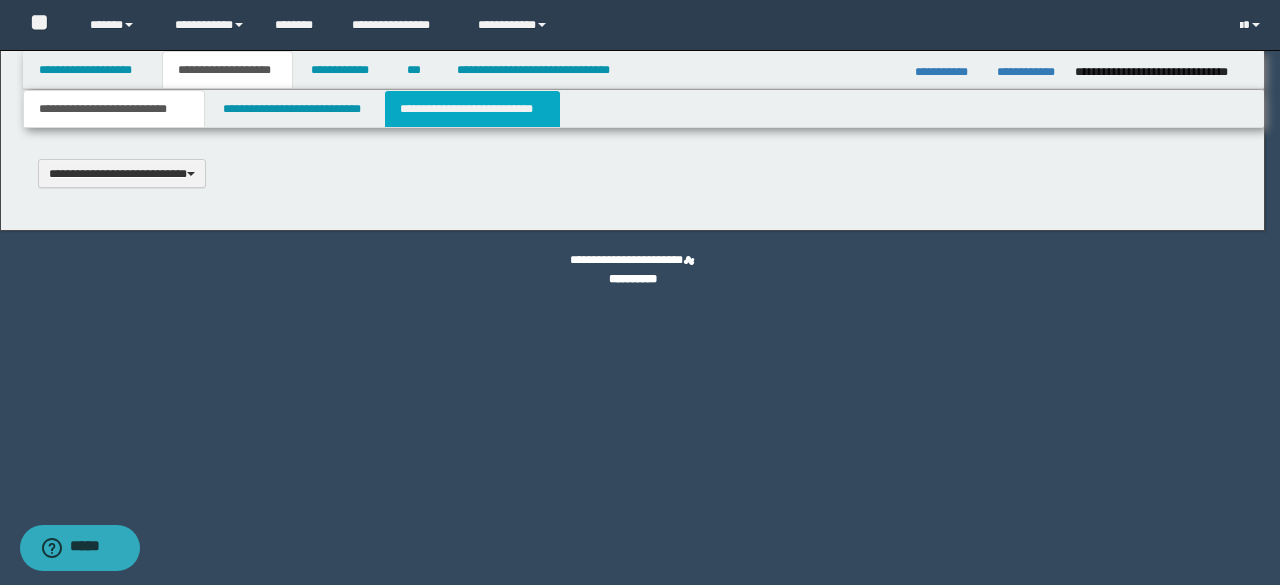 type 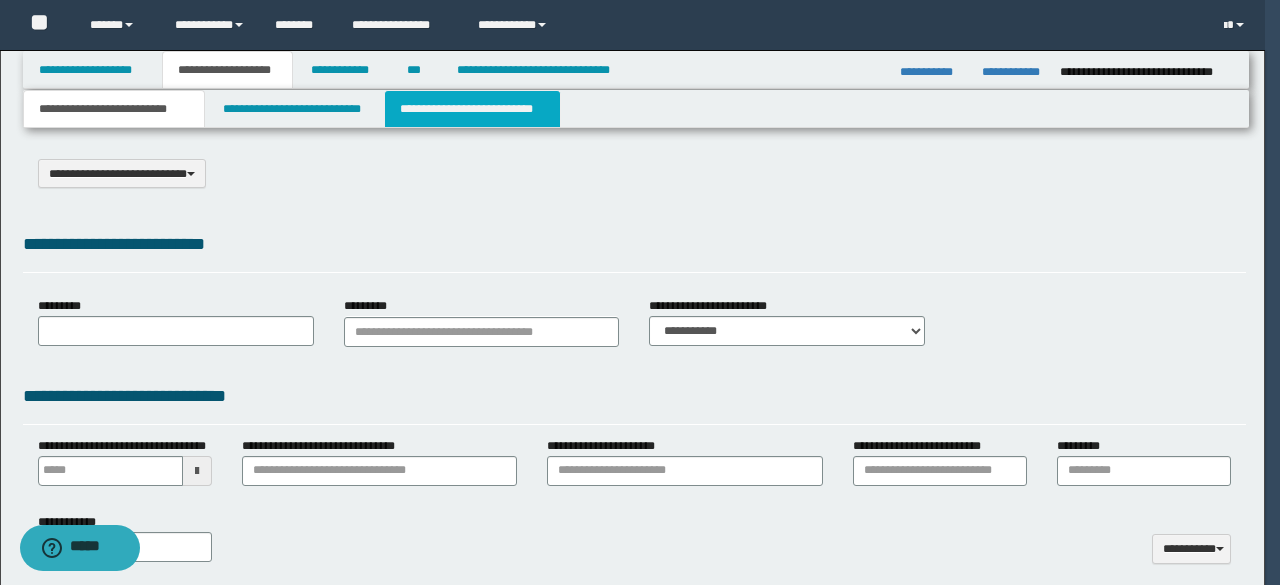 type on "**********" 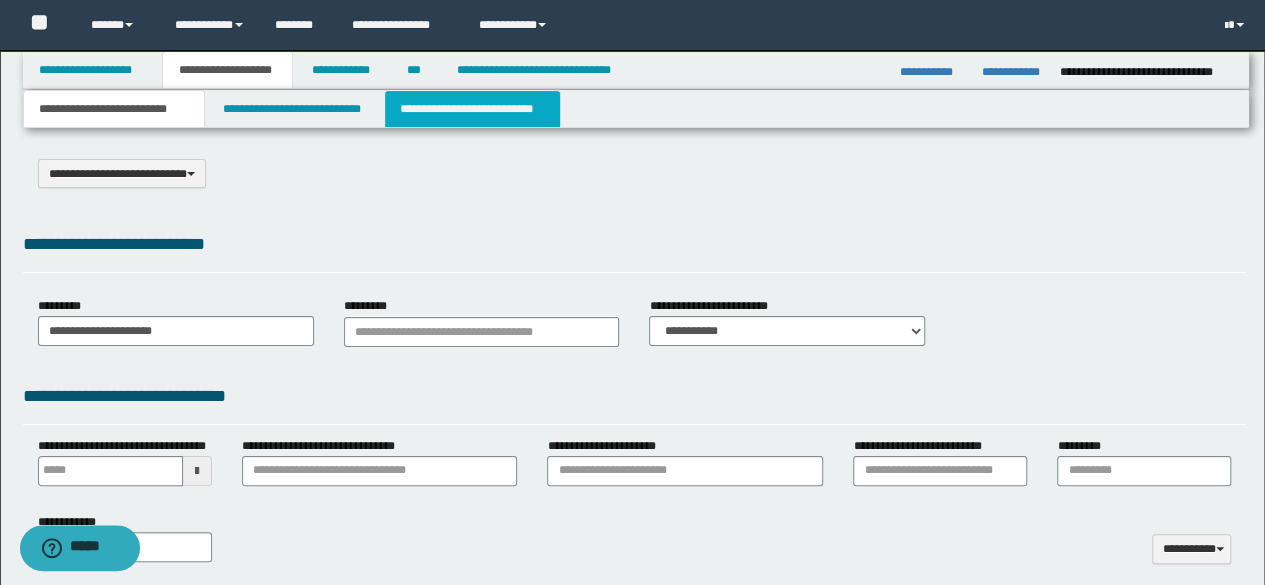 click on "**********" at bounding box center [472, 109] 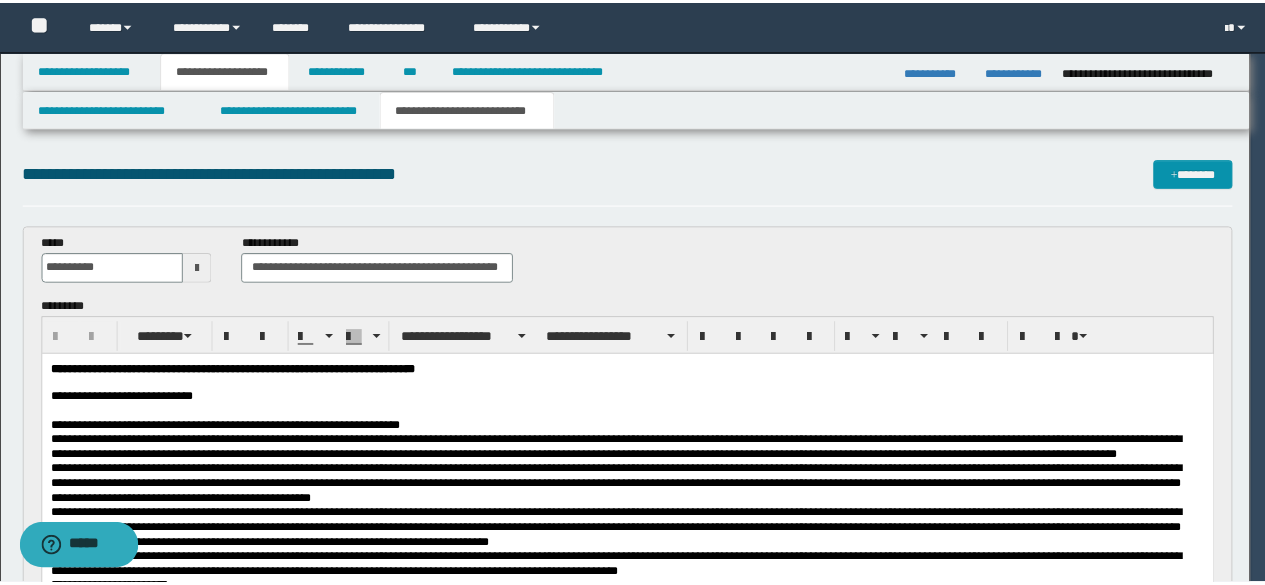 scroll, scrollTop: 97, scrollLeft: 0, axis: vertical 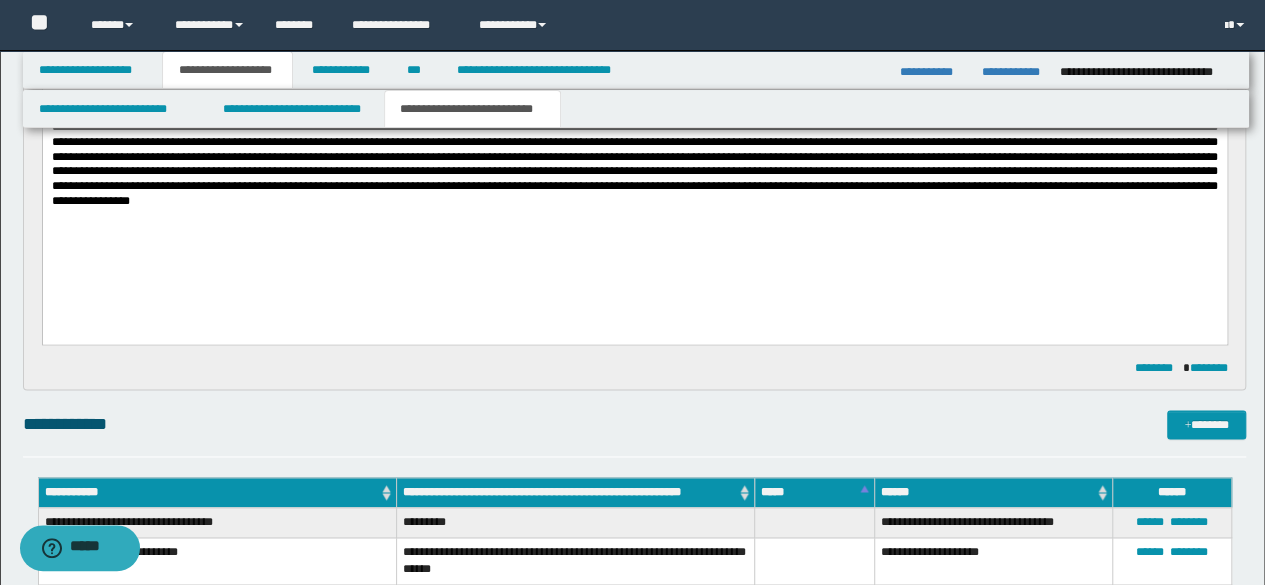 click on "**********" at bounding box center (634, 133) 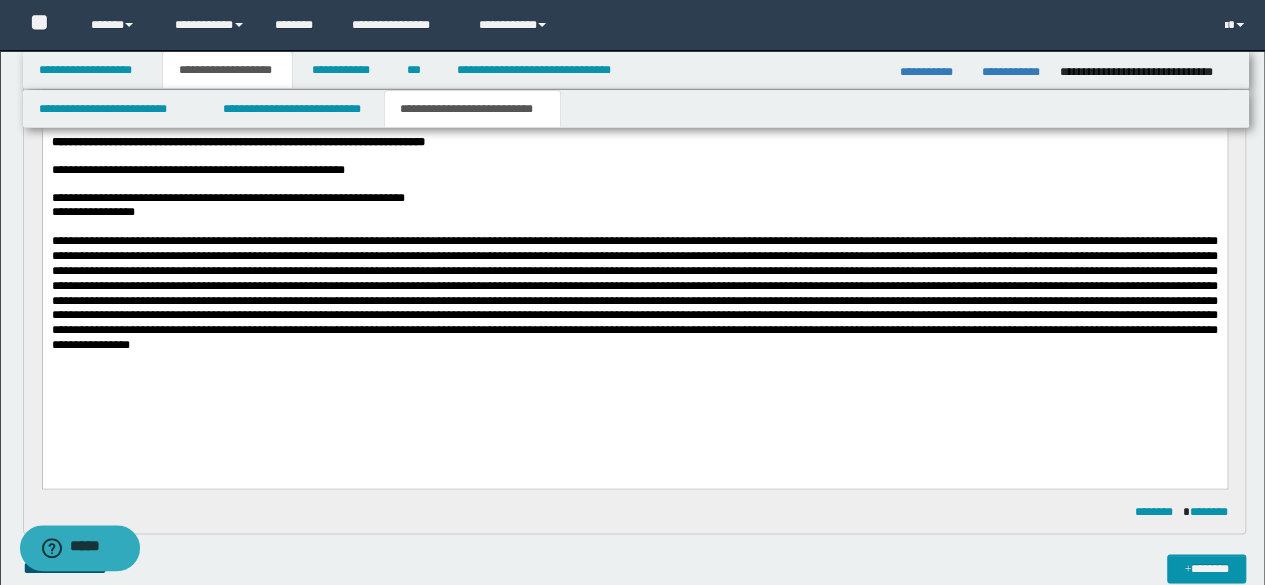 scroll, scrollTop: 1010, scrollLeft: 0, axis: vertical 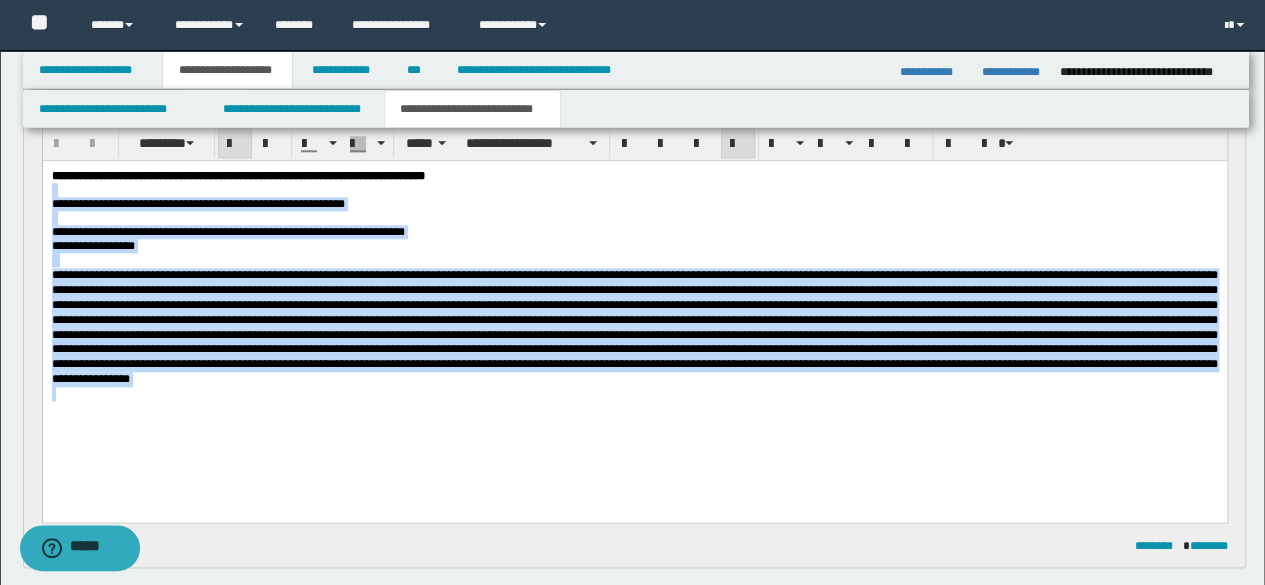 drag, startPoint x: 740, startPoint y: 408, endPoint x: 25, endPoint y: 191, distance: 747.2041 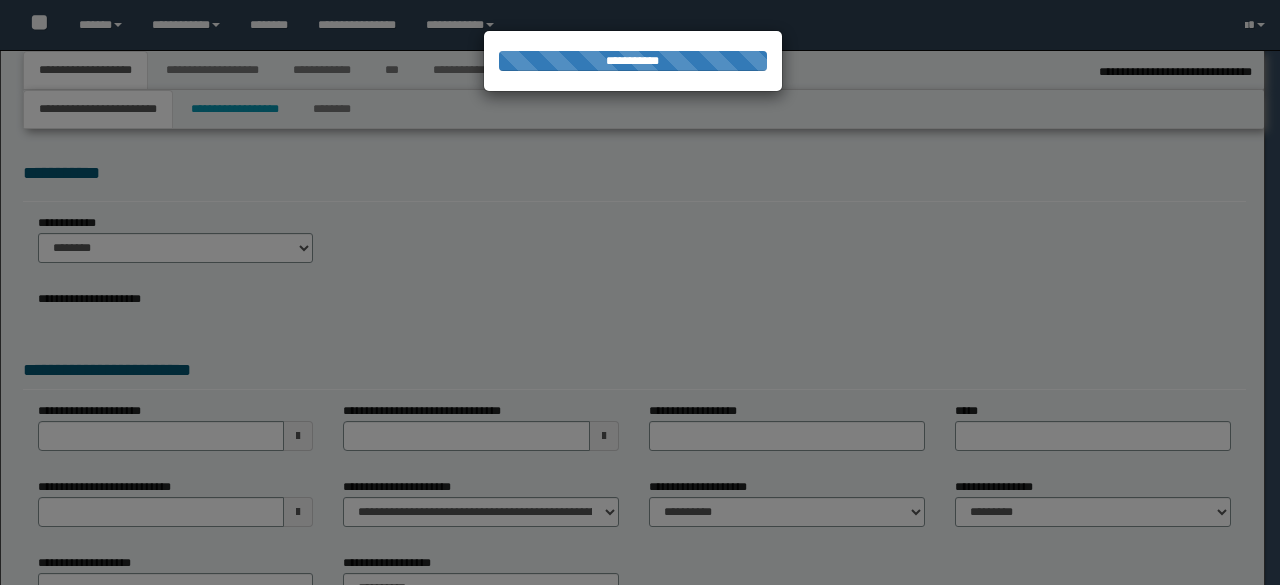 select on "*" 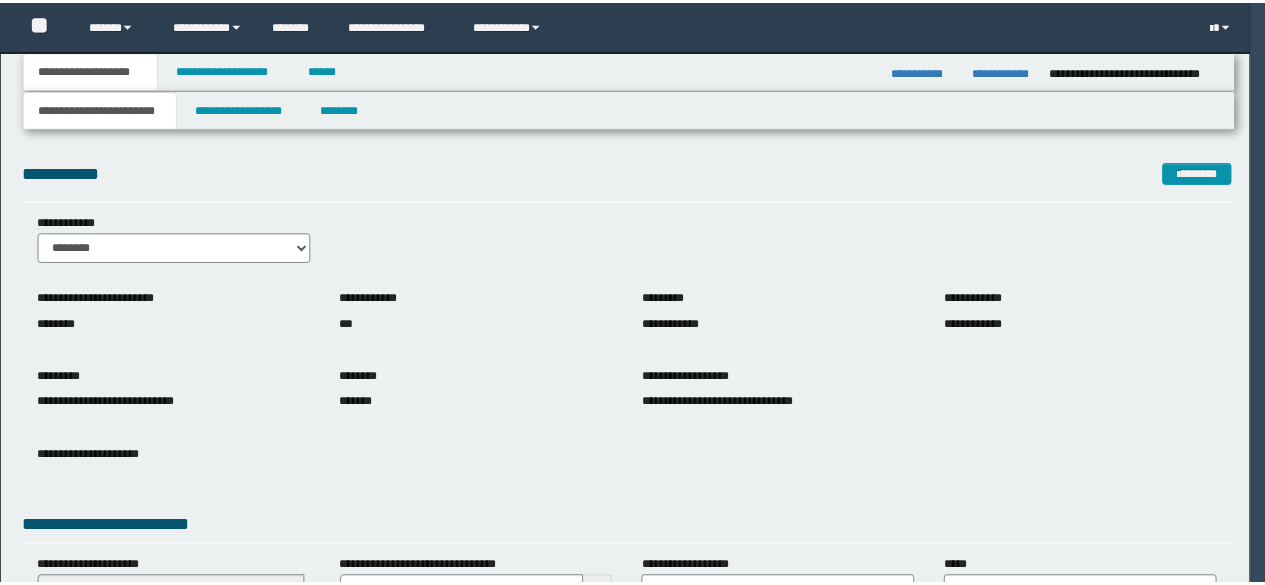 scroll, scrollTop: 0, scrollLeft: 0, axis: both 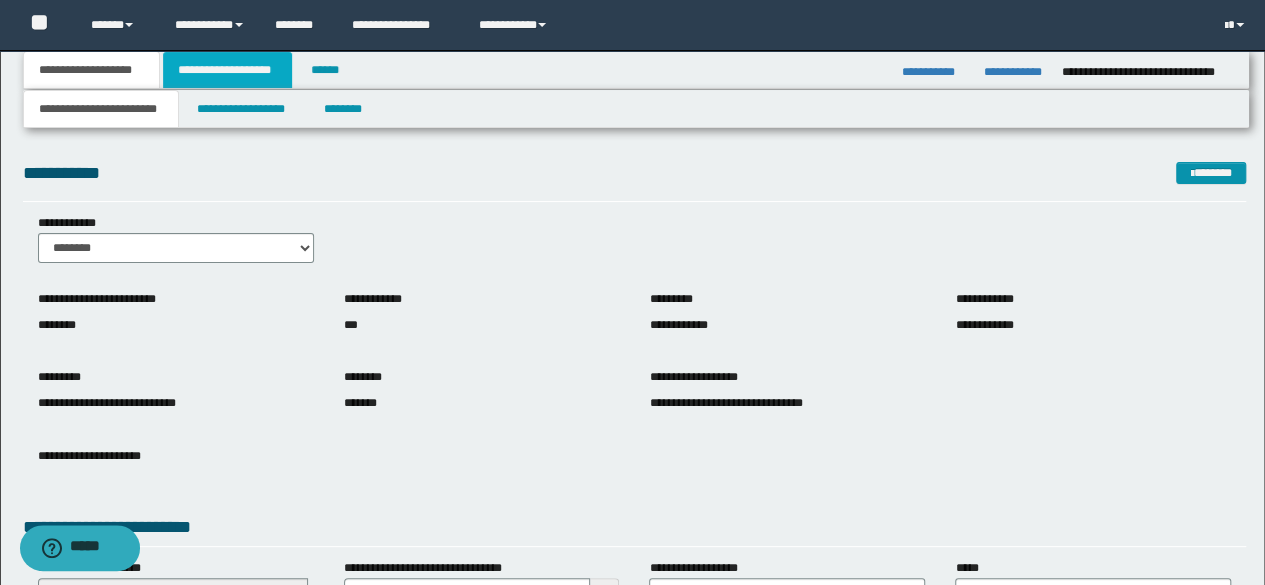 click on "**********" at bounding box center (227, 70) 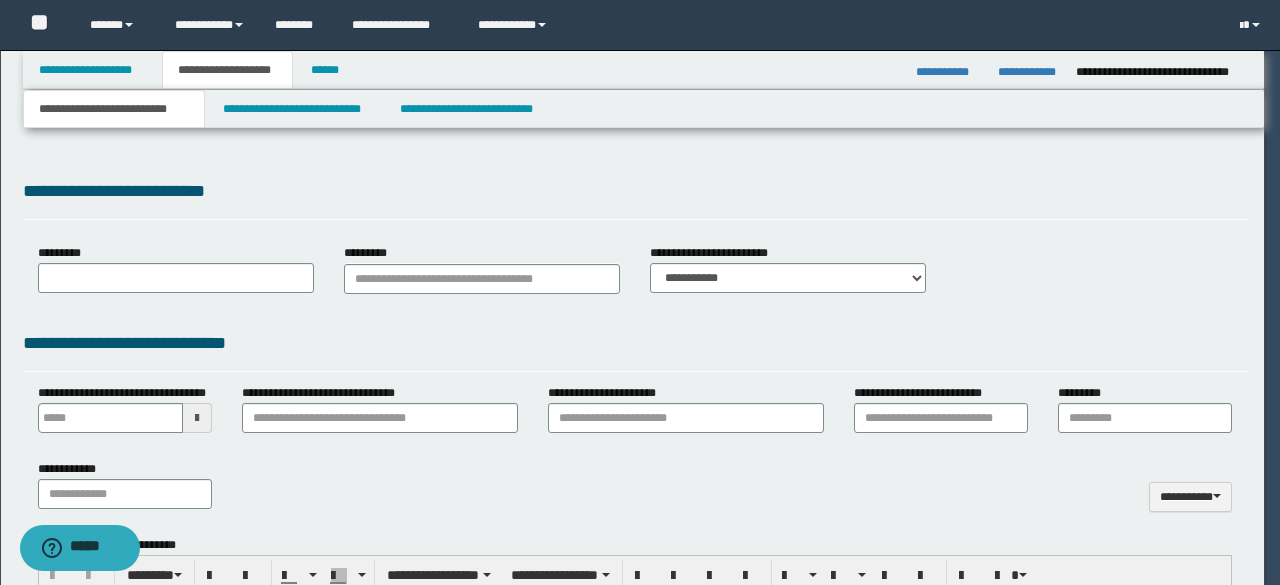 type on "**********" 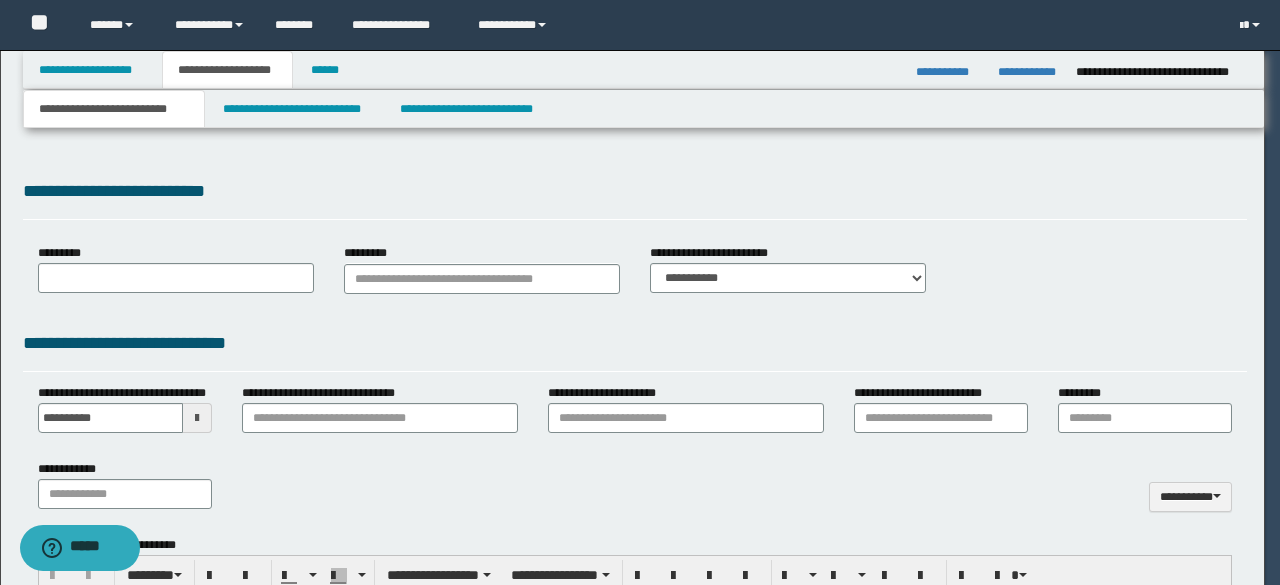 type on "**********" 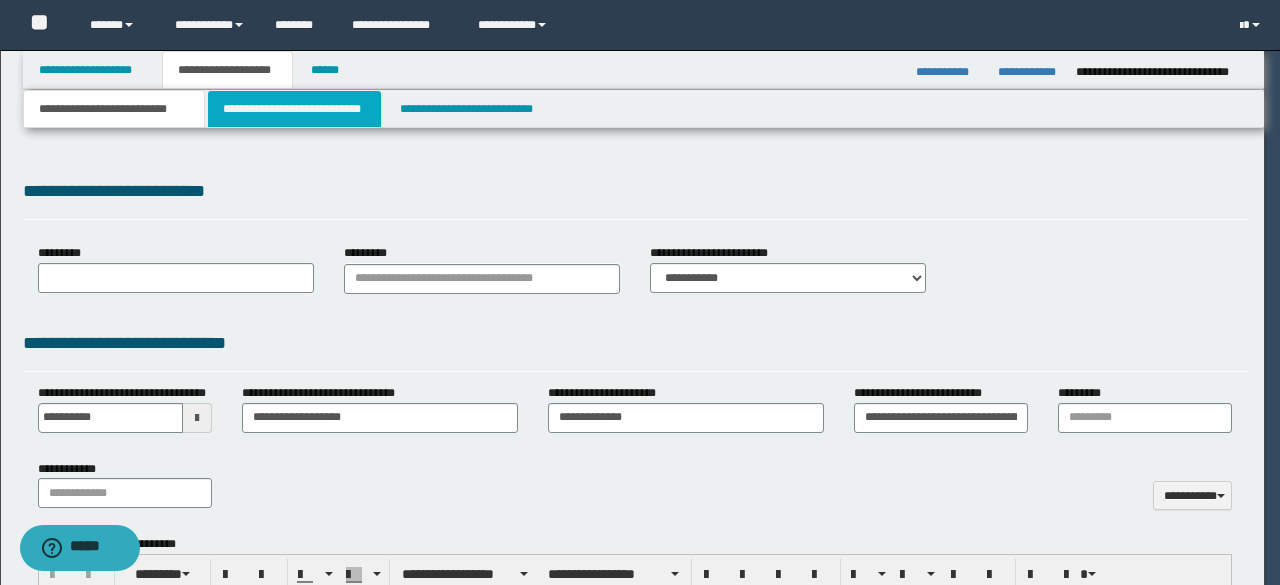 scroll, scrollTop: 0, scrollLeft: 0, axis: both 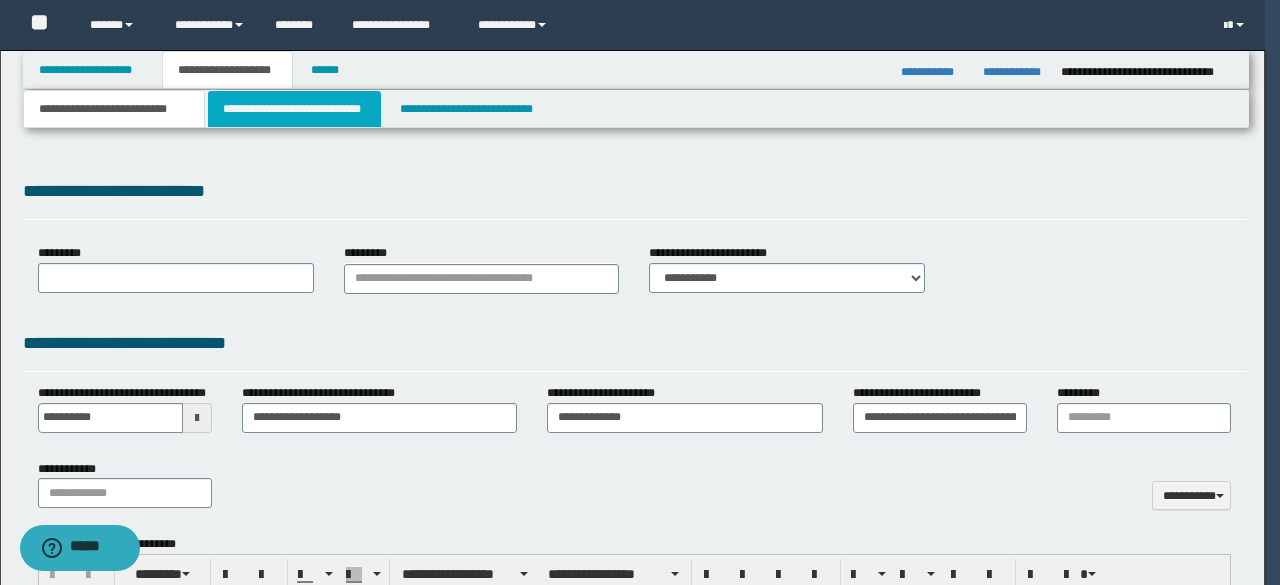 type on "**********" 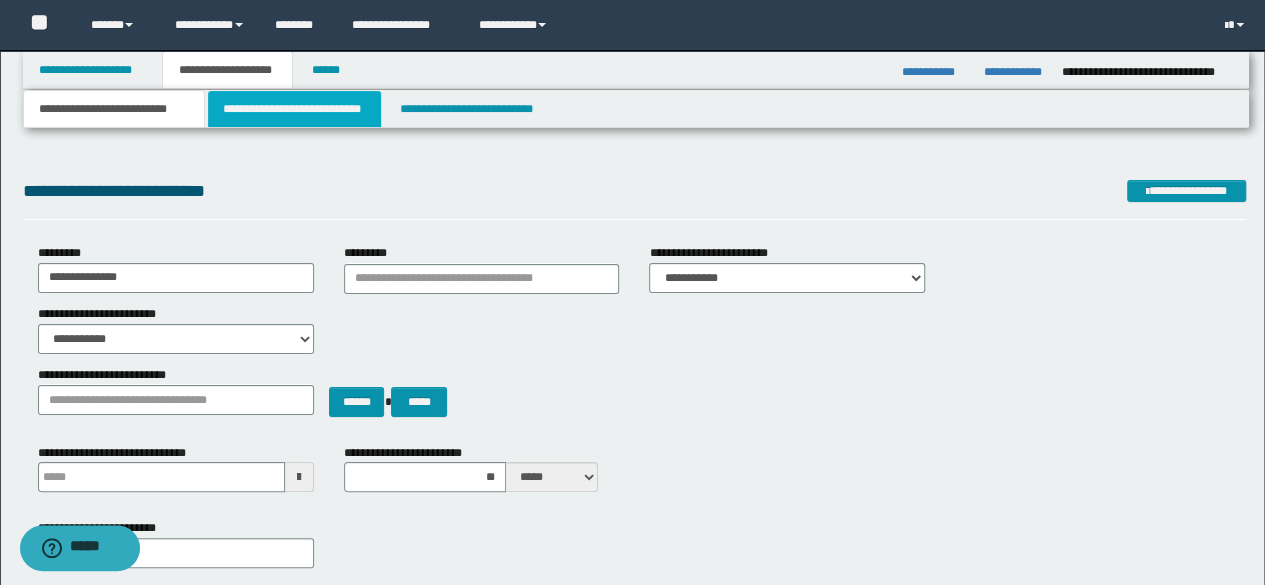 click on "**********" at bounding box center (294, 109) 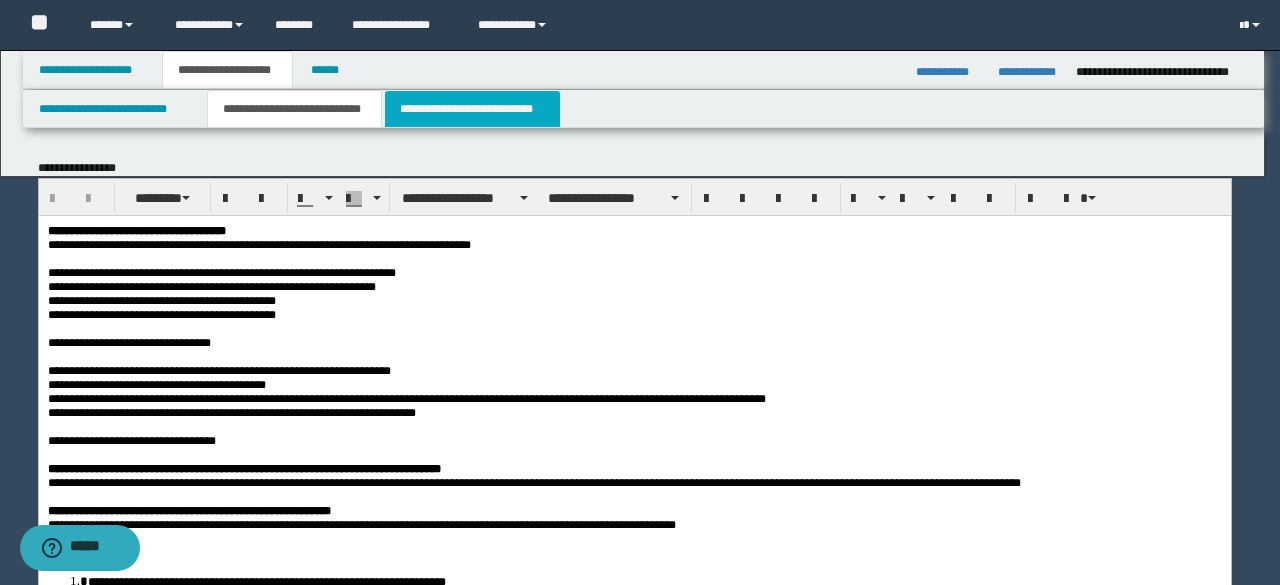 scroll, scrollTop: 0, scrollLeft: 0, axis: both 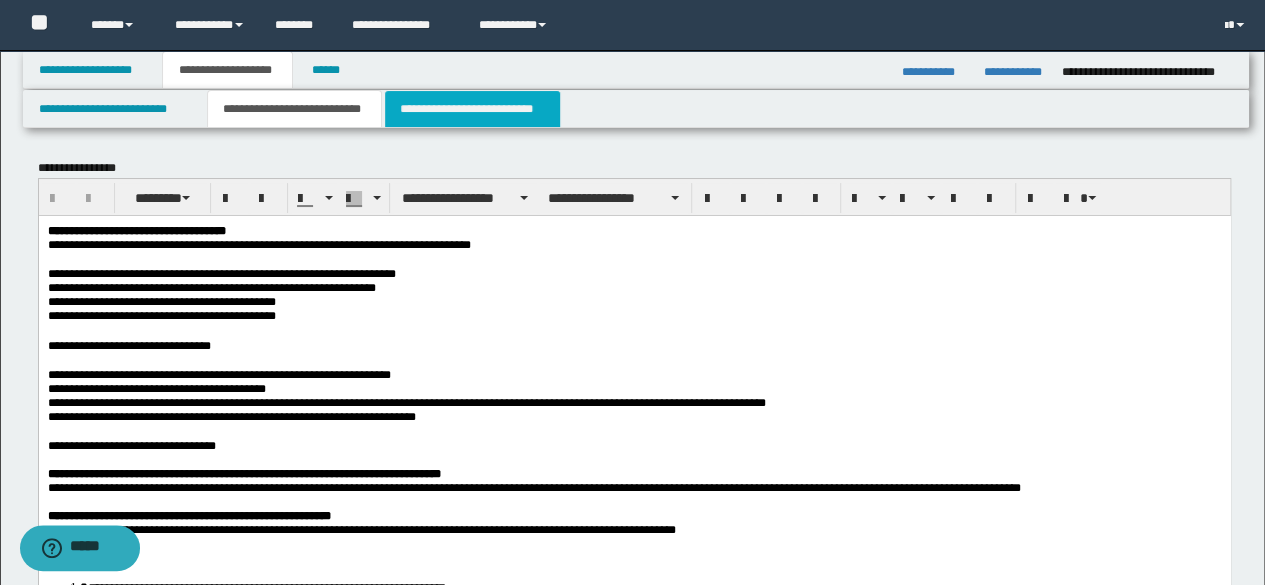 click on "**********" at bounding box center [472, 109] 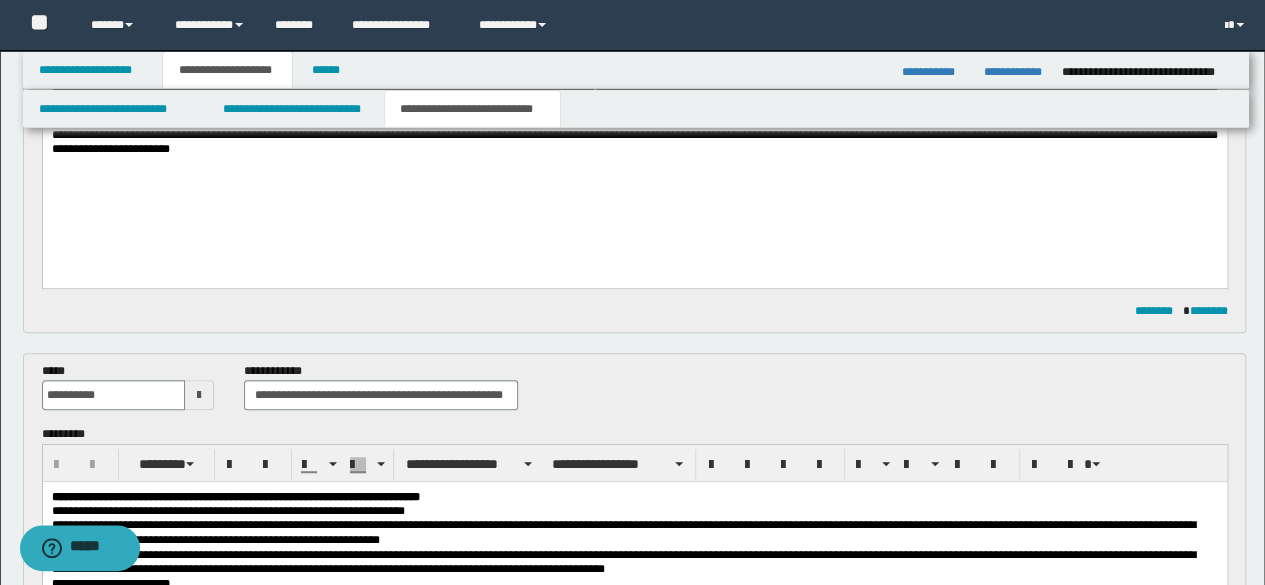 scroll, scrollTop: 681, scrollLeft: 0, axis: vertical 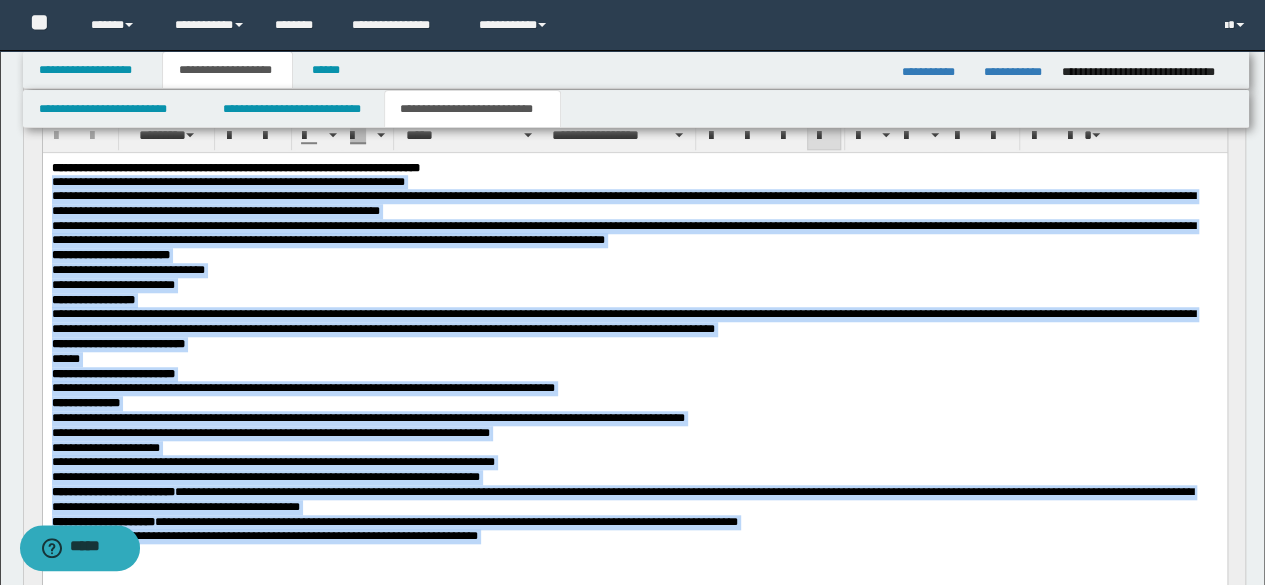 drag, startPoint x: 549, startPoint y: 563, endPoint x: 41, endPoint y: 189, distance: 630.8248 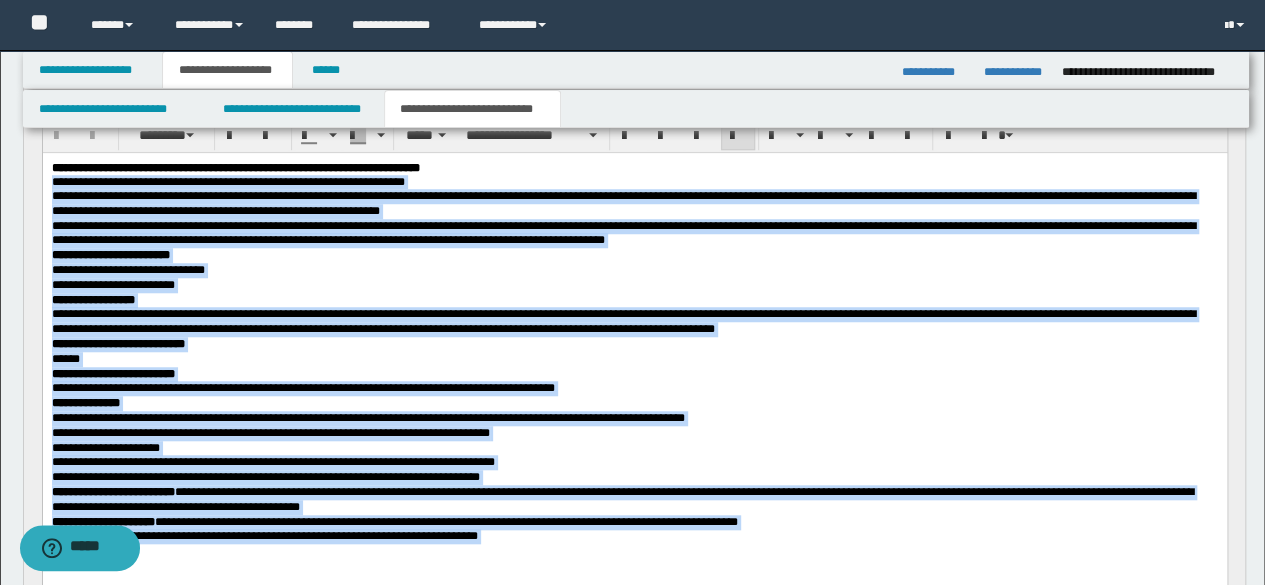 copy on "**********" 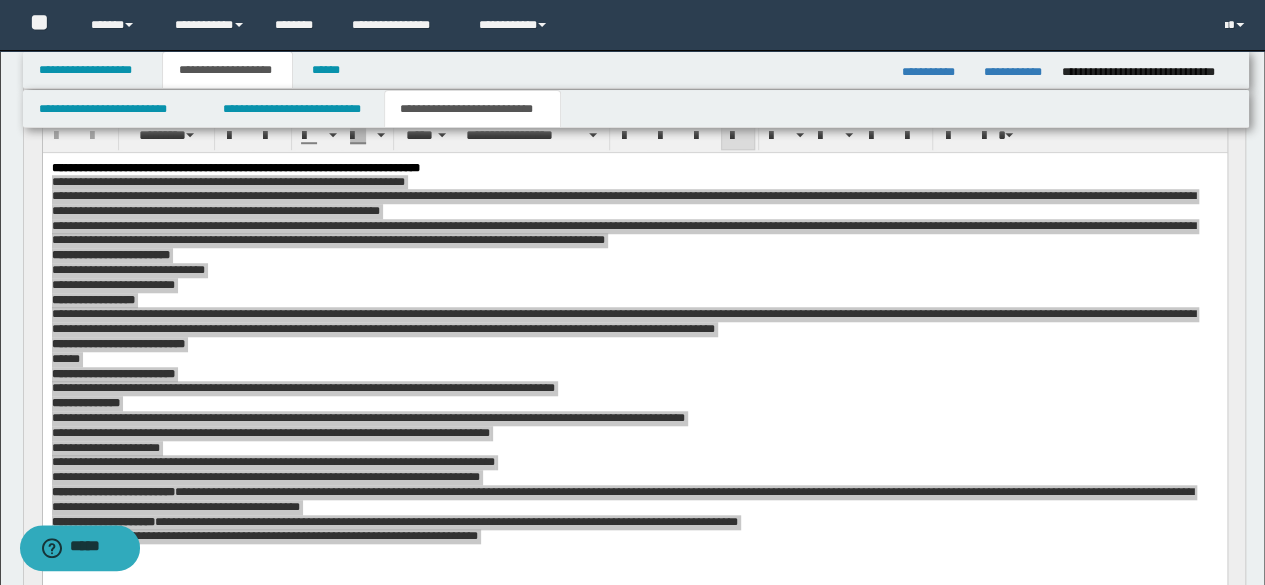 click at bounding box center [635, 425] 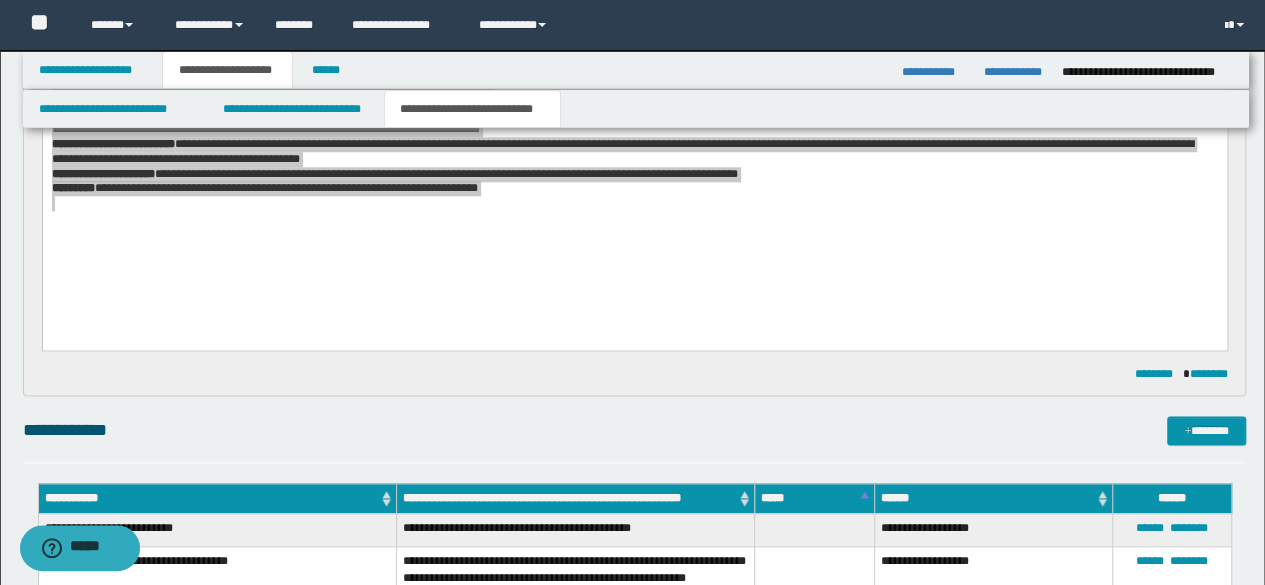scroll, scrollTop: 1030, scrollLeft: 0, axis: vertical 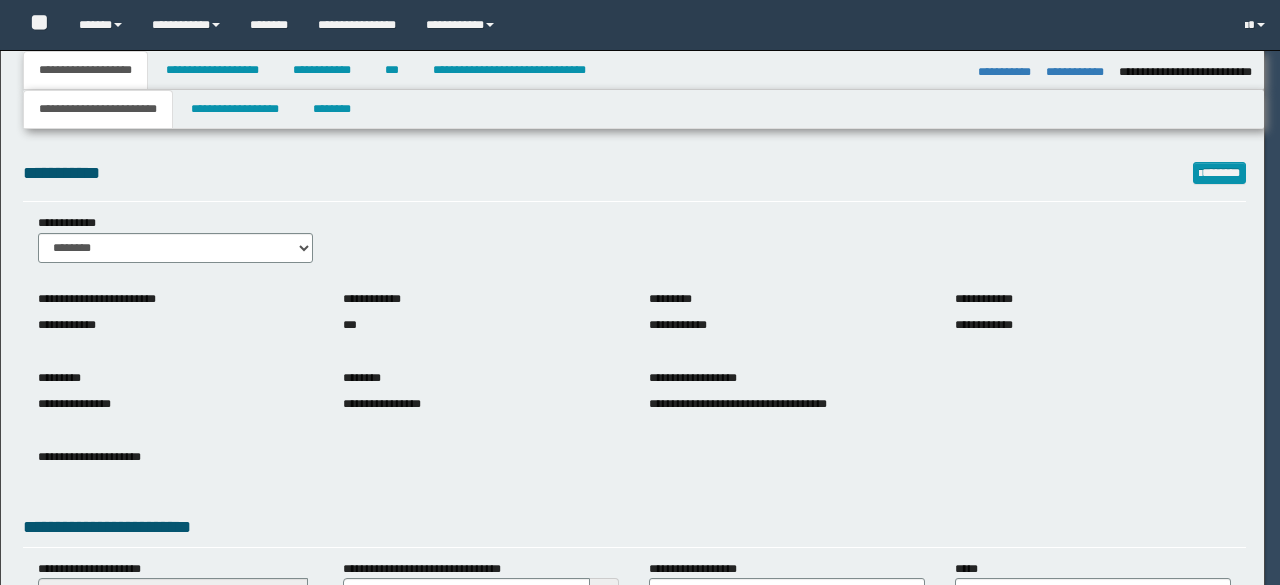 select on "*" 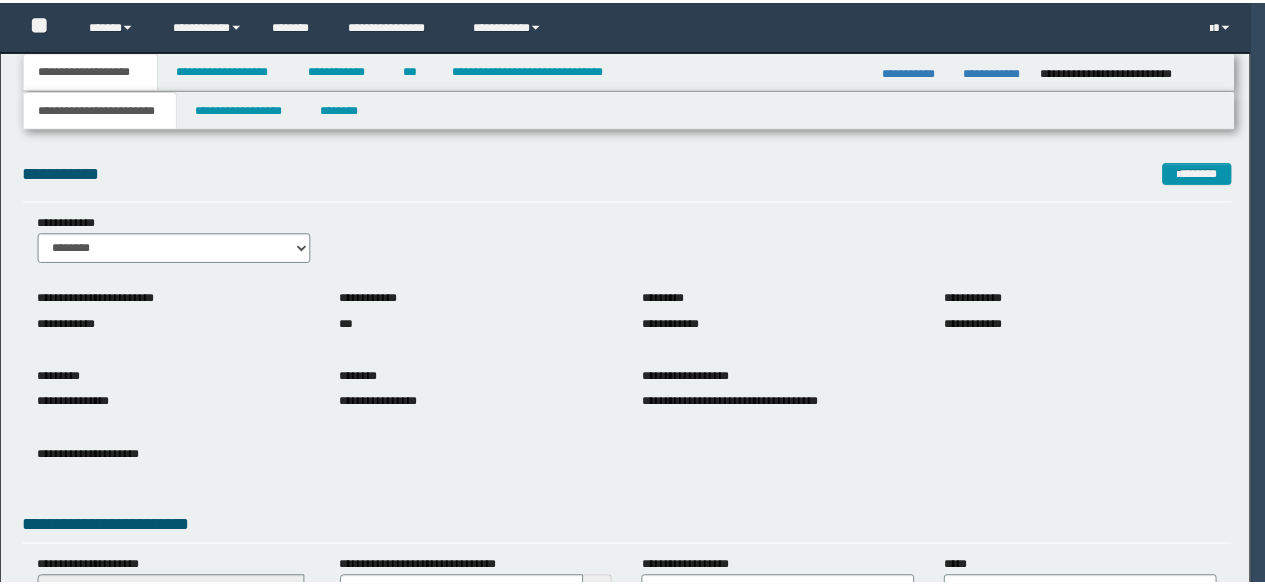 scroll, scrollTop: 0, scrollLeft: 0, axis: both 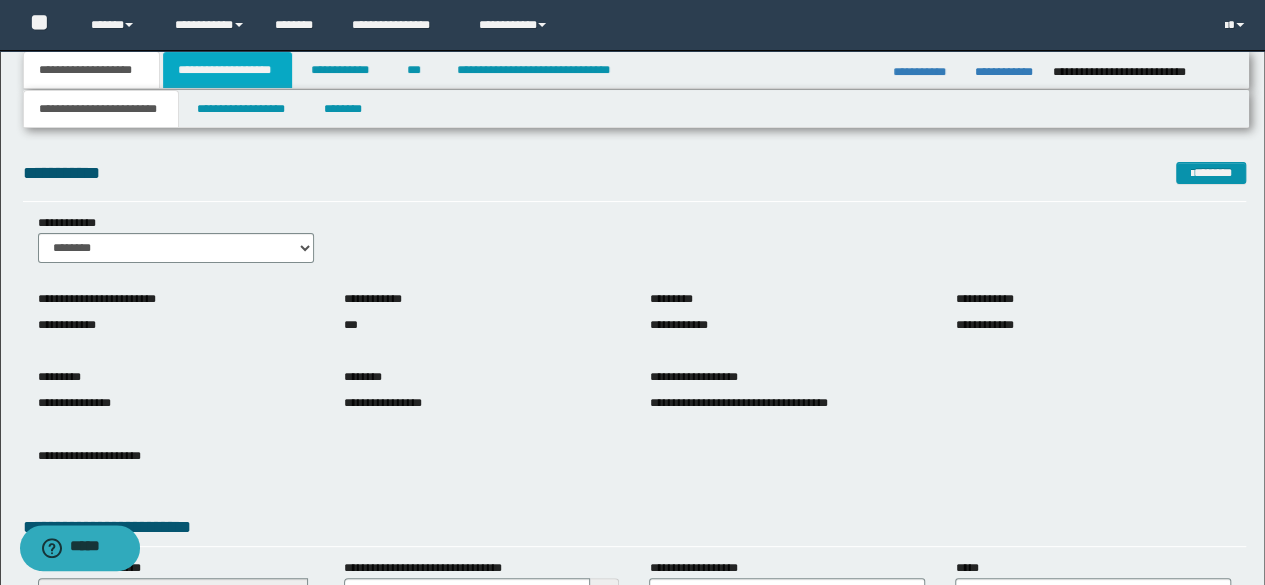 click on "**********" at bounding box center (227, 70) 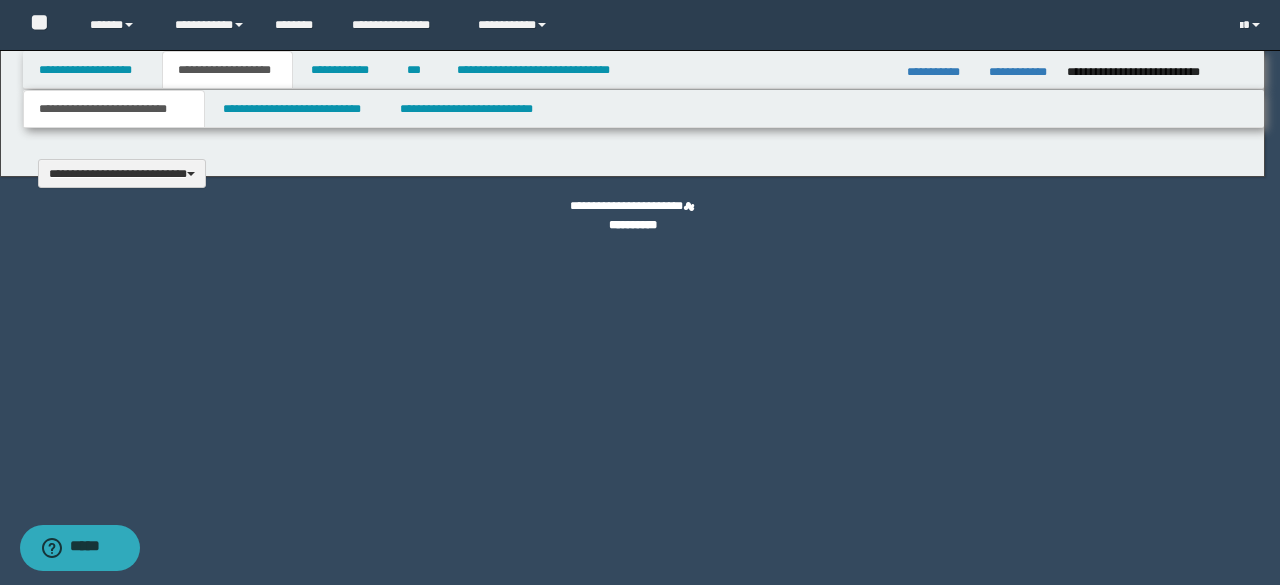 click at bounding box center (640, 292) 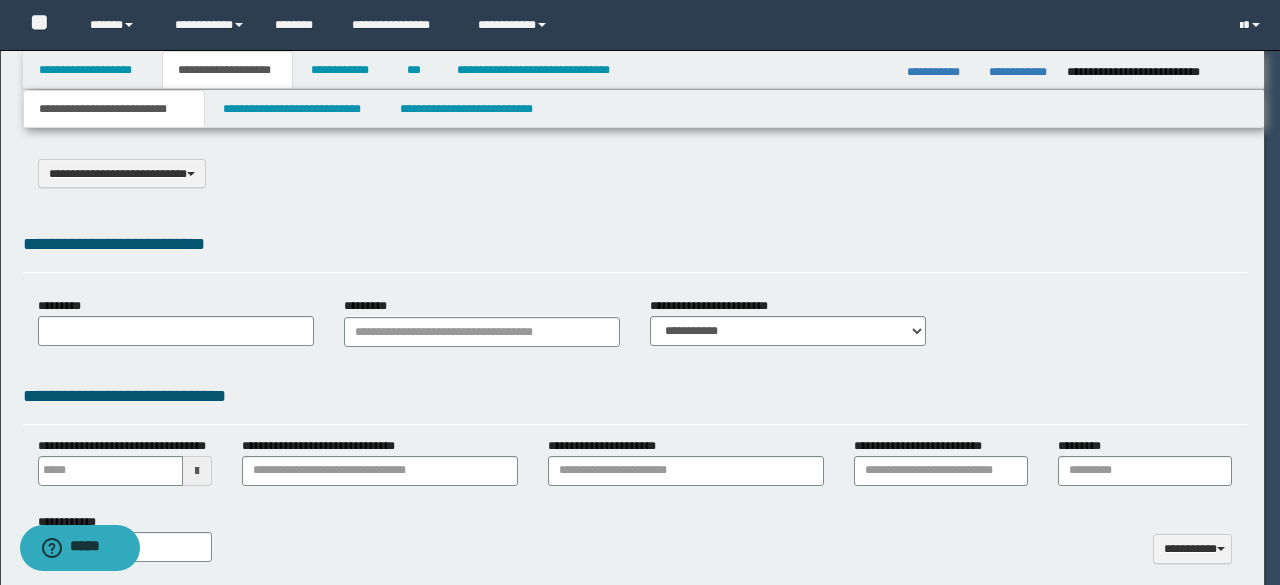 type on "*********" 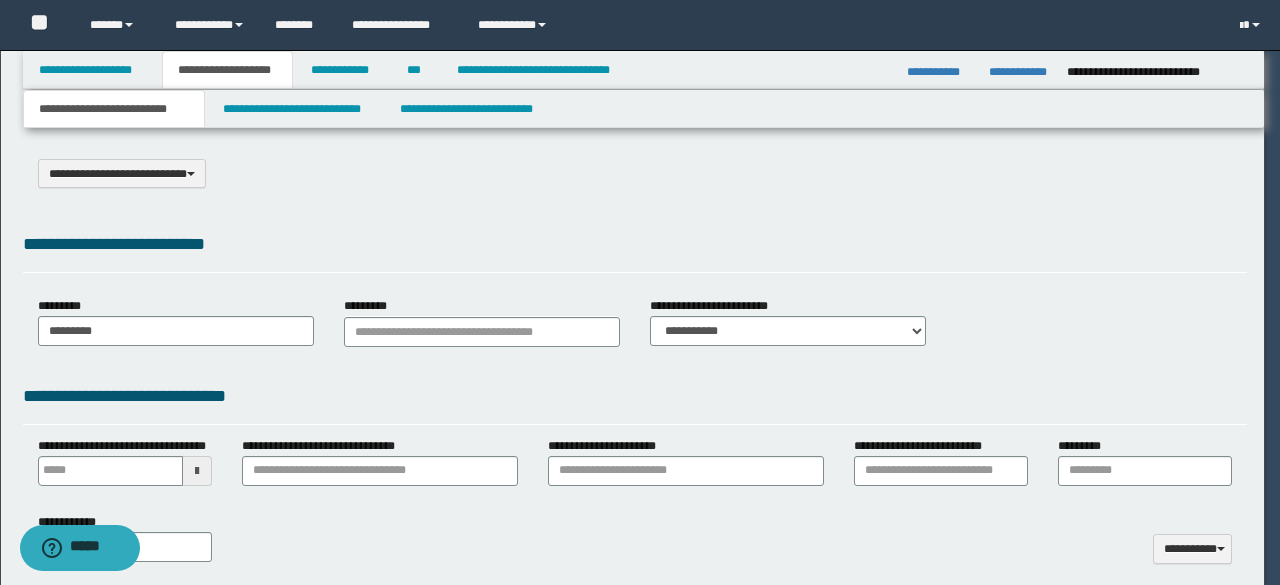 scroll, scrollTop: 0, scrollLeft: 0, axis: both 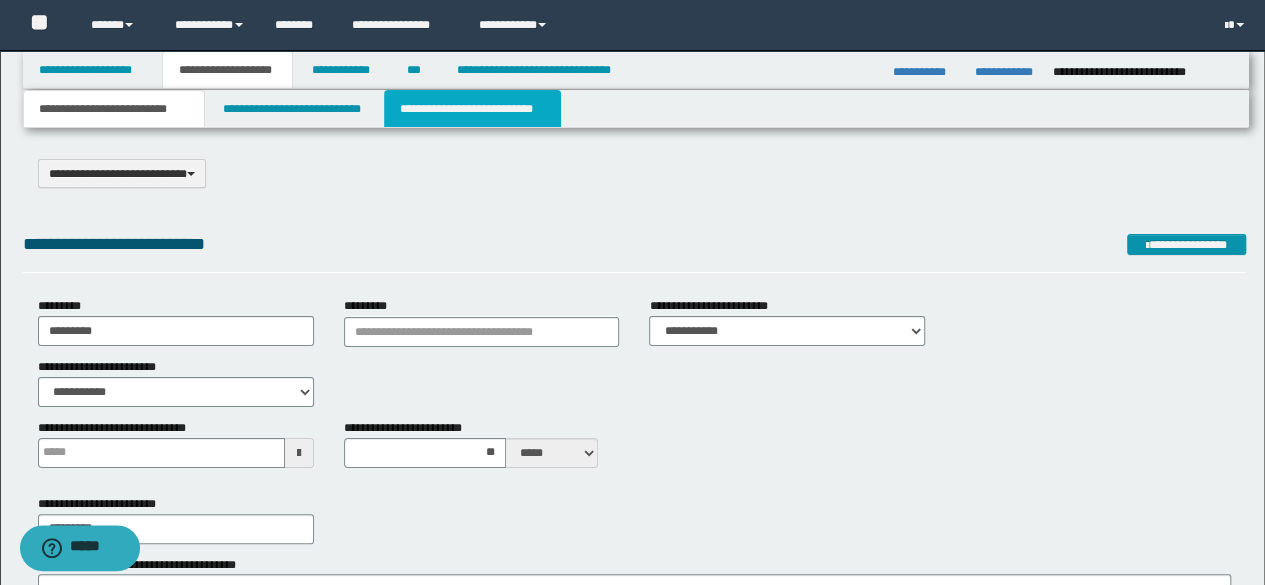 click on "**********" at bounding box center [472, 109] 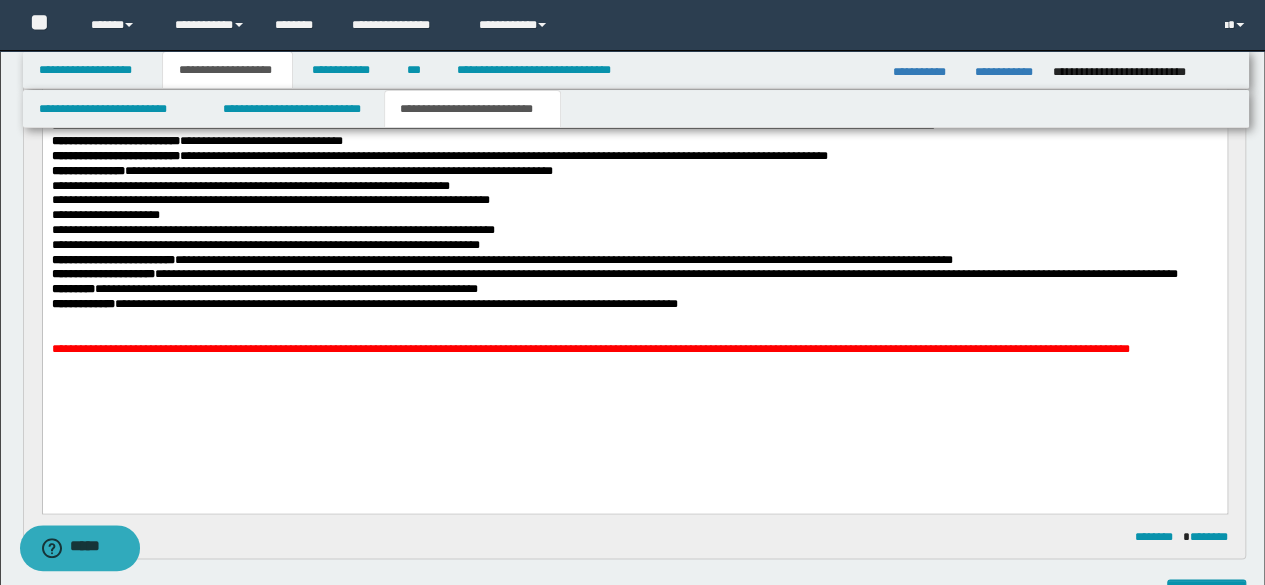 scroll, scrollTop: 1026, scrollLeft: 0, axis: vertical 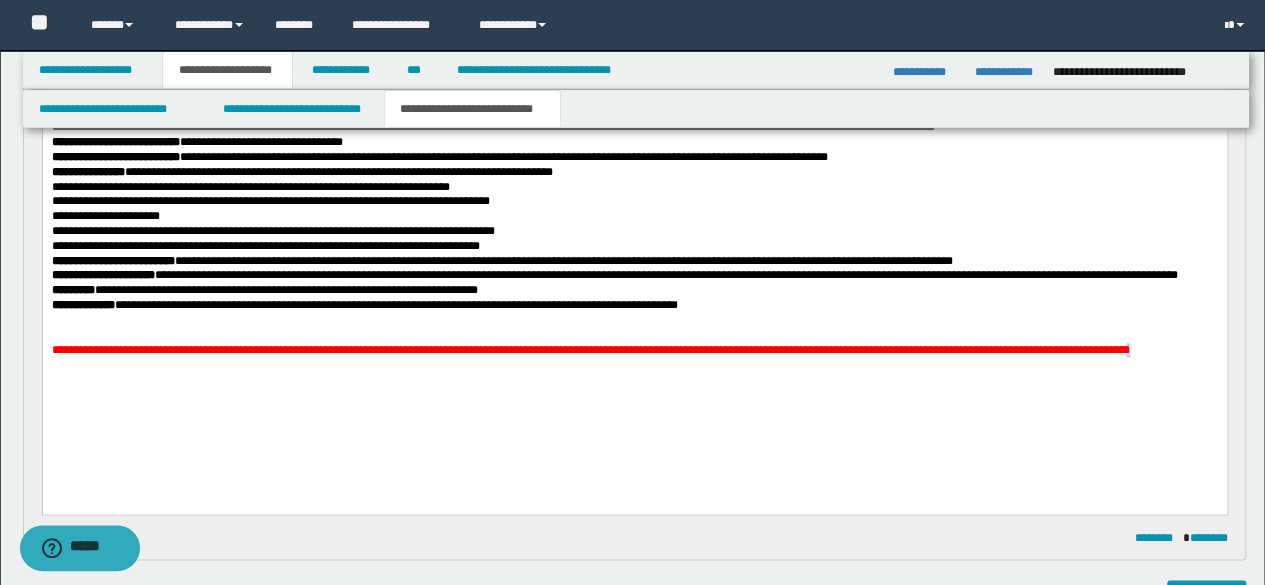 drag, startPoint x: 84, startPoint y: 410, endPoint x: 64, endPoint y: 503, distance: 95.12623 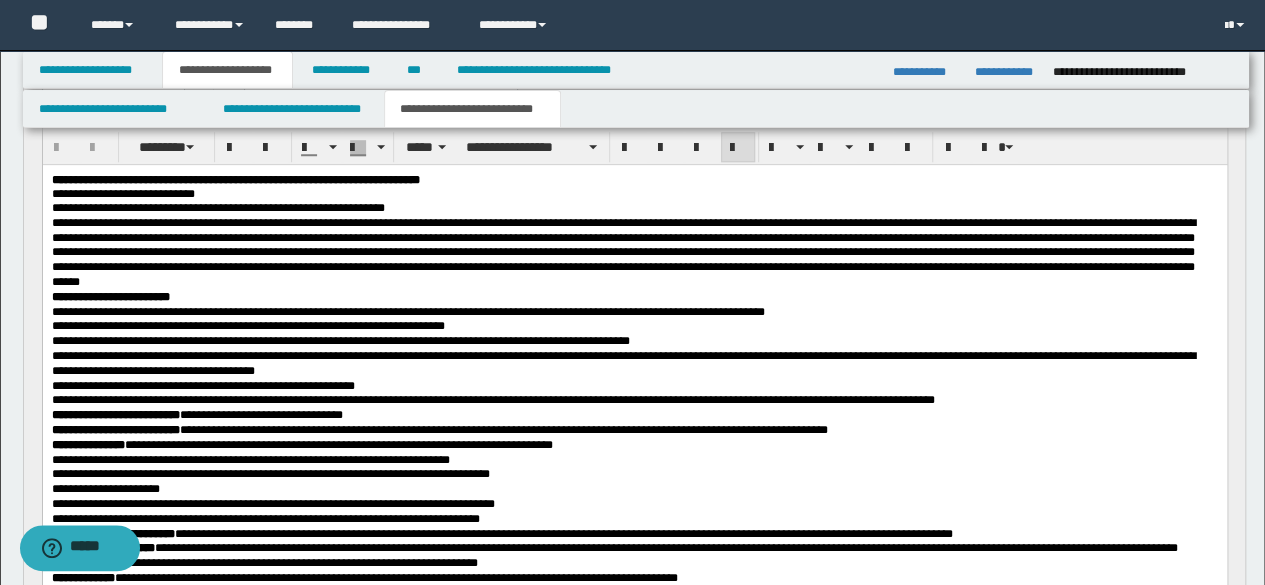 scroll, scrollTop: 743, scrollLeft: 0, axis: vertical 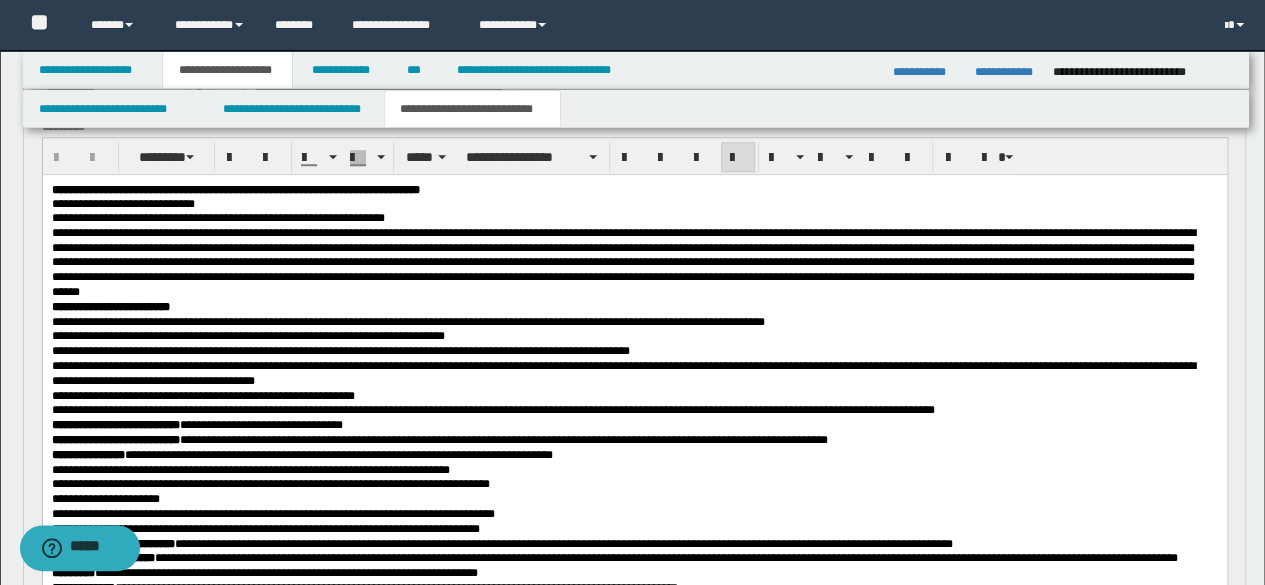 click on "**********" at bounding box center (634, 436) 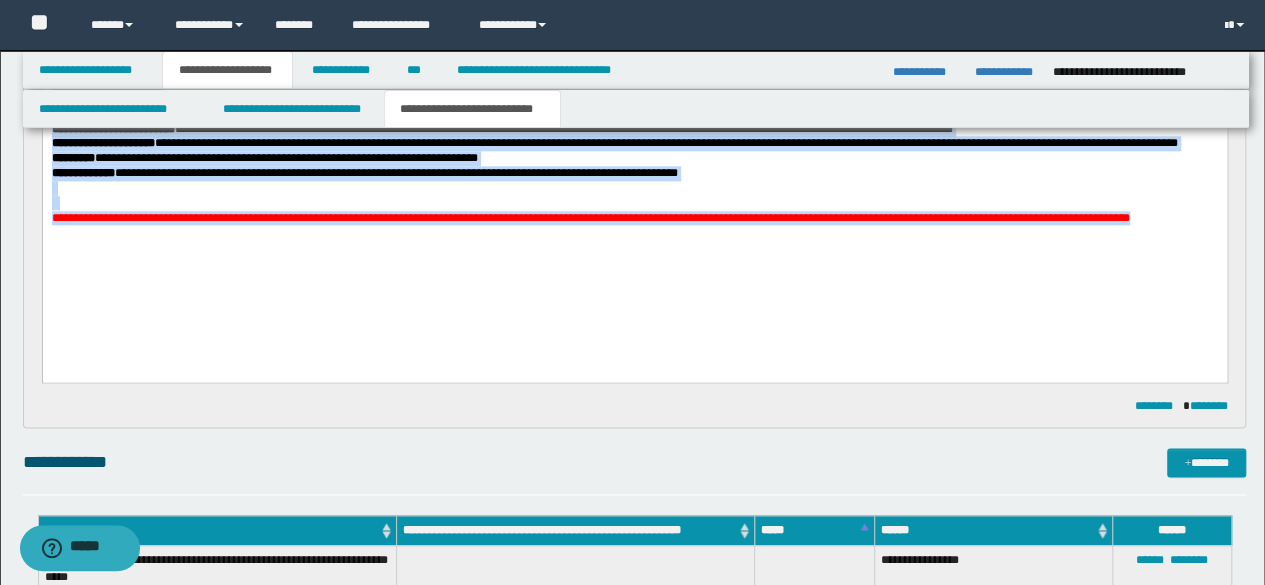 scroll, scrollTop: 1260, scrollLeft: 0, axis: vertical 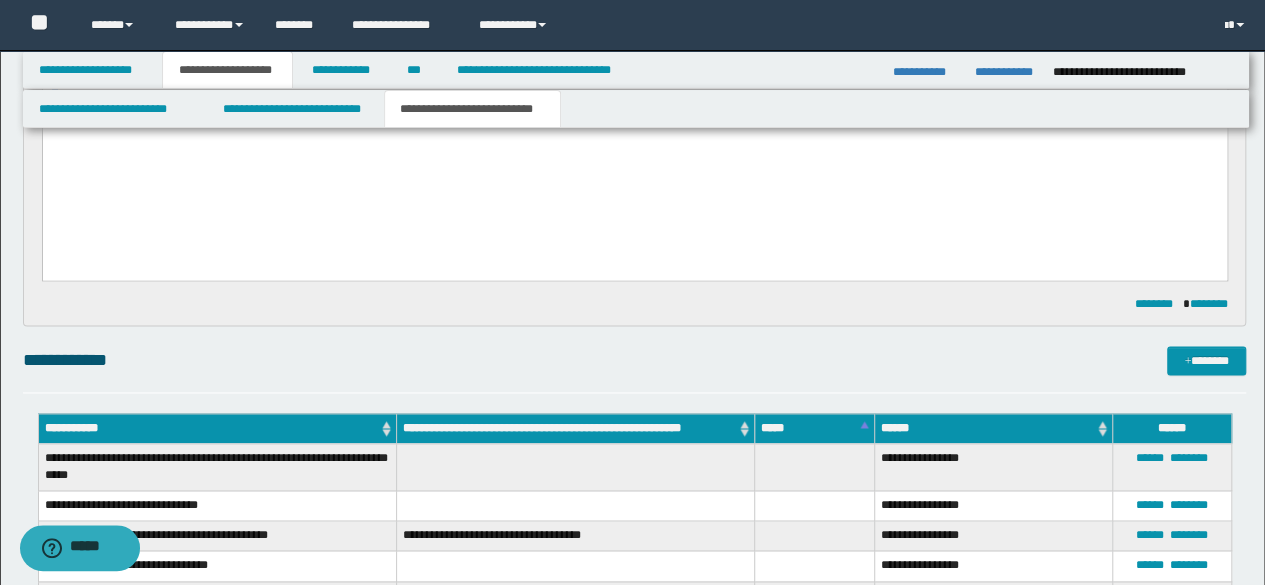 drag, startPoint x: 51, startPoint y: -309, endPoint x: 117, endPoint y: 163, distance: 476.59207 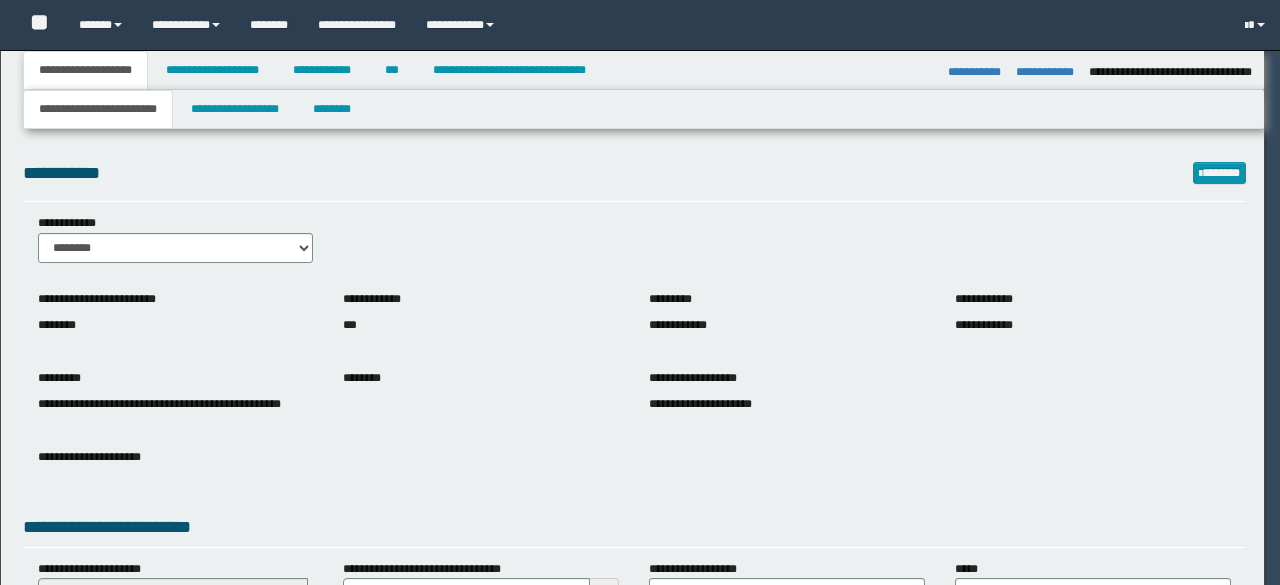 select on "*" 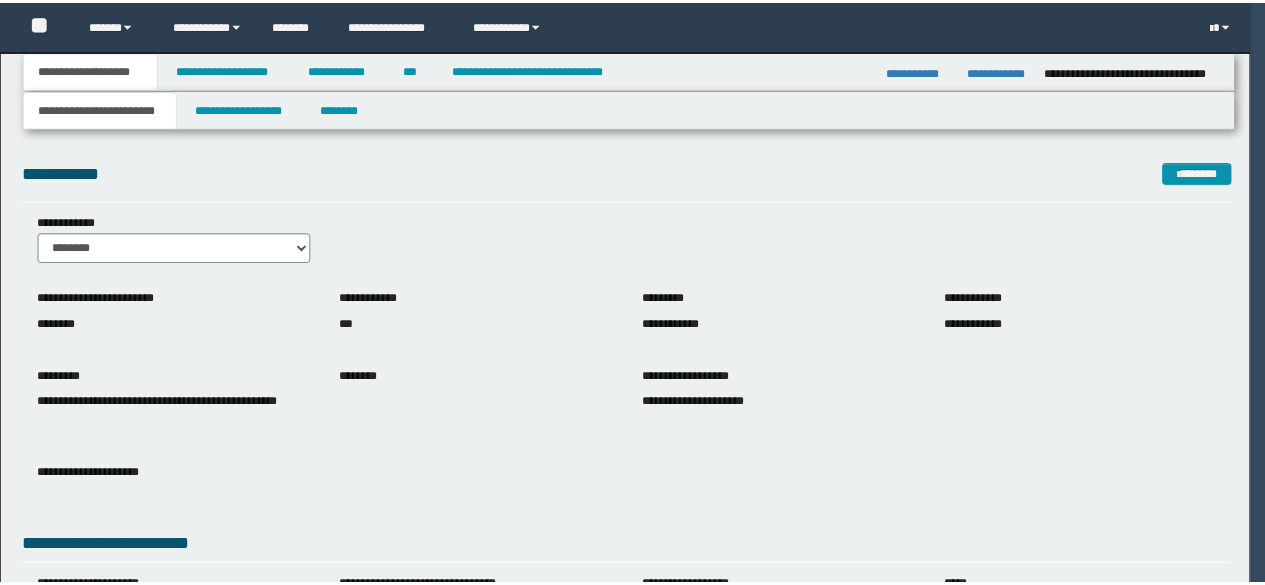 scroll, scrollTop: 0, scrollLeft: 0, axis: both 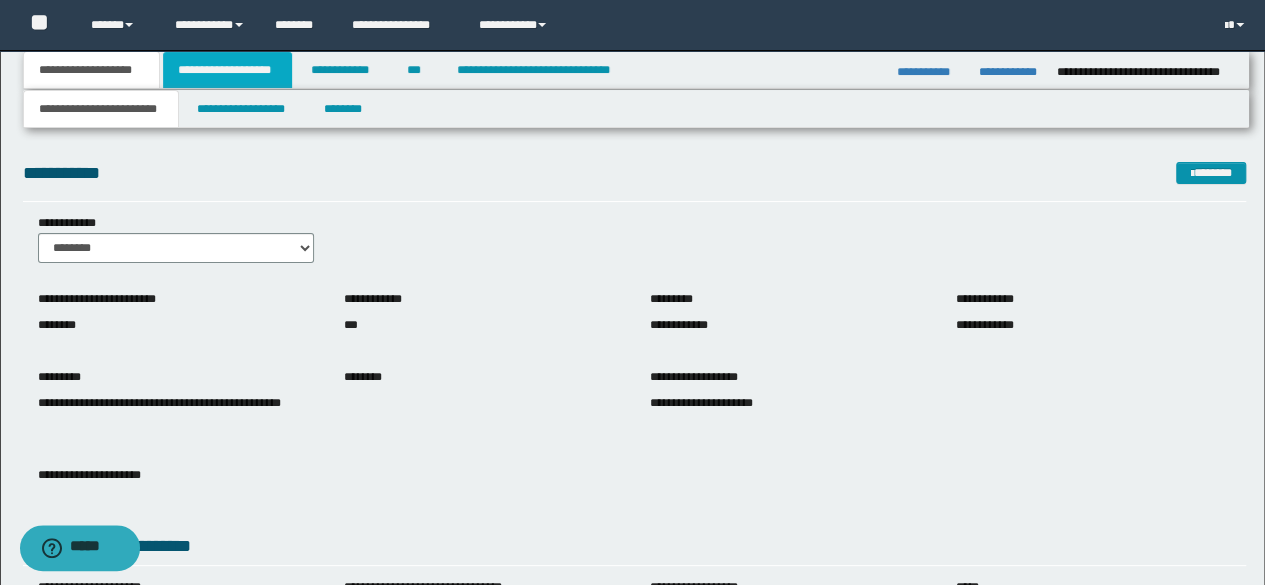 click on "**********" at bounding box center [227, 70] 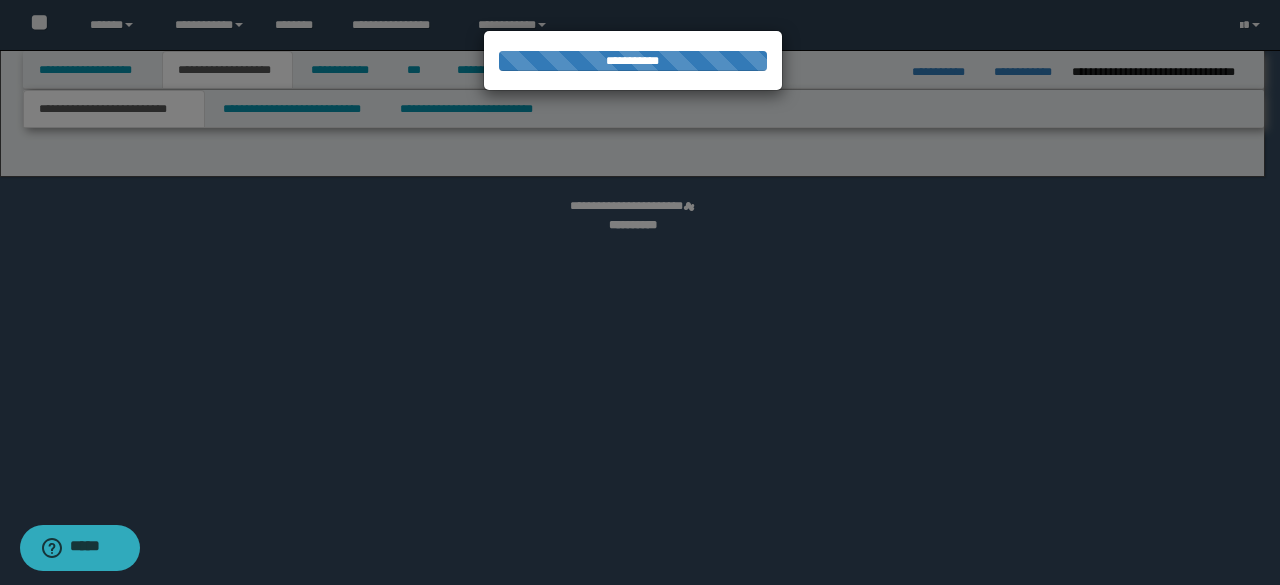 click at bounding box center (640, 292) 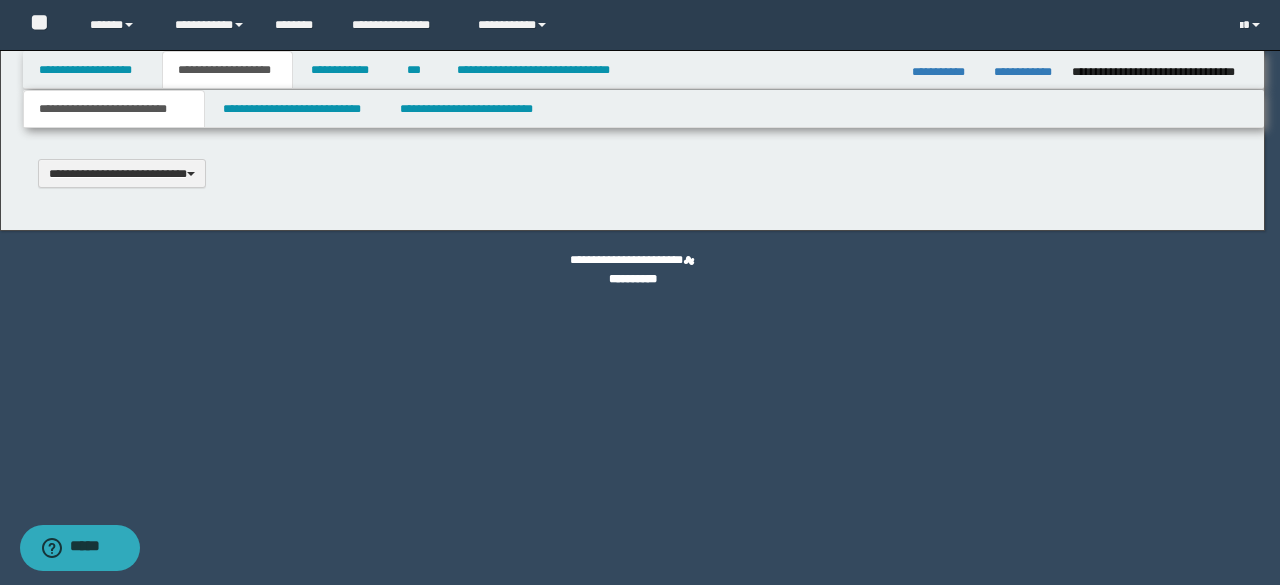 type 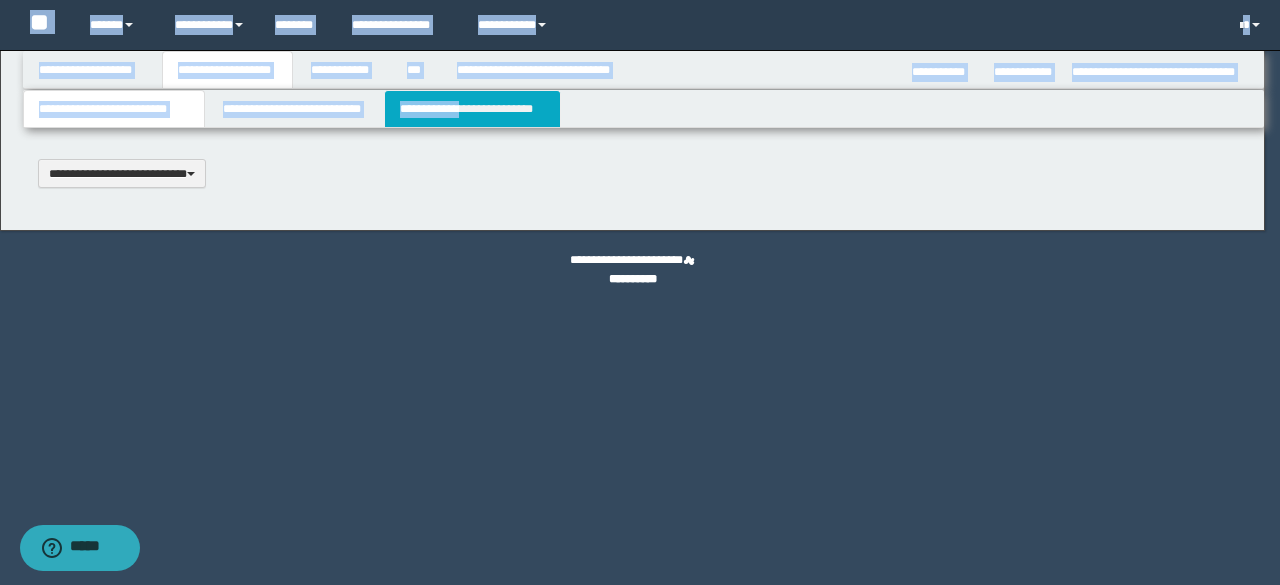 scroll, scrollTop: 0, scrollLeft: 0, axis: both 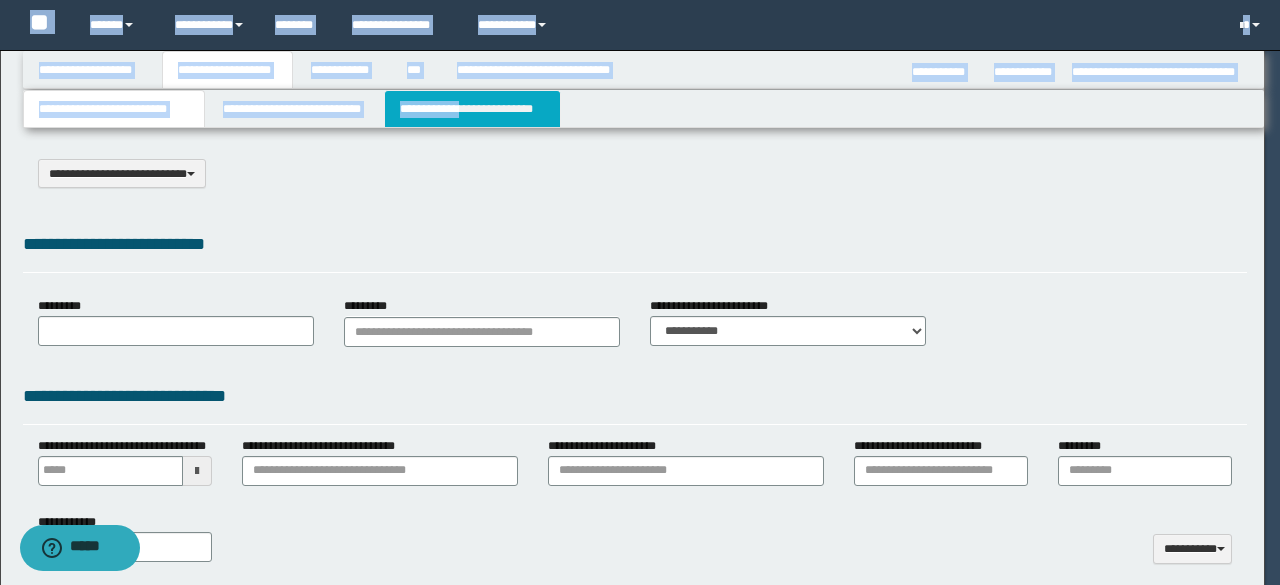 click on "**********" at bounding box center [640, 292] 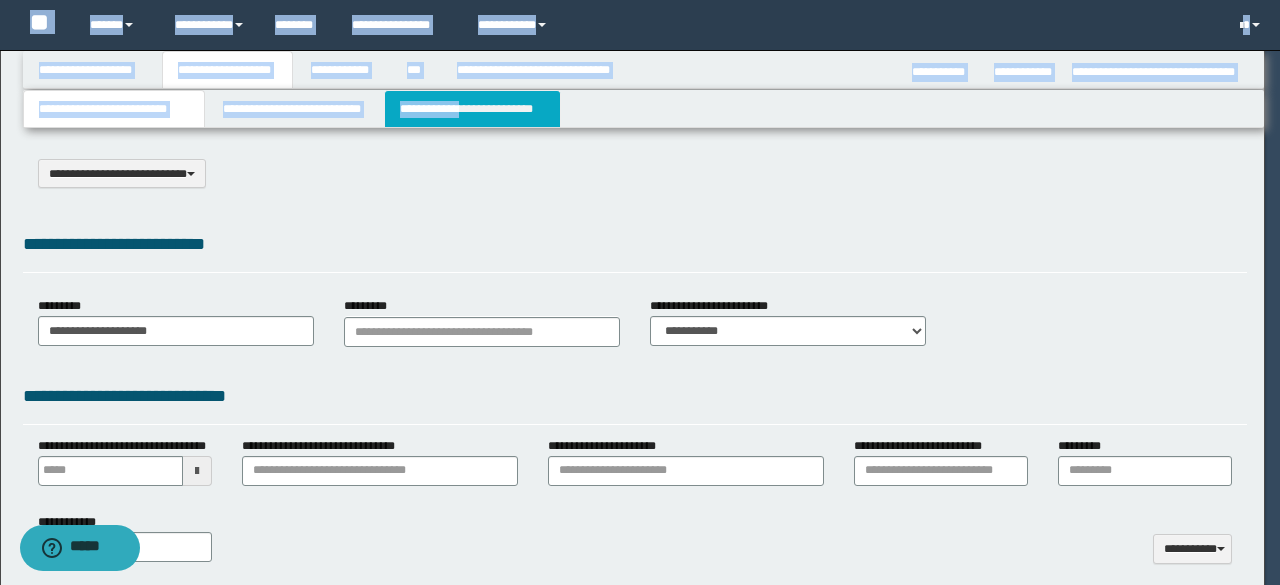 select on "*" 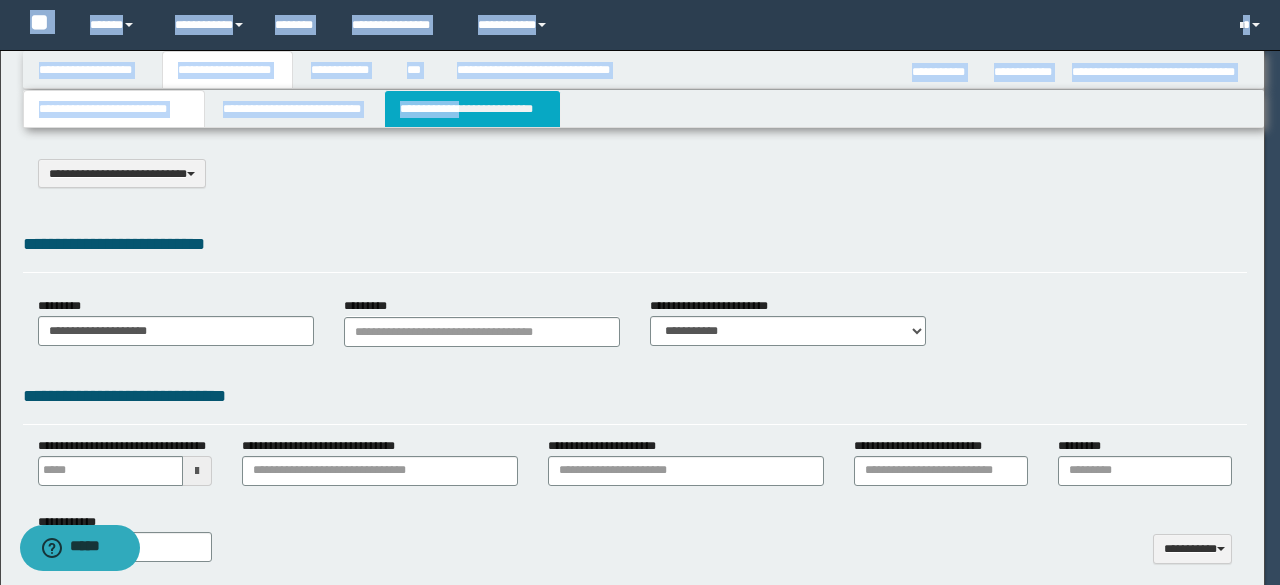 type on "**********" 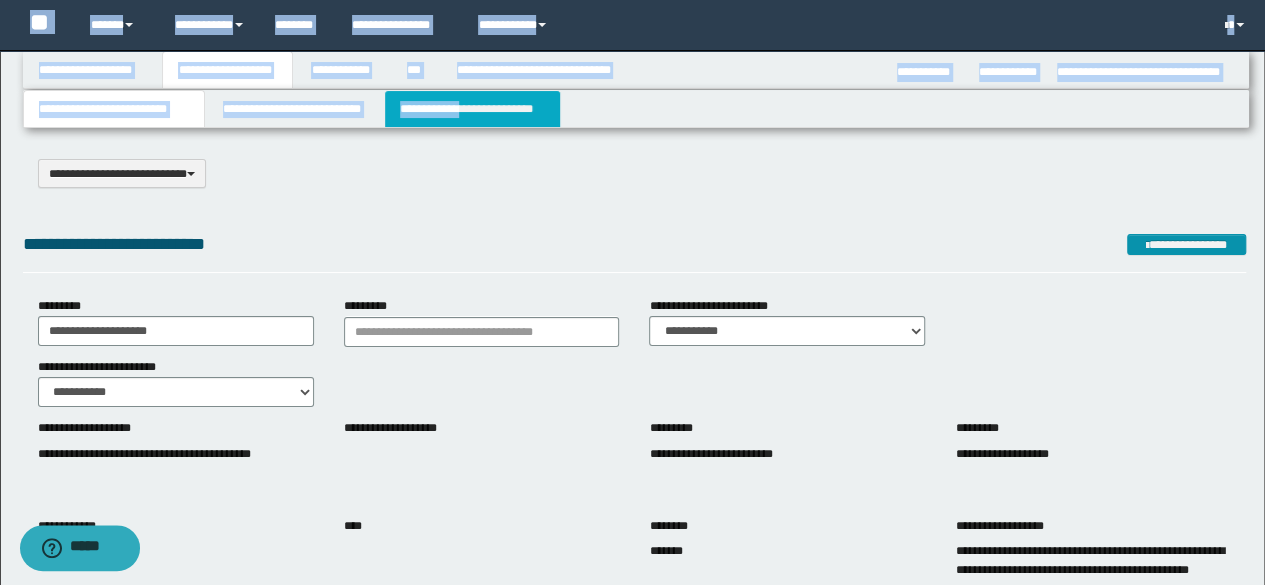 click on "**********" at bounding box center [472, 109] 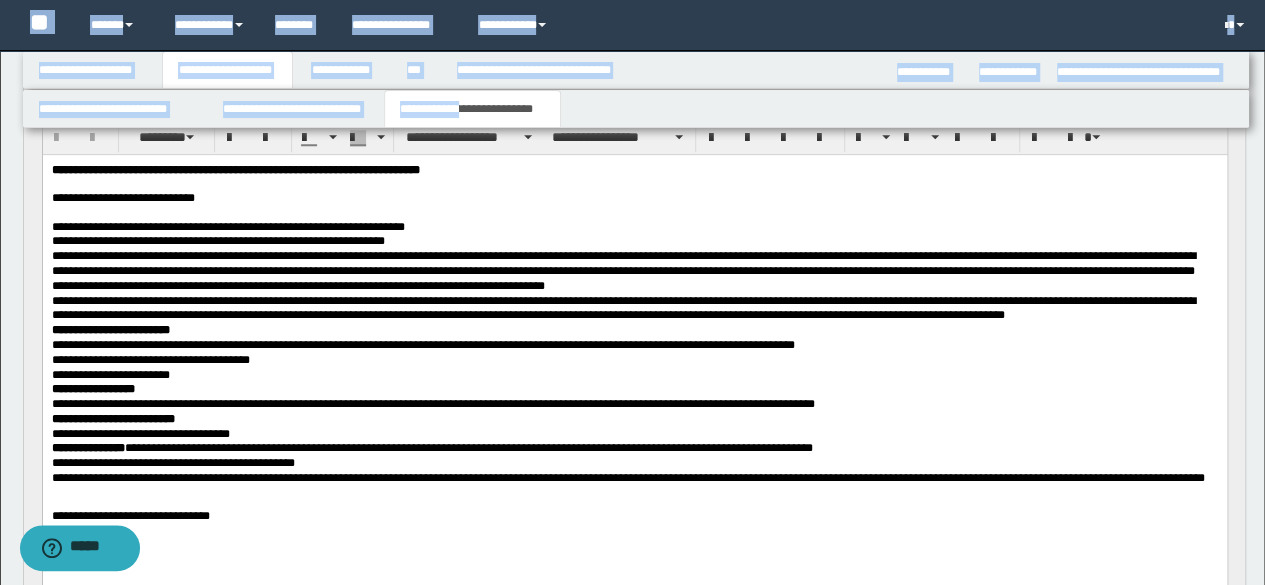 scroll, scrollTop: 816, scrollLeft: 0, axis: vertical 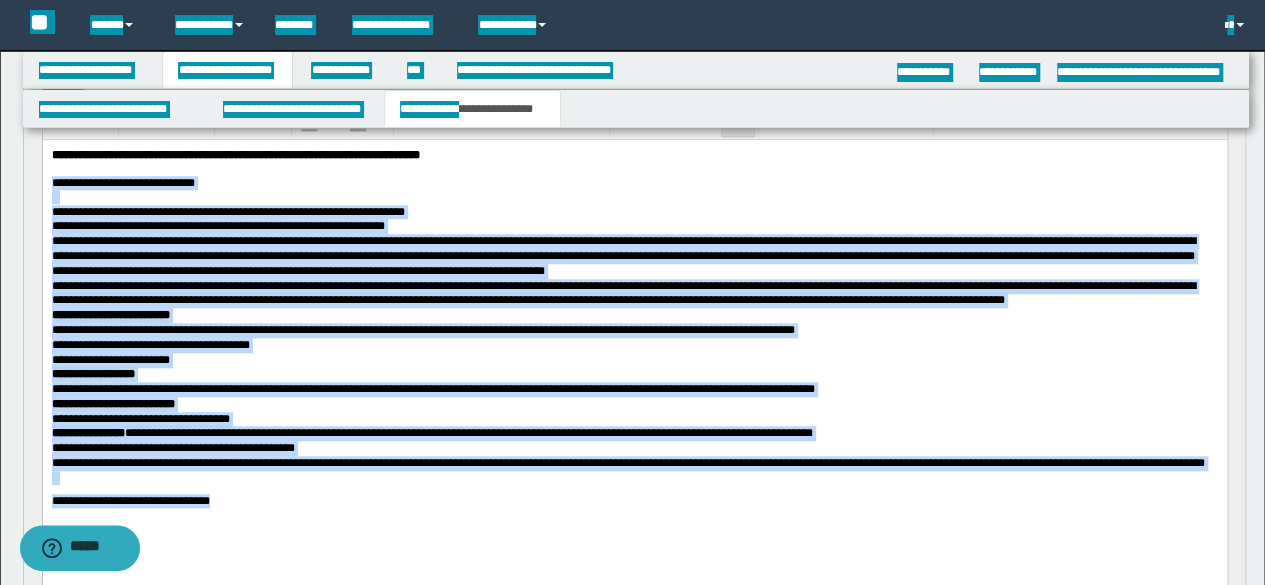 drag, startPoint x: 293, startPoint y: 537, endPoint x: 39, endPoint y: 188, distance: 431.64453 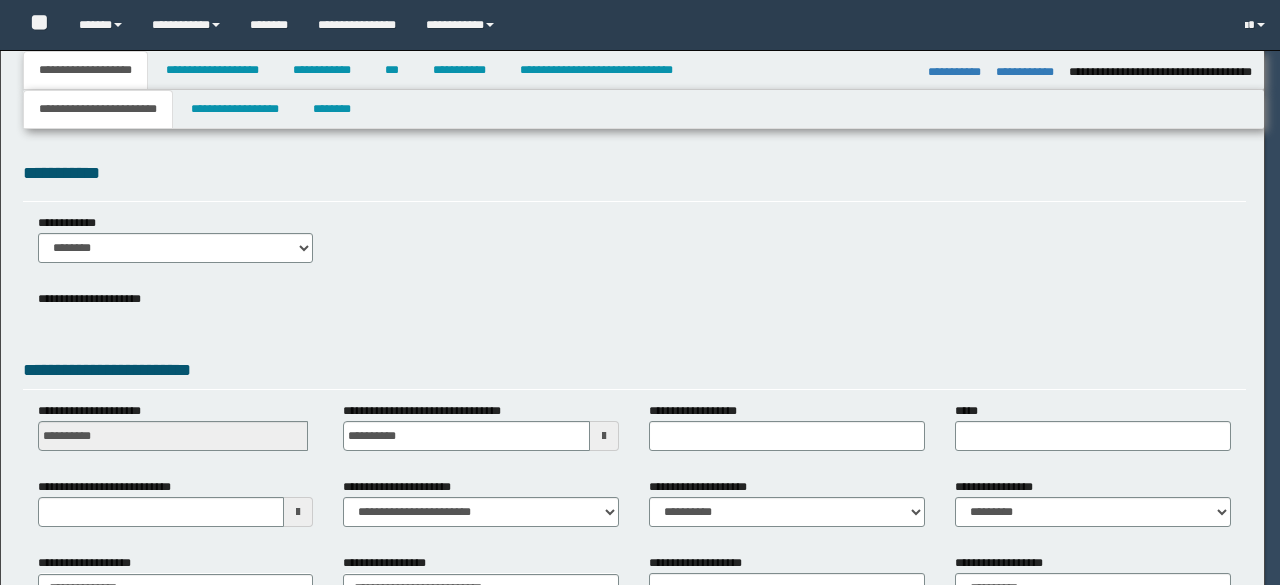select on "*" 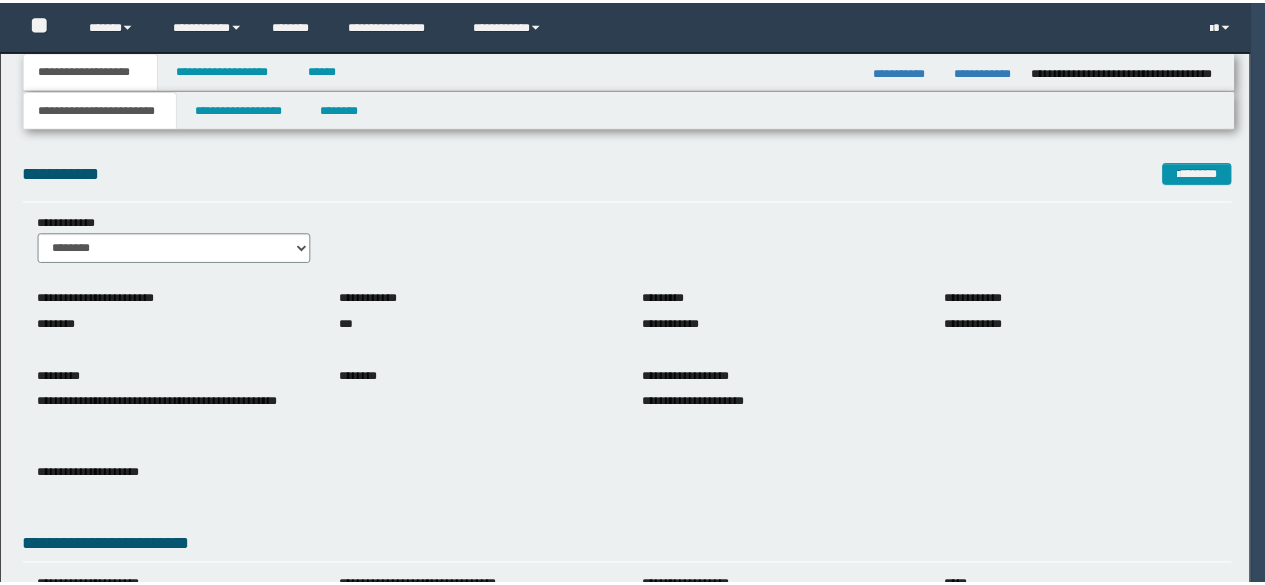 scroll, scrollTop: 0, scrollLeft: 0, axis: both 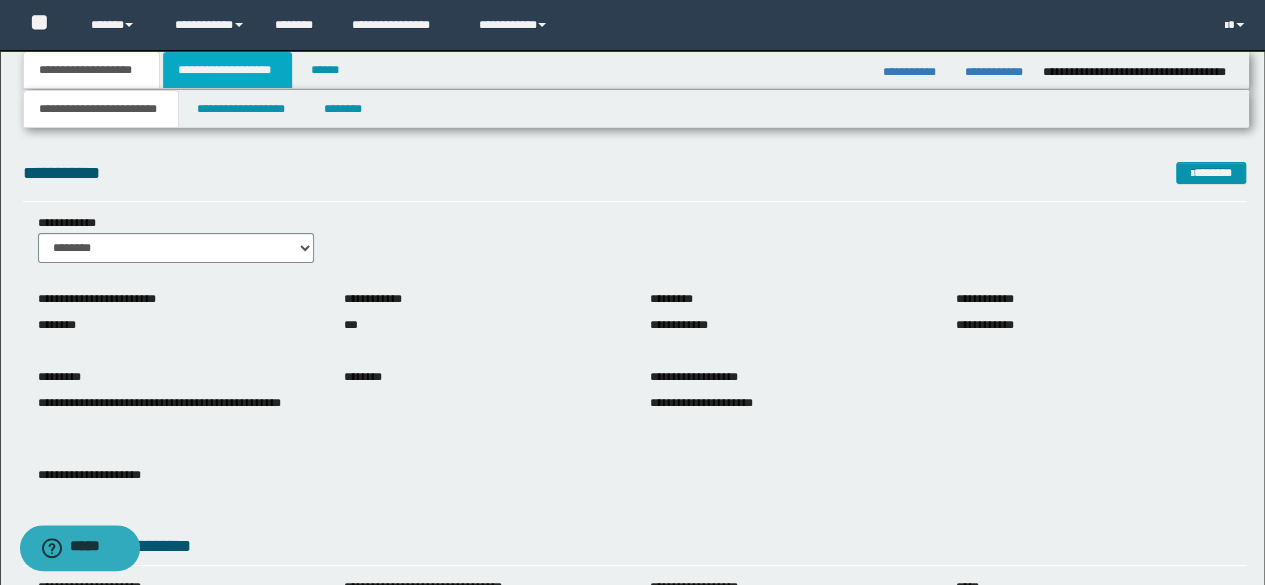 click on "**********" at bounding box center [227, 70] 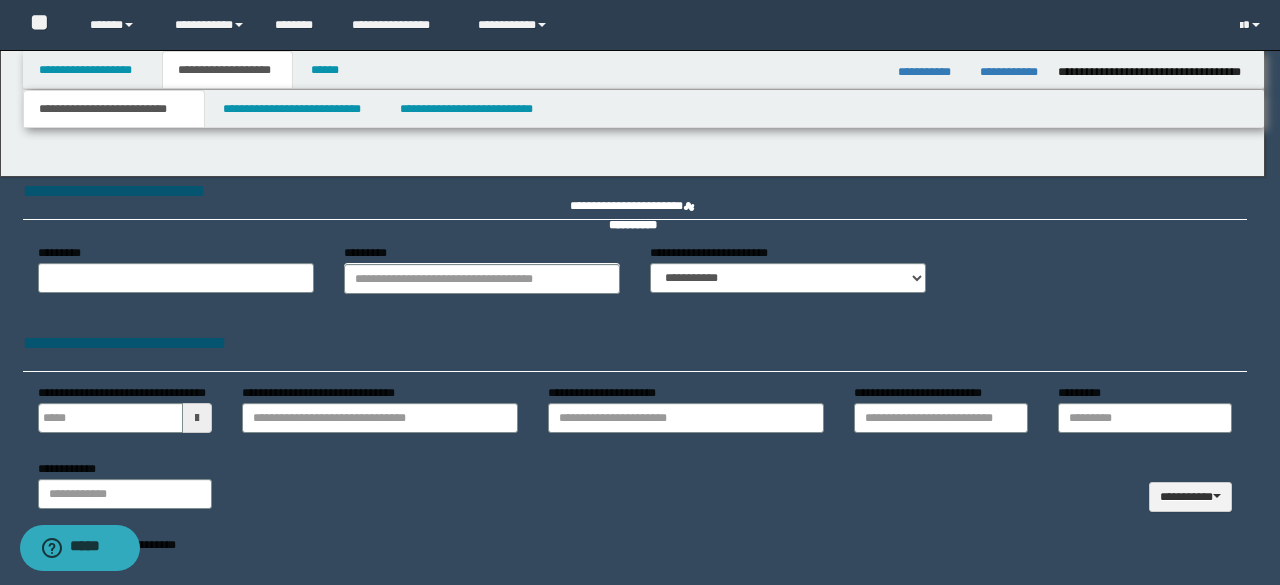type on "**********" 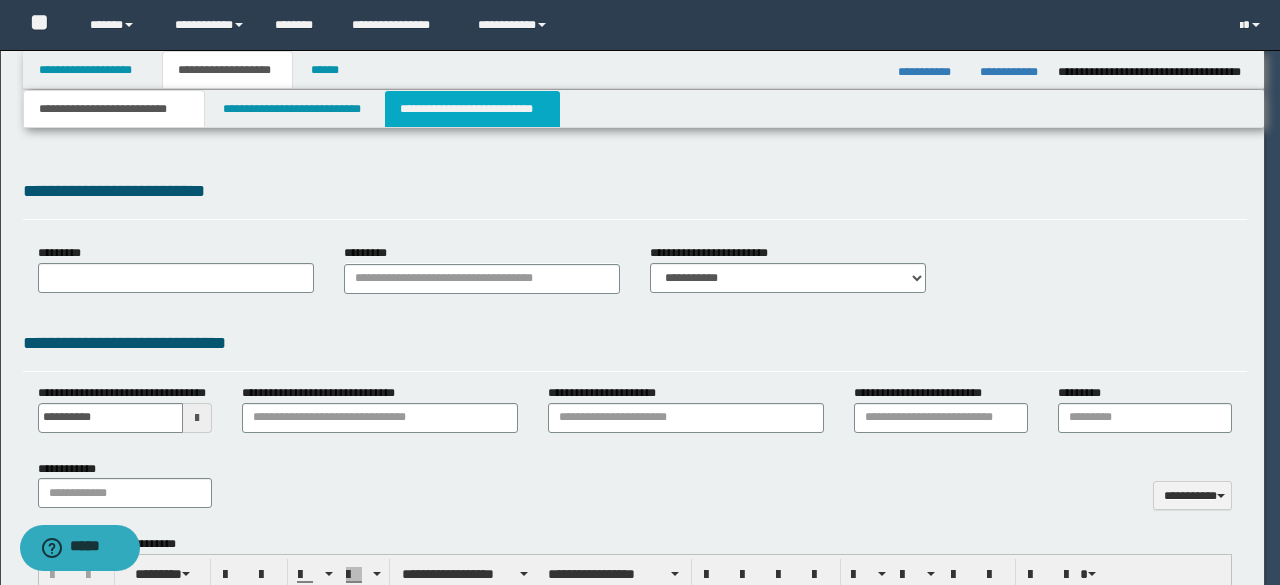 scroll, scrollTop: 0, scrollLeft: 0, axis: both 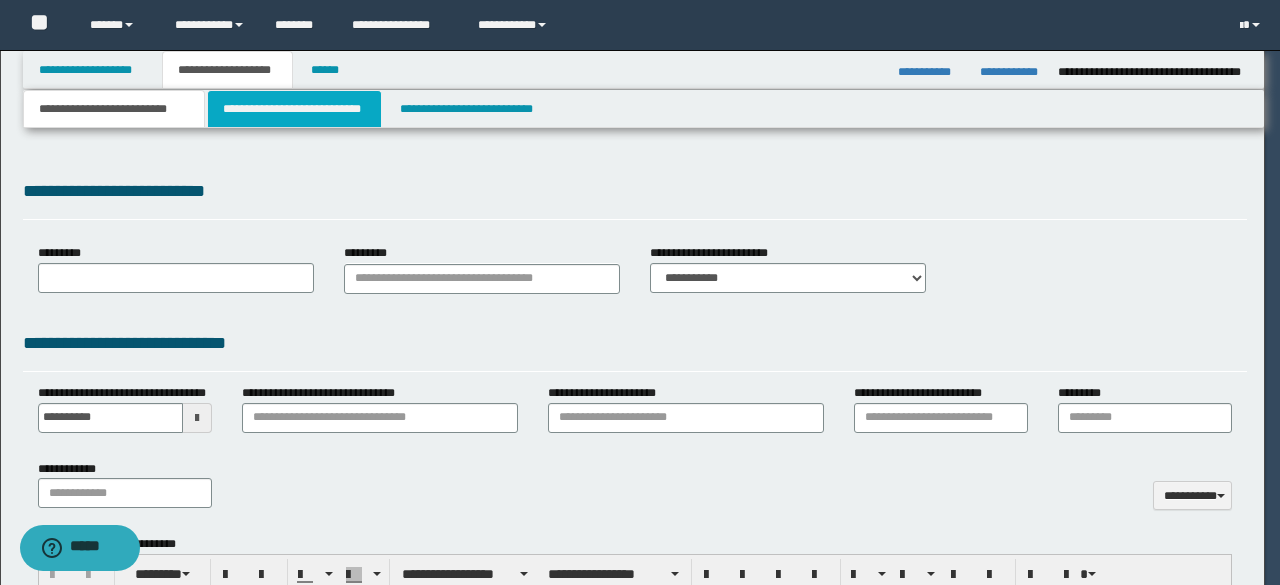 type on "**********" 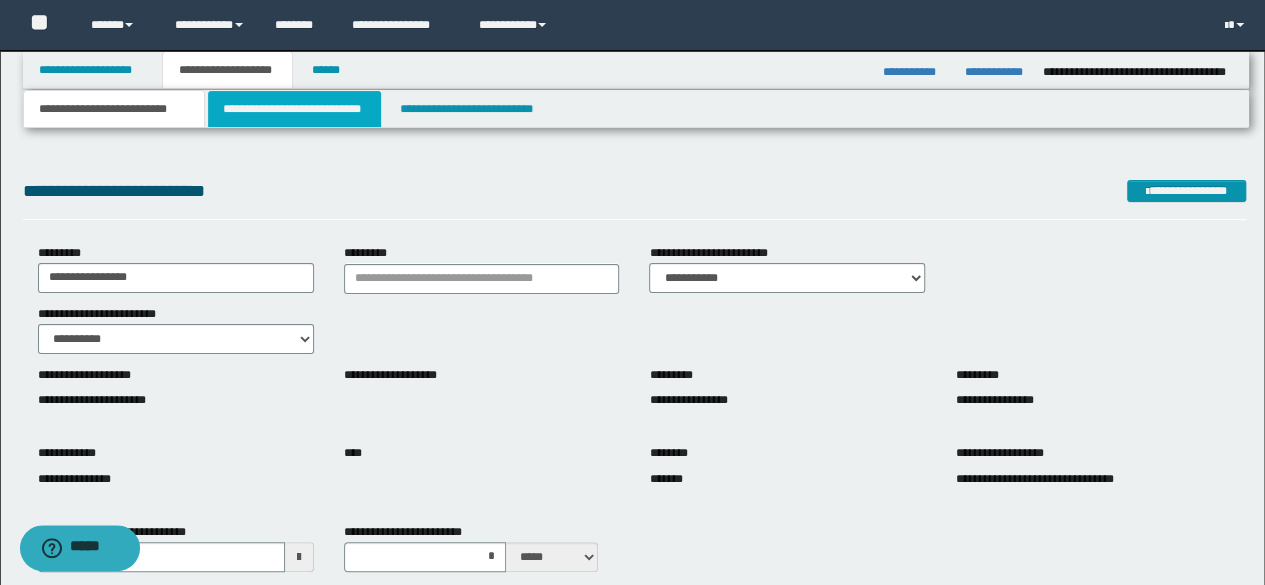 click on "**********" at bounding box center (294, 109) 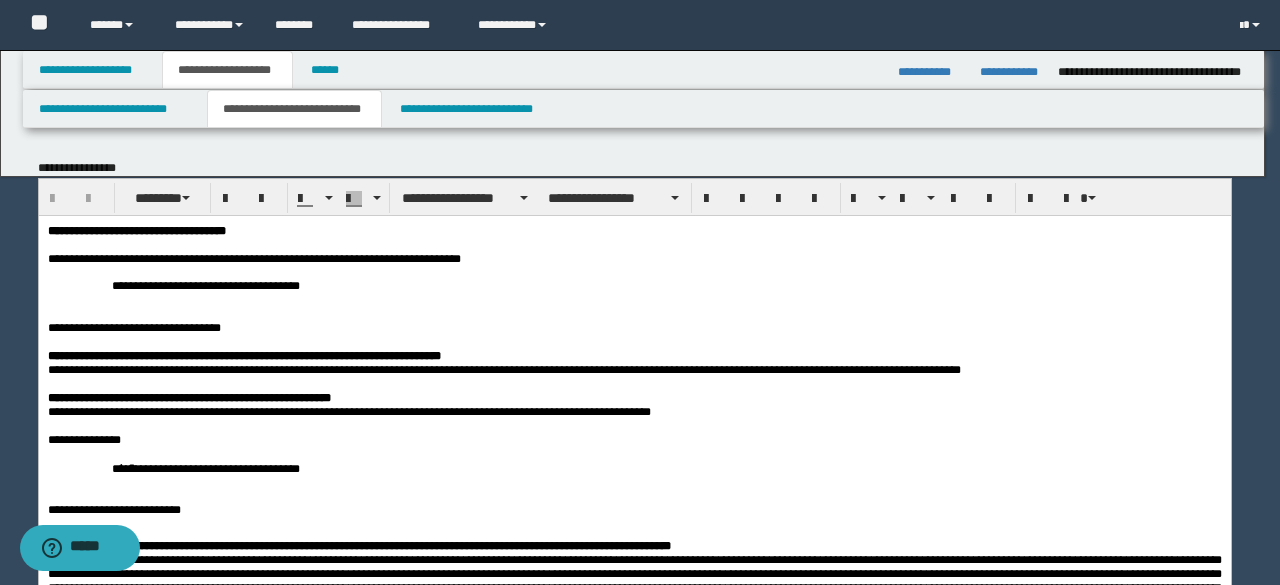 scroll, scrollTop: 0, scrollLeft: 0, axis: both 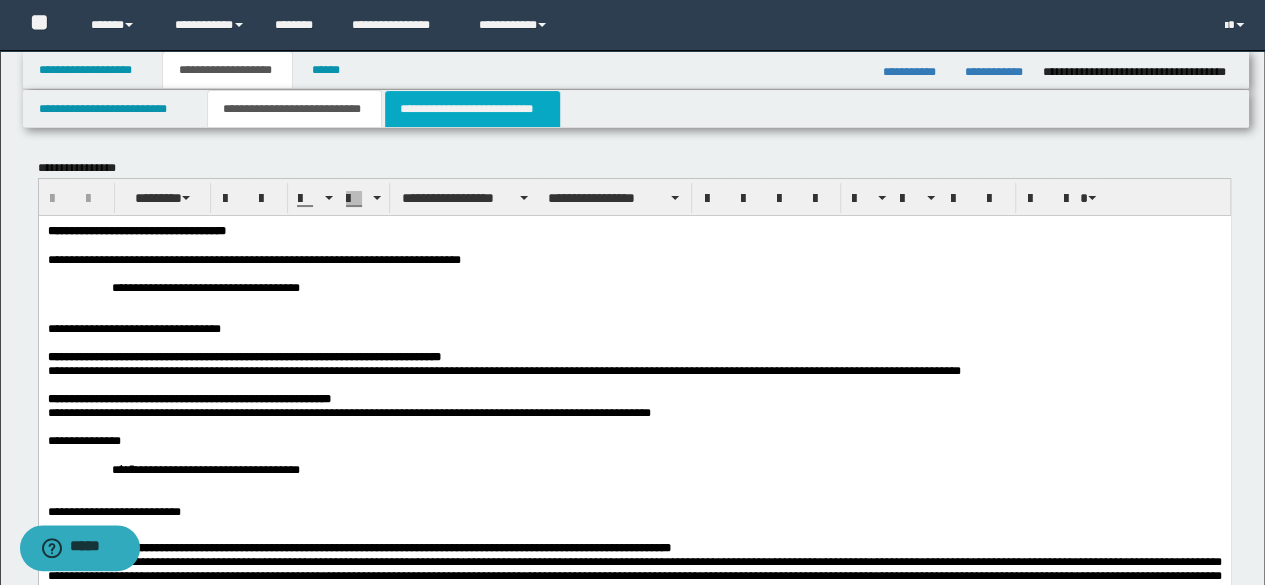 click on "**********" at bounding box center [472, 109] 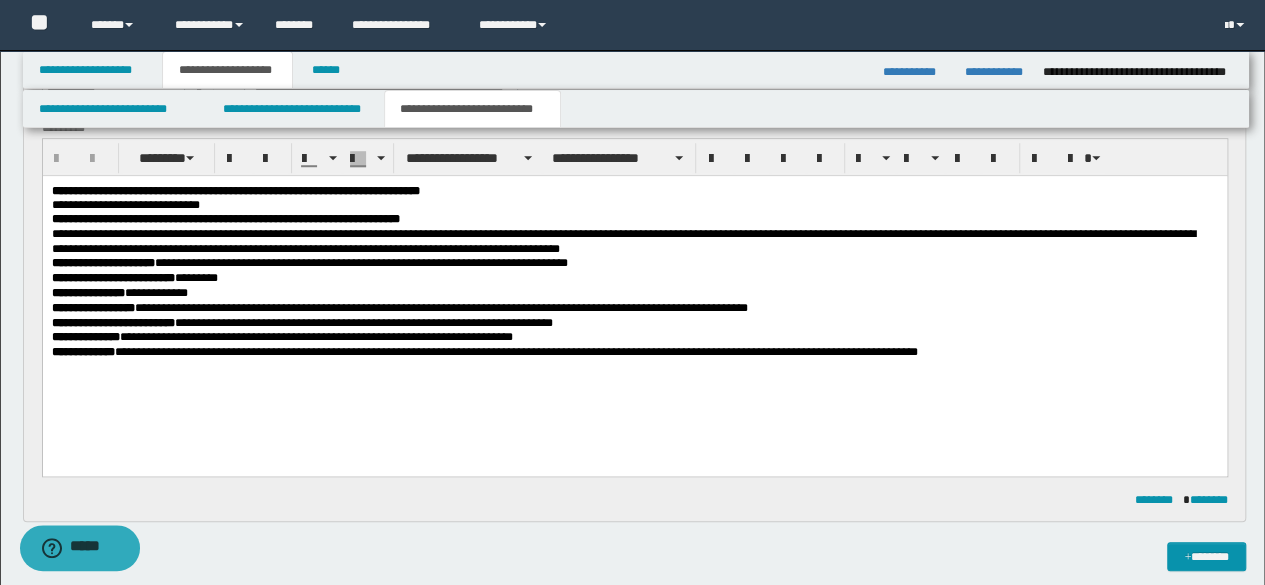 scroll, scrollTop: 706, scrollLeft: 0, axis: vertical 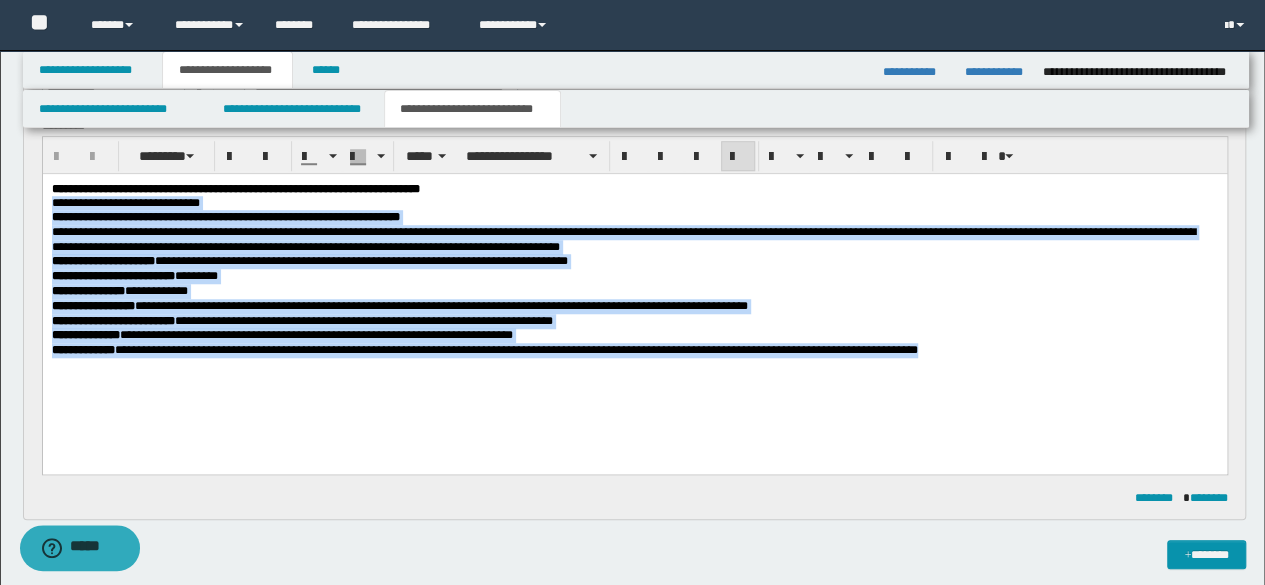 drag, startPoint x: 51, startPoint y: 207, endPoint x: 1094, endPoint y: 364, distance: 1054.7502 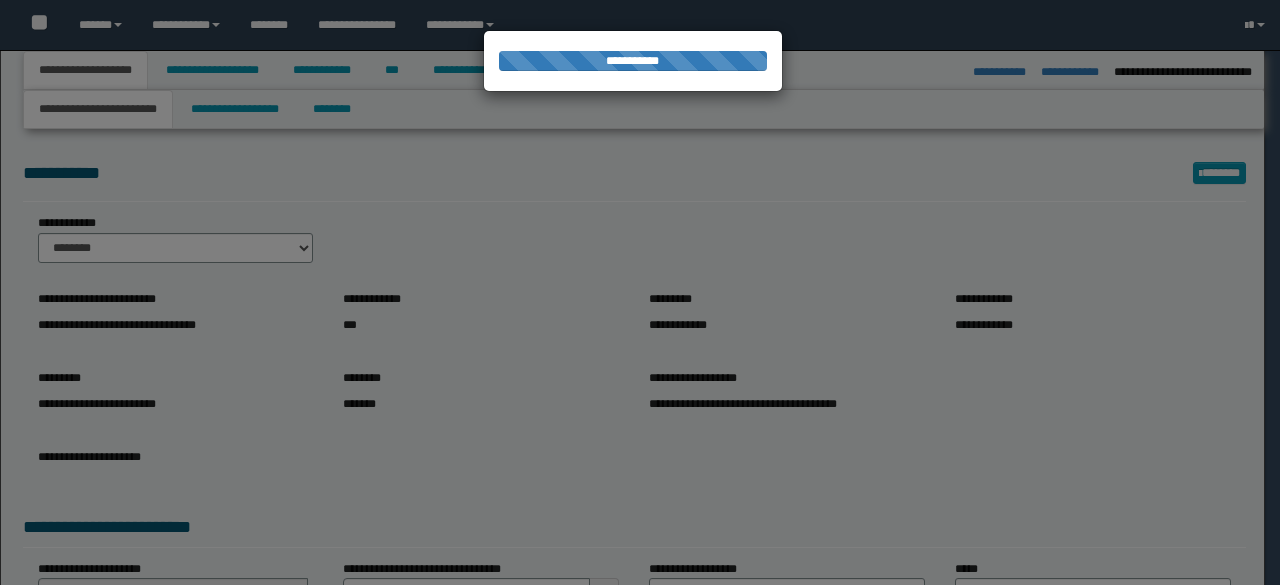 select on "*" 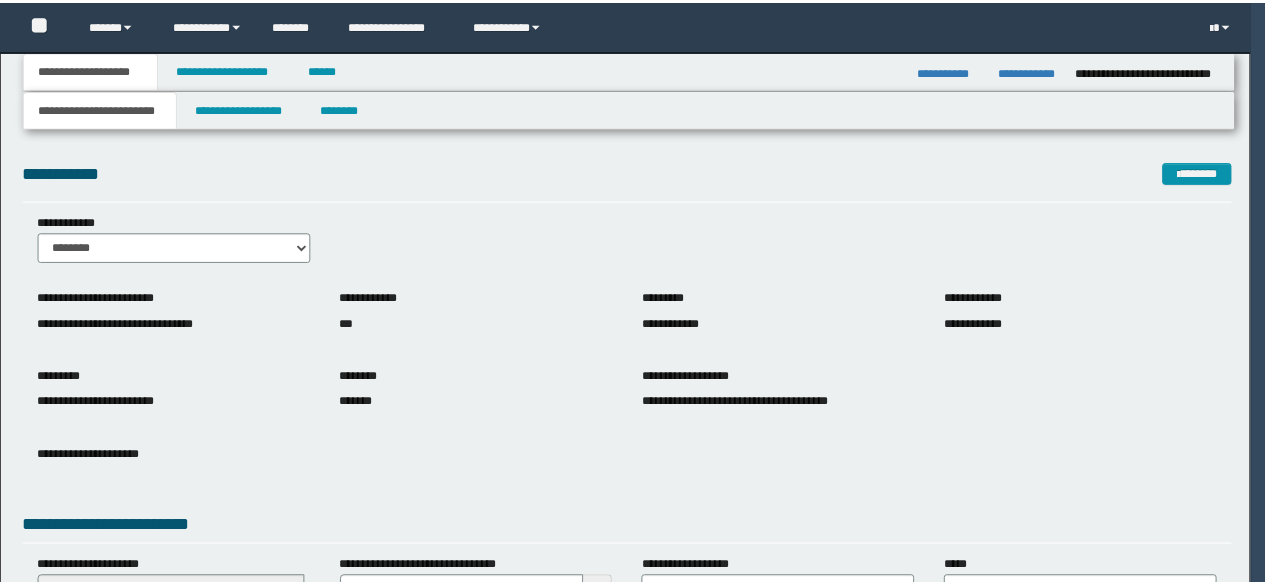 scroll, scrollTop: 0, scrollLeft: 0, axis: both 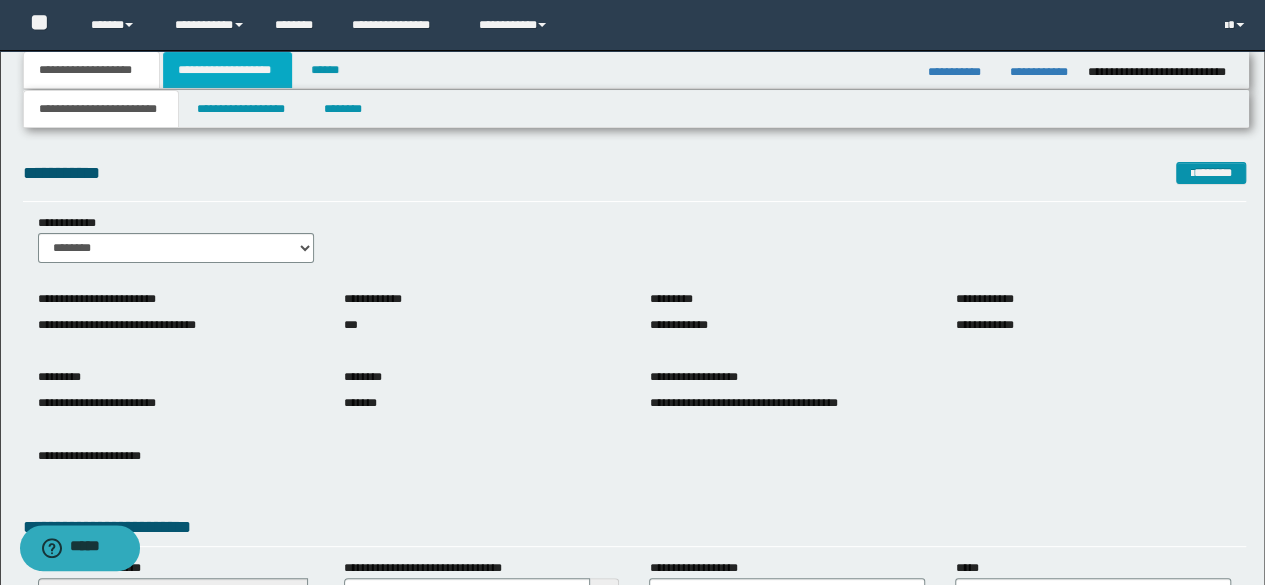 click on "**********" at bounding box center (227, 70) 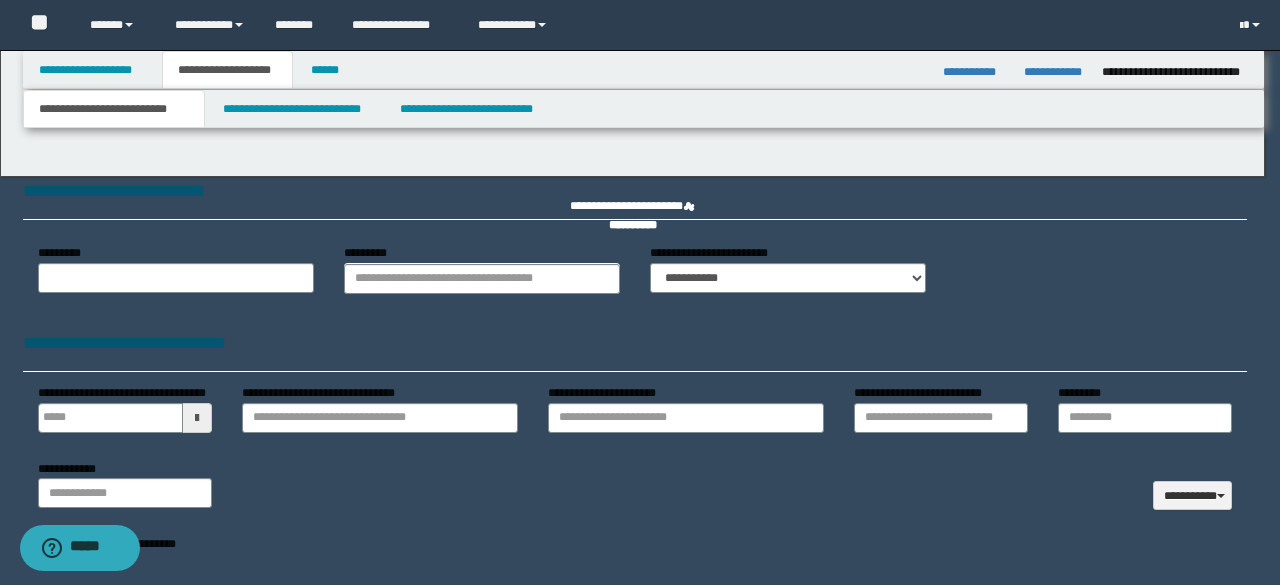 type 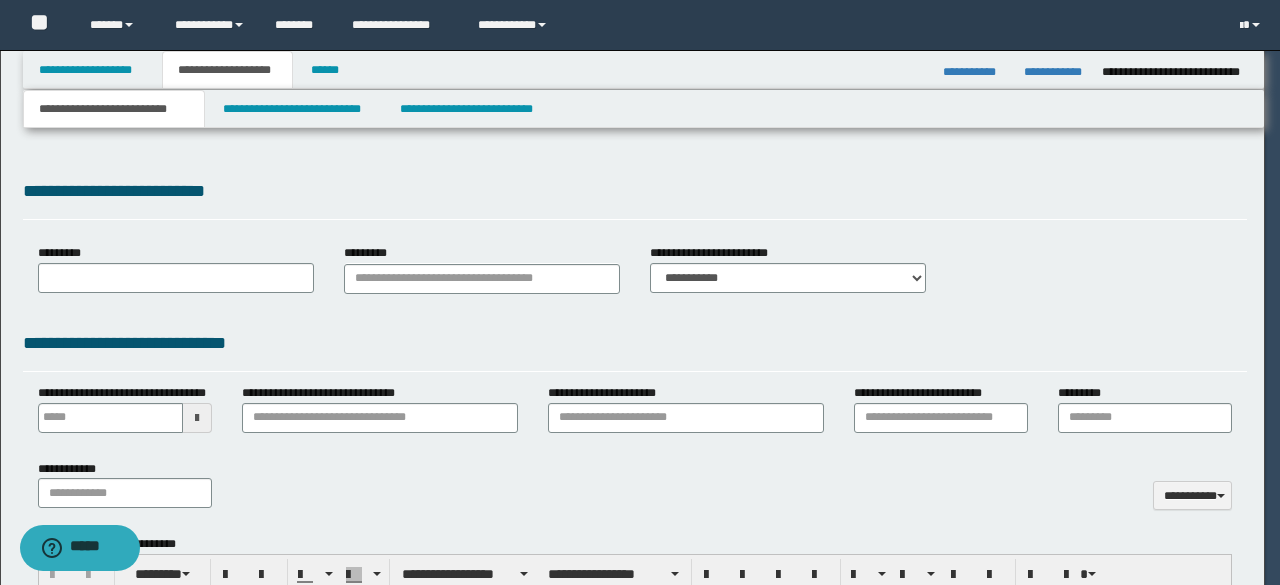 scroll, scrollTop: 0, scrollLeft: 0, axis: both 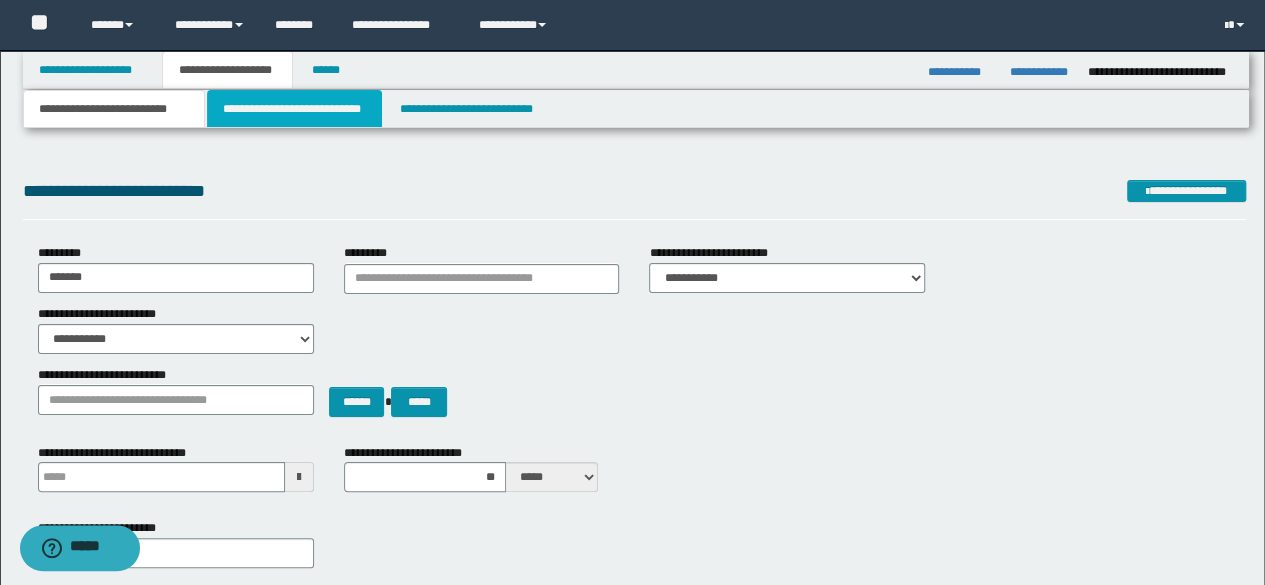 click on "**********" at bounding box center (294, 109) 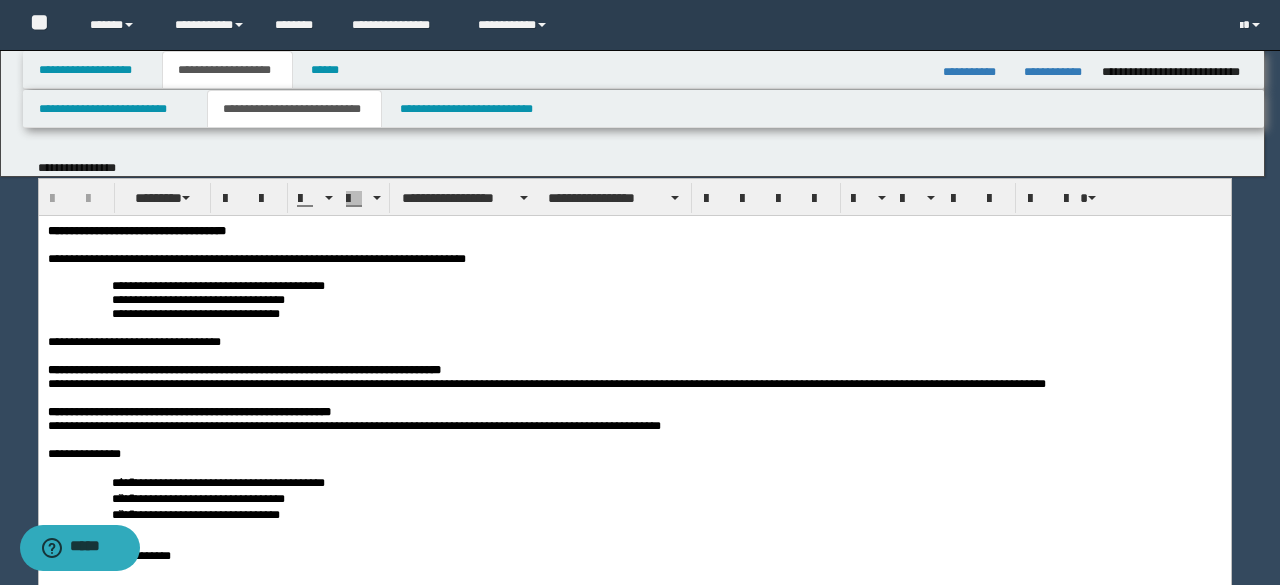 scroll, scrollTop: 0, scrollLeft: 0, axis: both 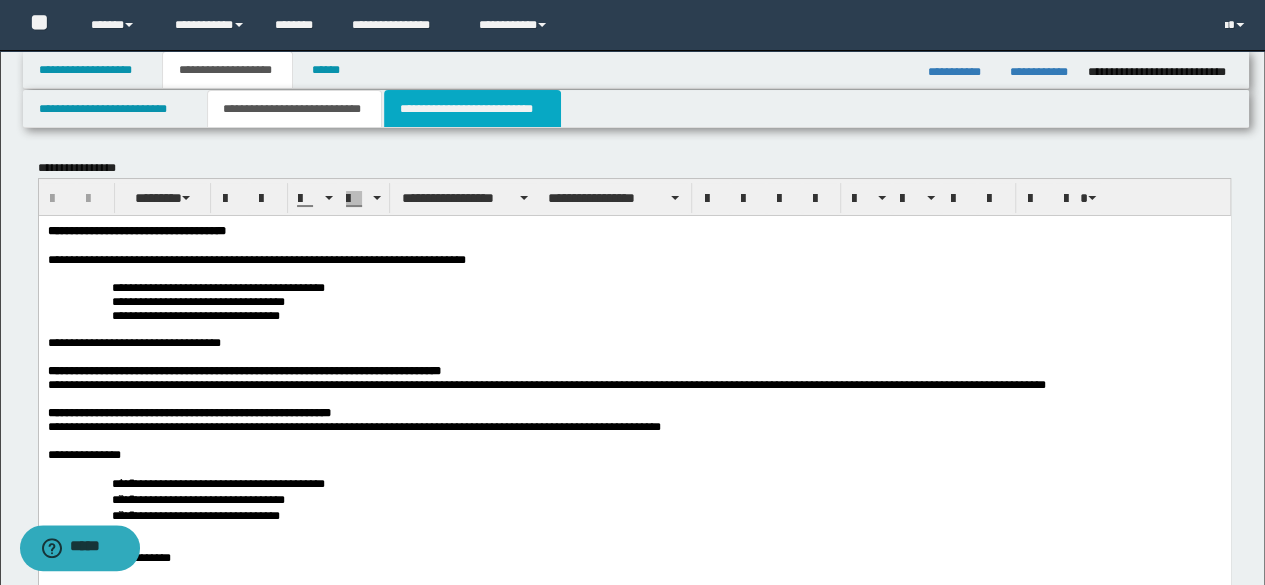 click on "**********" at bounding box center (472, 109) 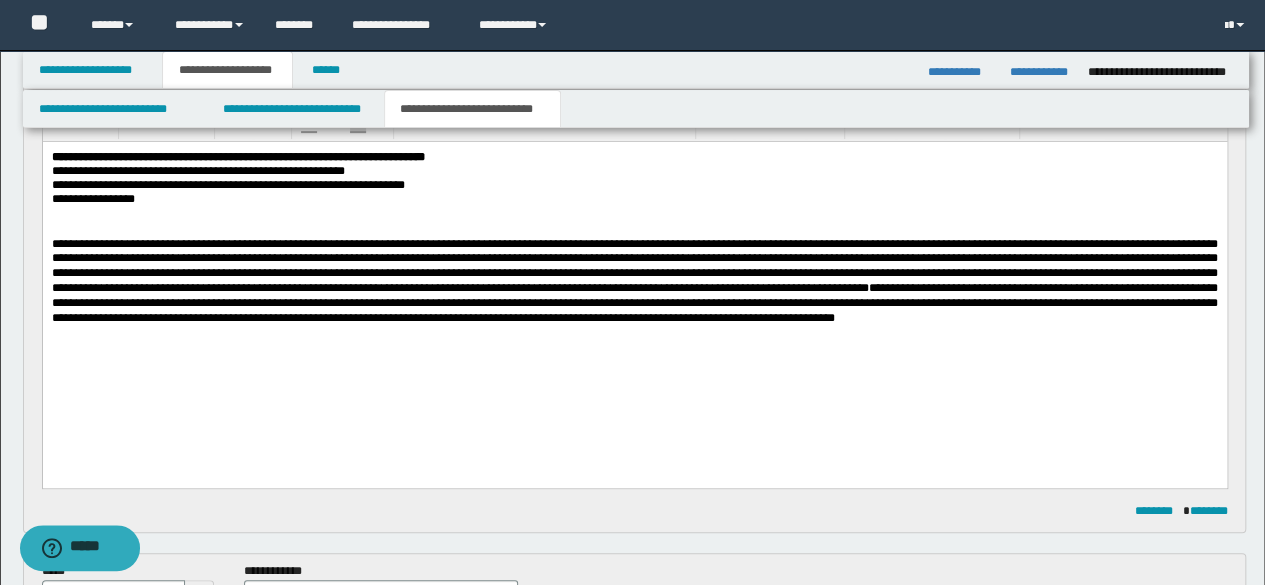 scroll, scrollTop: 675, scrollLeft: 0, axis: vertical 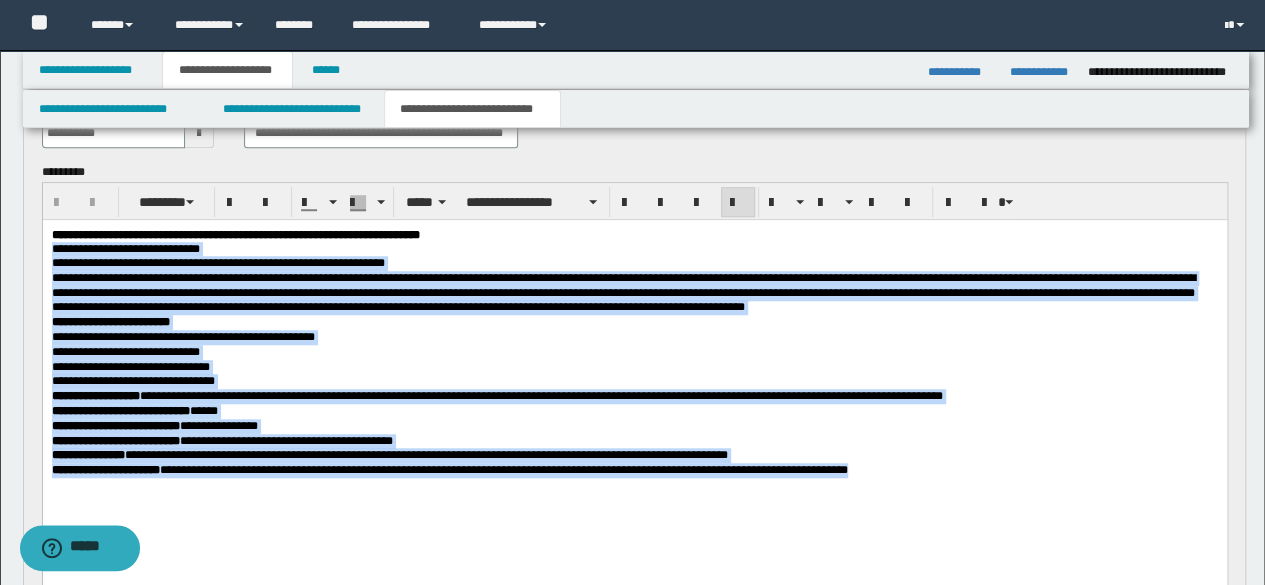 drag, startPoint x: 962, startPoint y: 487, endPoint x: 1, endPoint y: 245, distance: 991.002 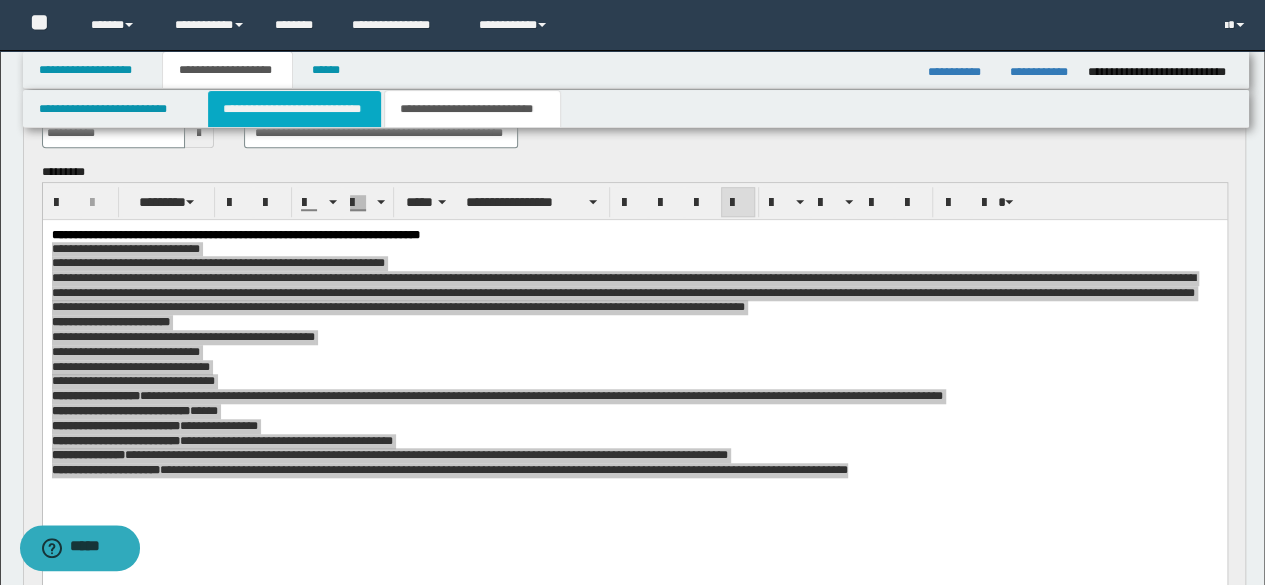 click on "**********" at bounding box center [294, 109] 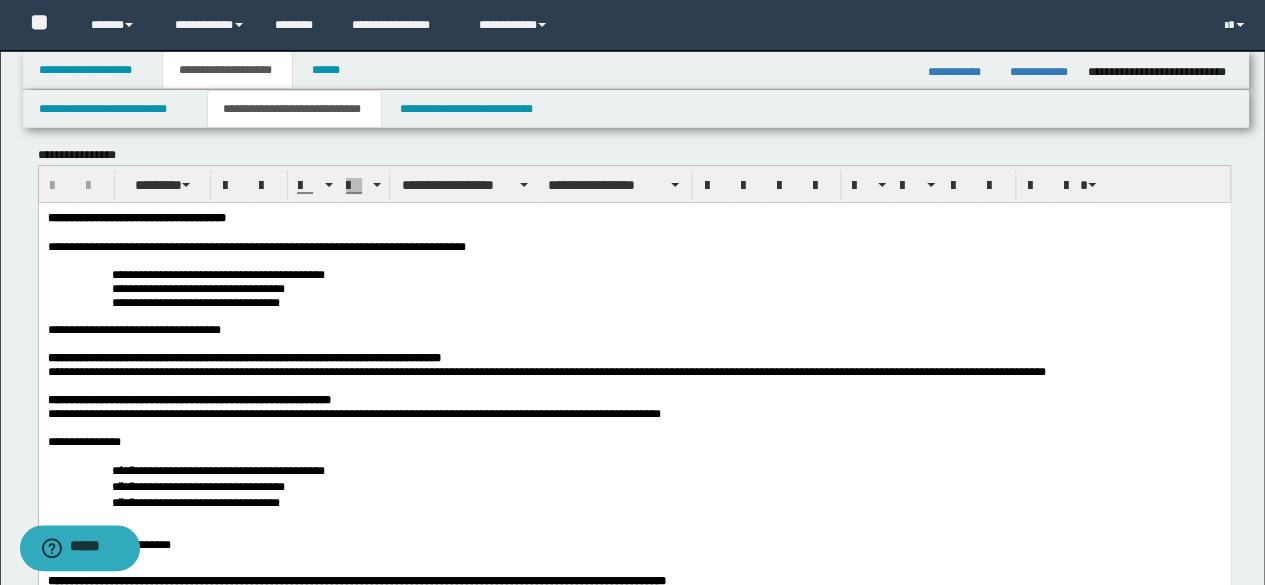 scroll, scrollTop: 11, scrollLeft: 0, axis: vertical 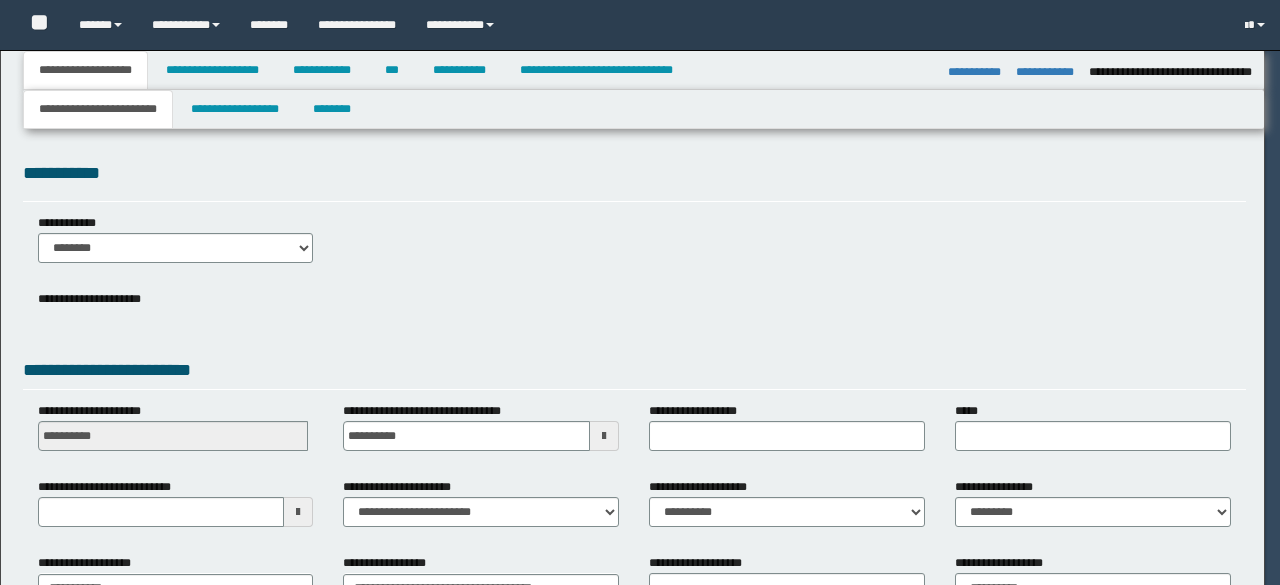 select on "*" 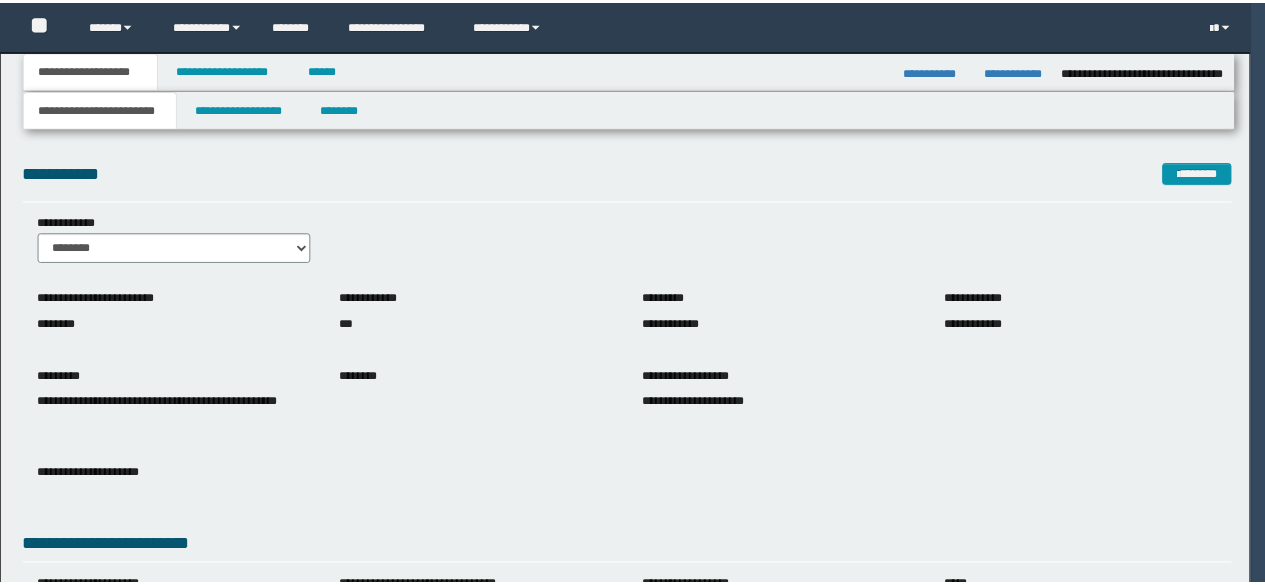 scroll, scrollTop: 0, scrollLeft: 0, axis: both 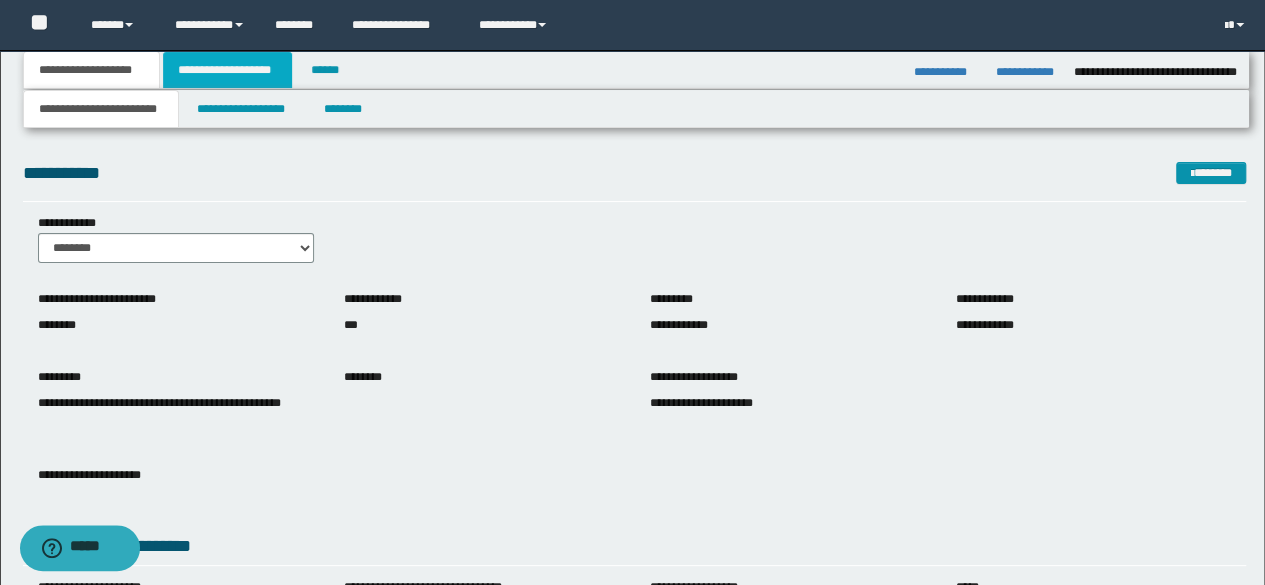 click on "**********" at bounding box center [227, 70] 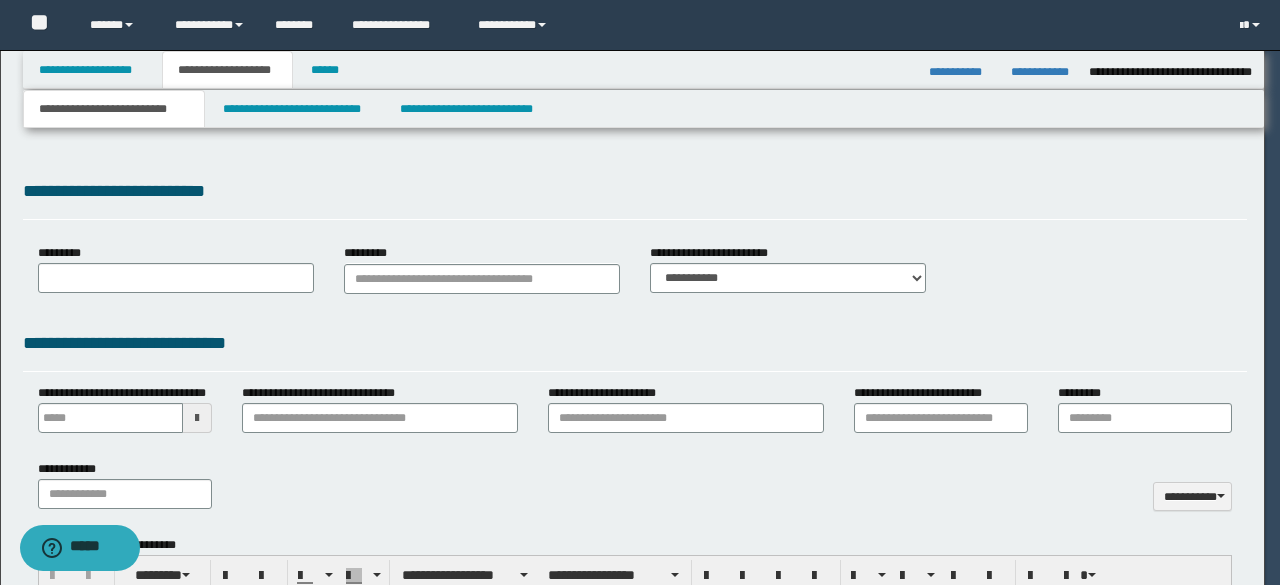 type on "**********" 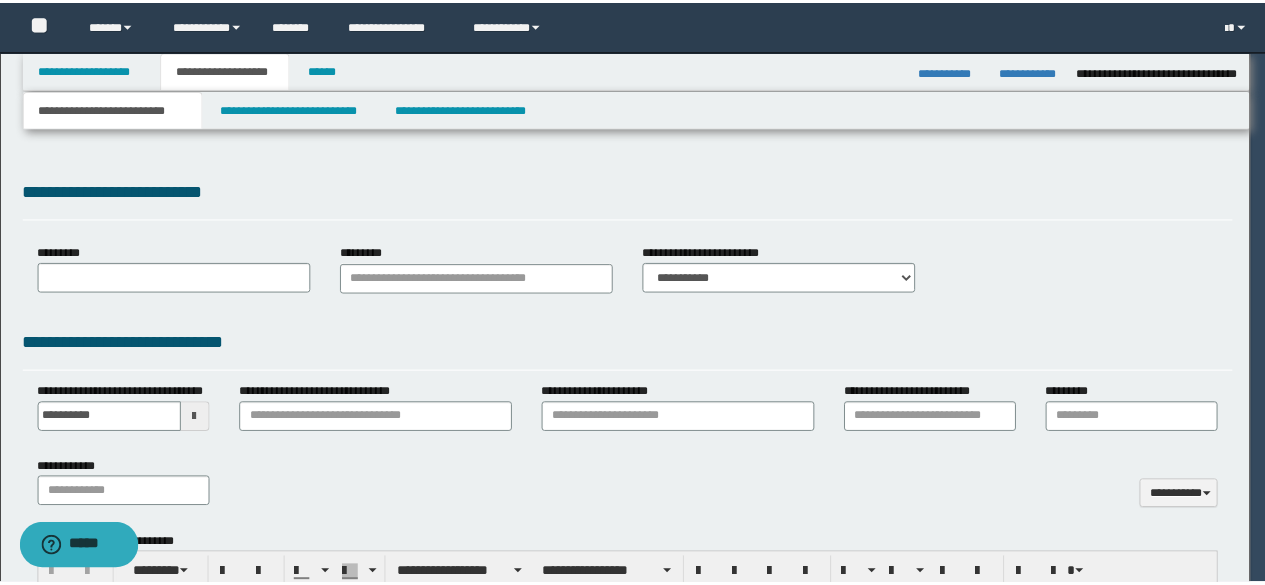 scroll, scrollTop: 0, scrollLeft: 0, axis: both 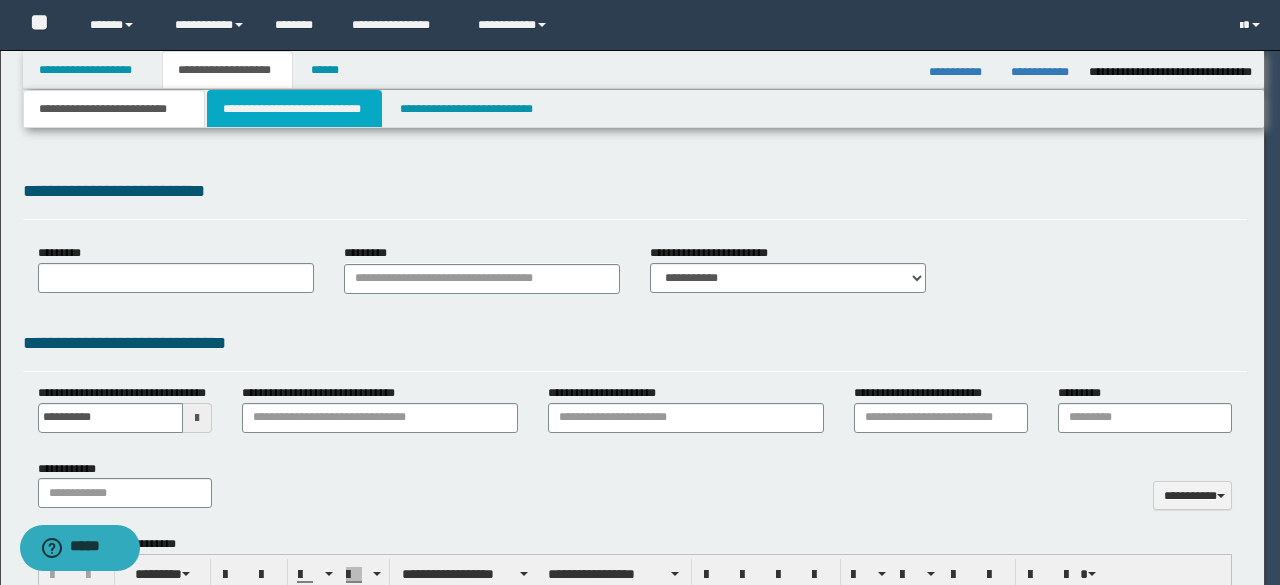 type on "**********" 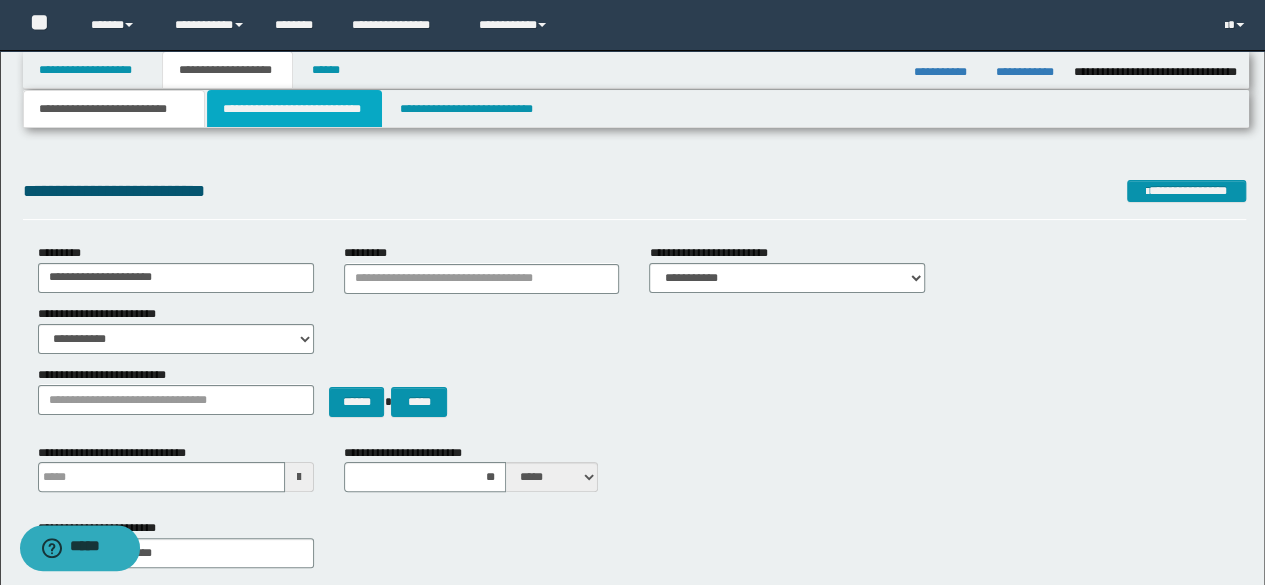 click on "**********" at bounding box center (294, 109) 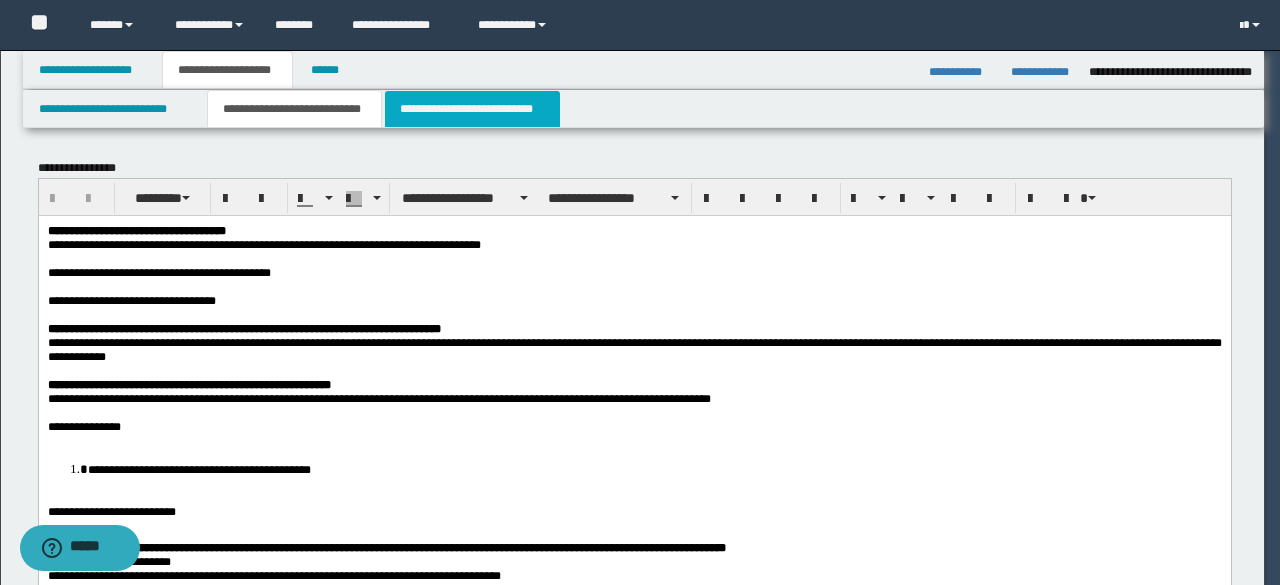 scroll, scrollTop: 0, scrollLeft: 0, axis: both 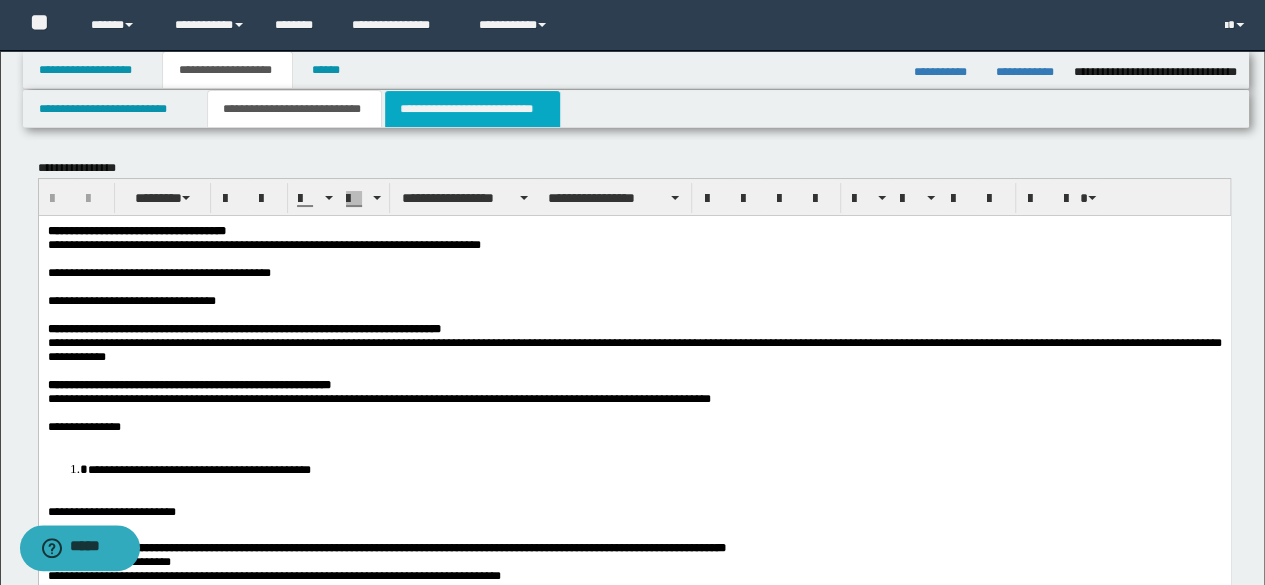 click on "**********" at bounding box center (472, 109) 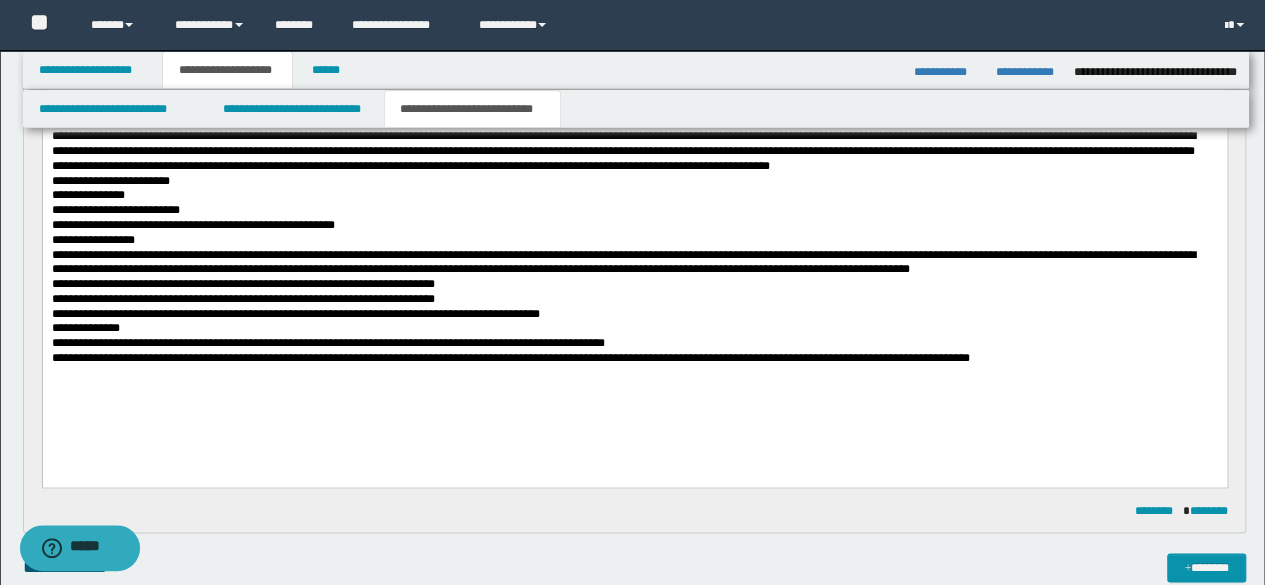 scroll, scrollTop: 908, scrollLeft: 0, axis: vertical 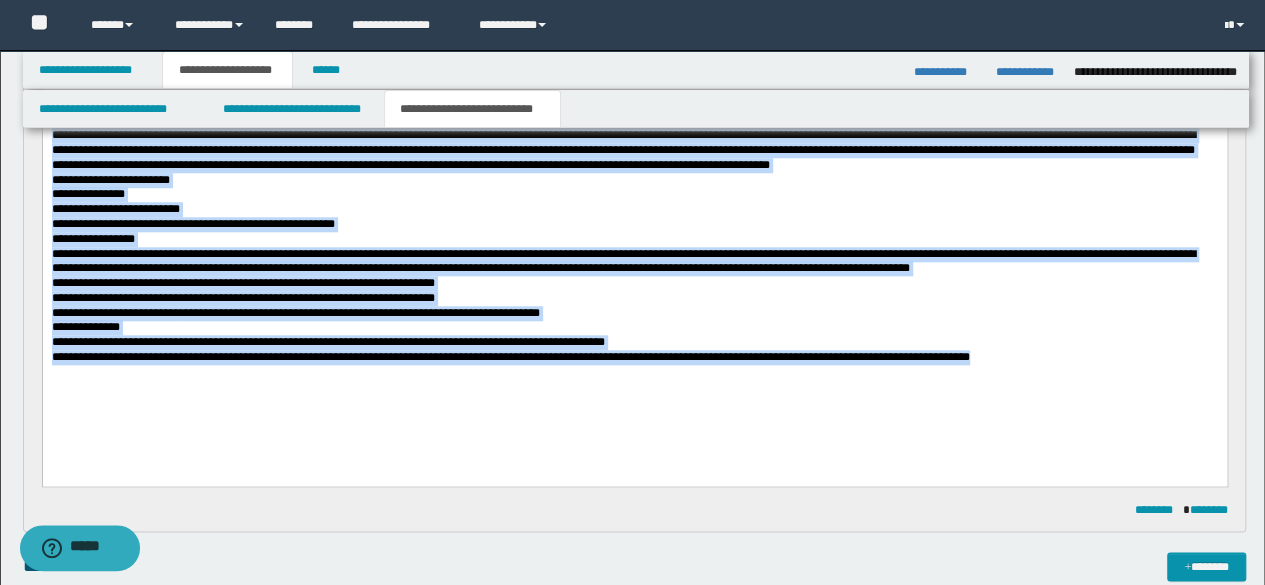 drag, startPoint x: 1081, startPoint y: 376, endPoint x: 47, endPoint y: 140, distance: 1060.5905 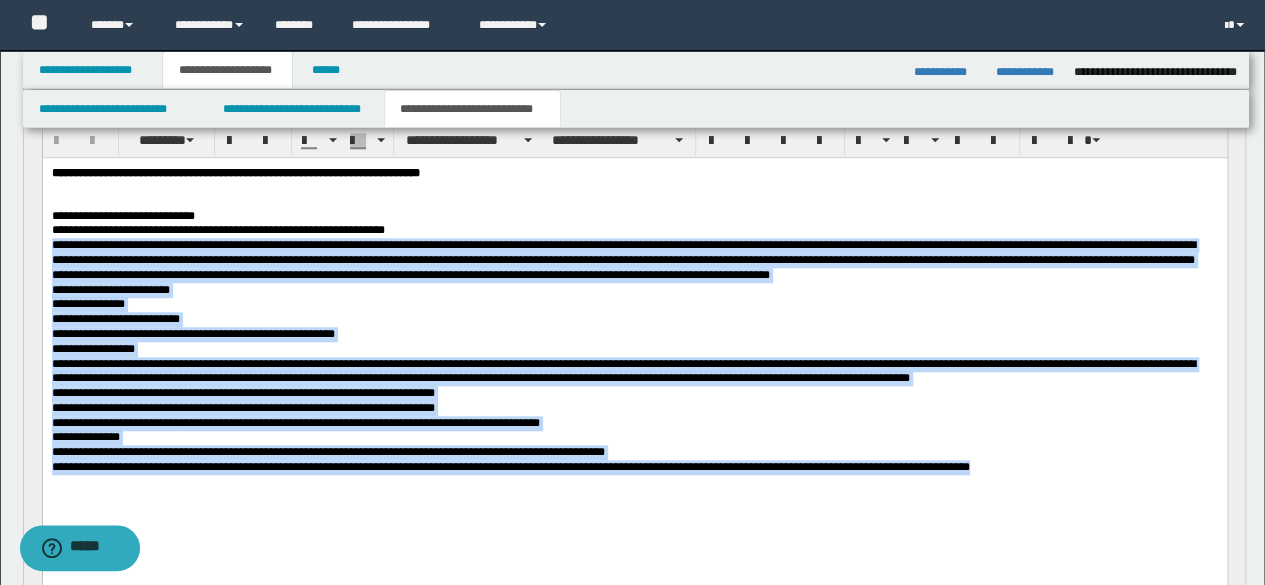 scroll, scrollTop: 797, scrollLeft: 0, axis: vertical 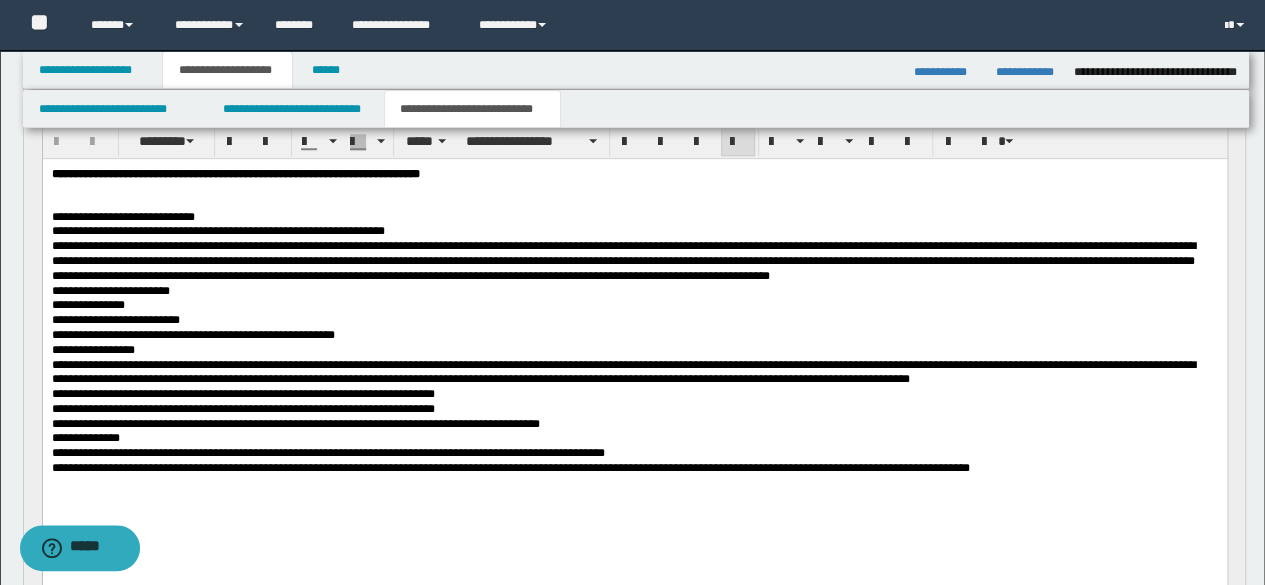 click on "**********" at bounding box center (634, 346) 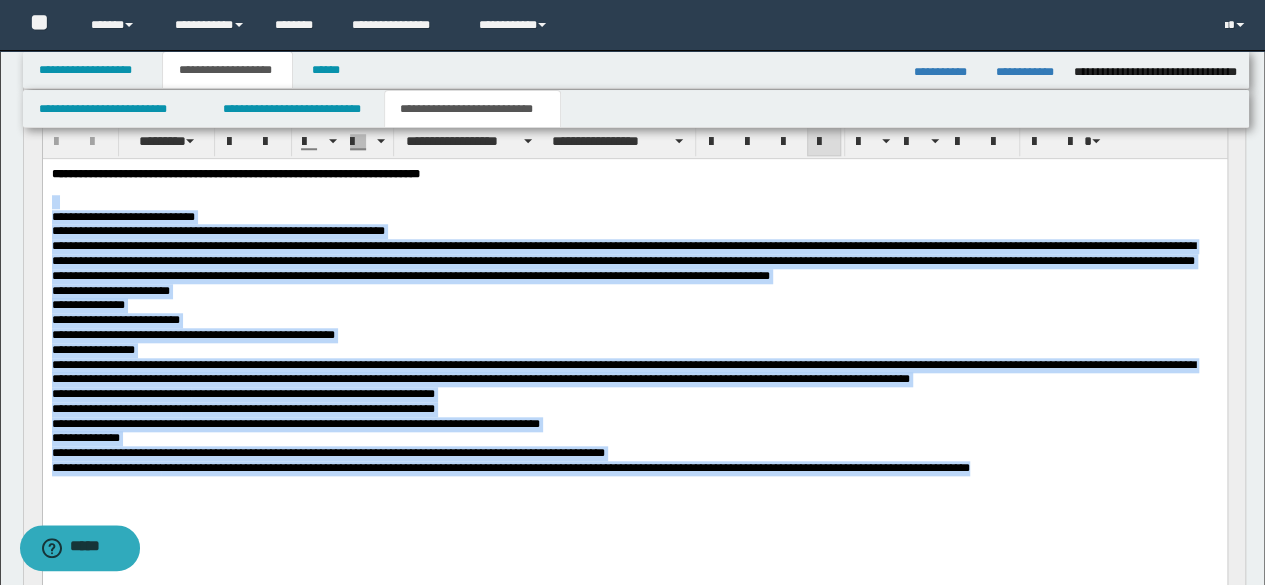 drag, startPoint x: 1091, startPoint y: 488, endPoint x: 59, endPoint y: 362, distance: 1039.6635 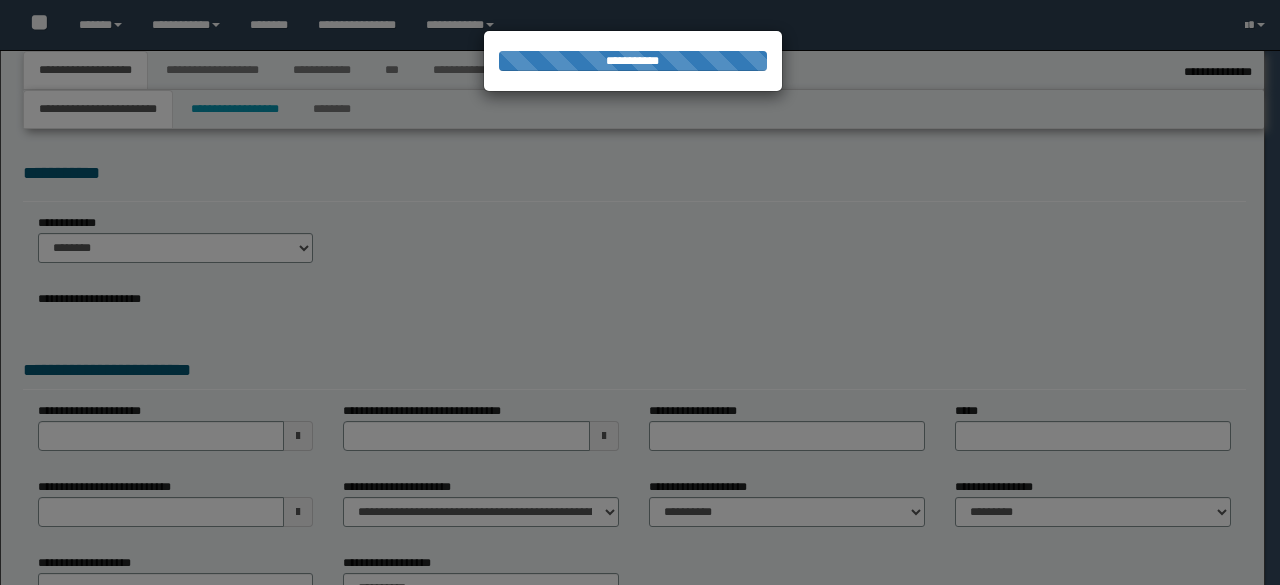 select on "*" 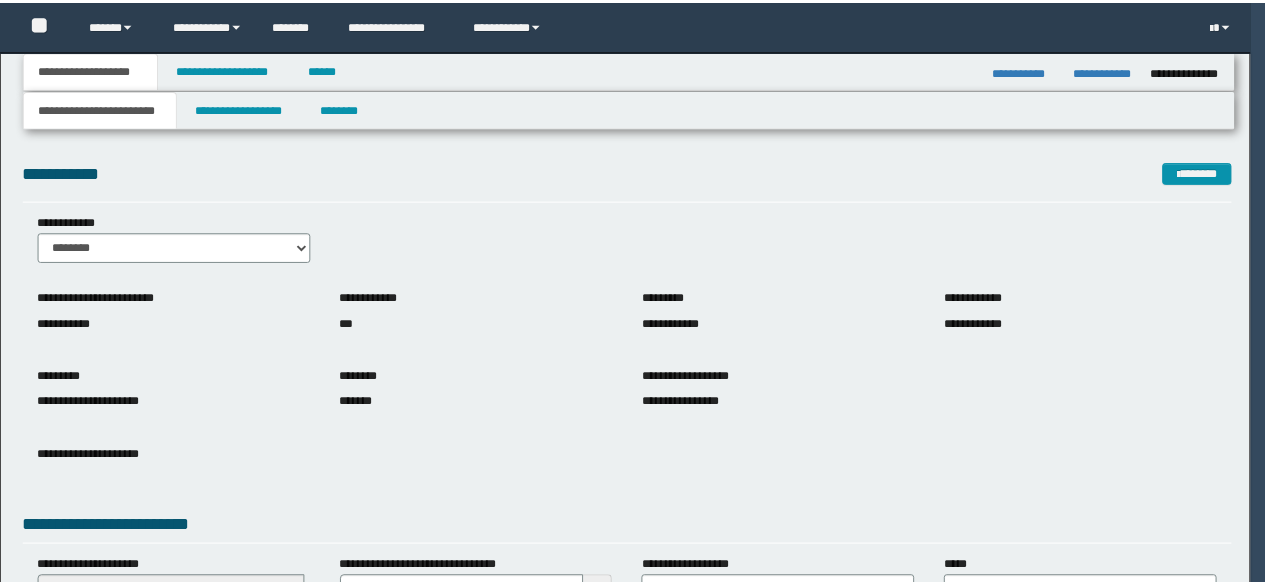 scroll, scrollTop: 0, scrollLeft: 0, axis: both 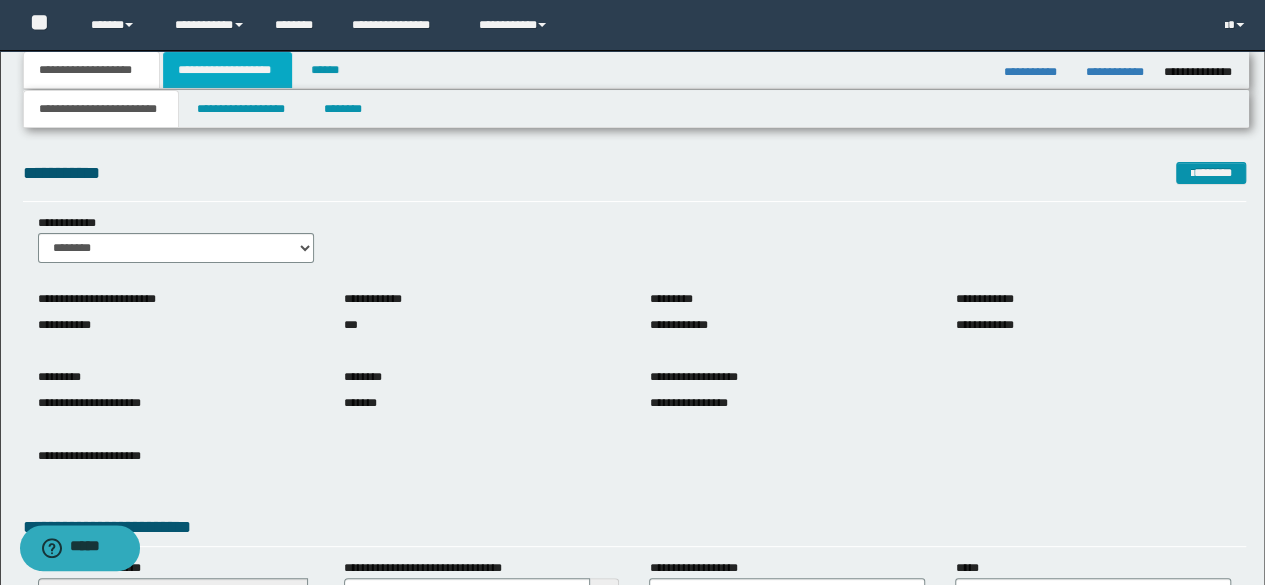 click on "**********" at bounding box center (227, 70) 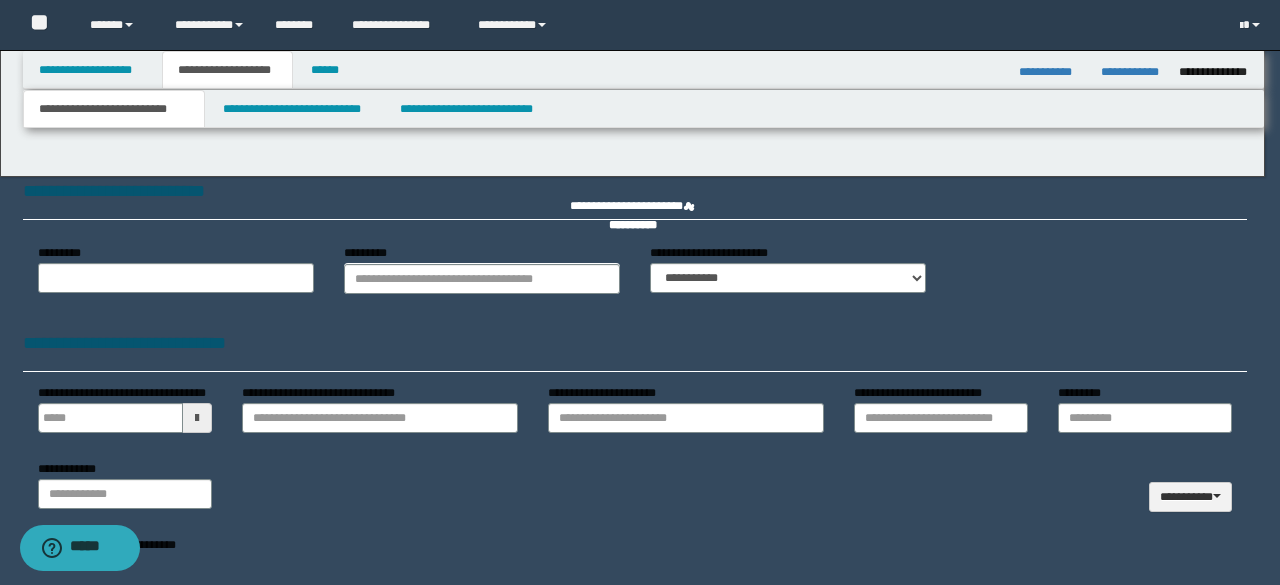 click at bounding box center (640, 292) 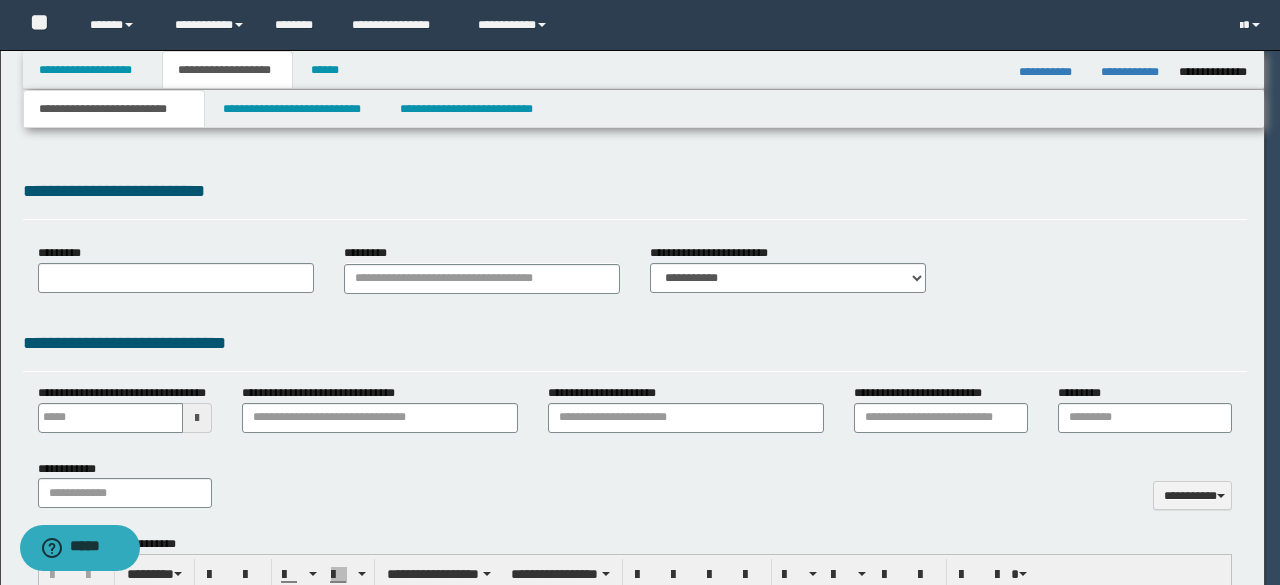 type 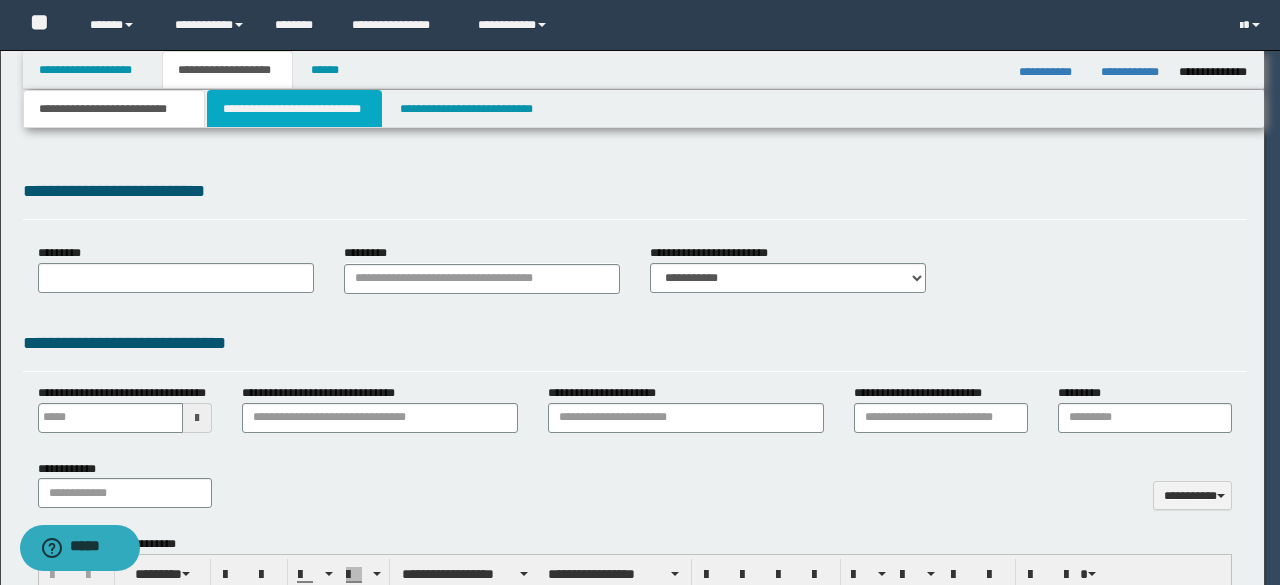 type on "**********" 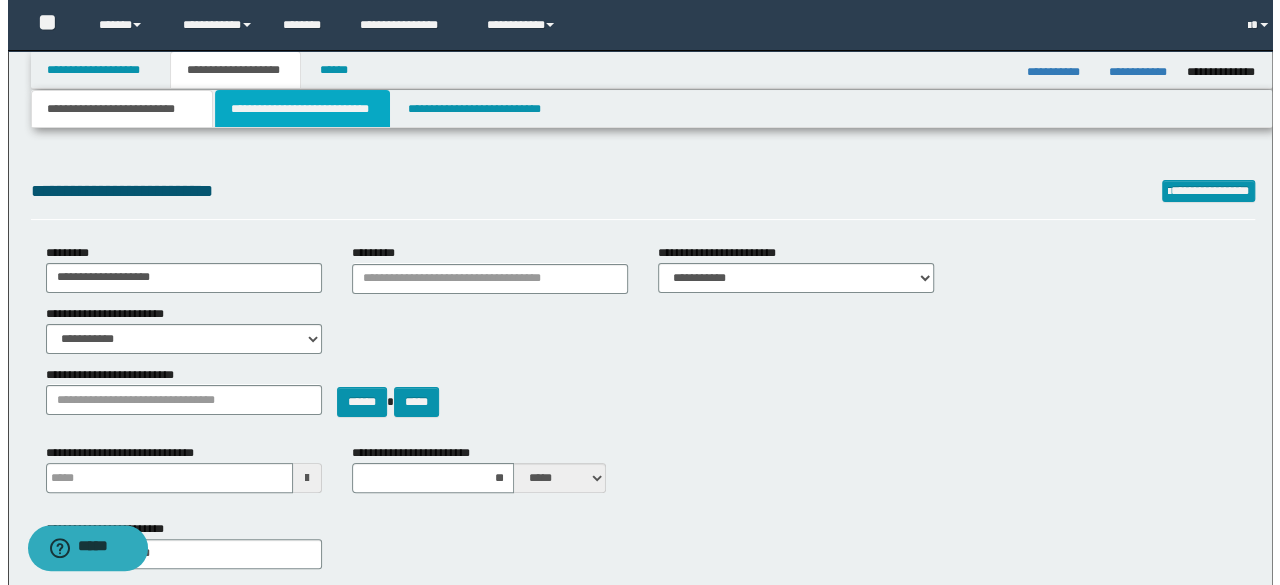 scroll, scrollTop: 0, scrollLeft: 0, axis: both 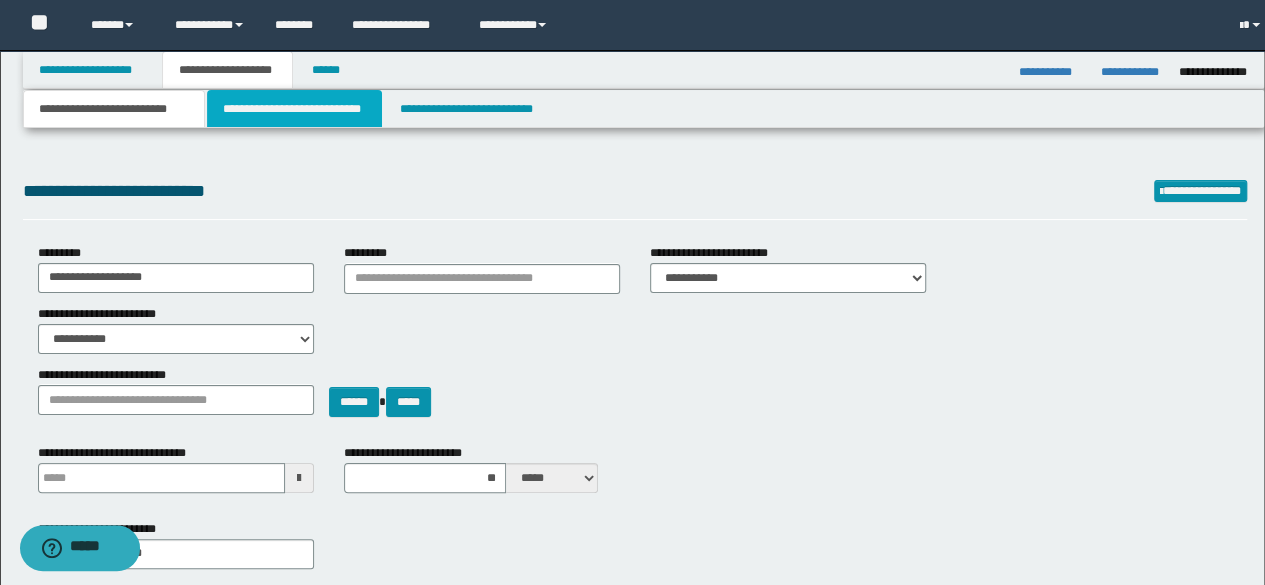 click on "**********" at bounding box center [294, 109] 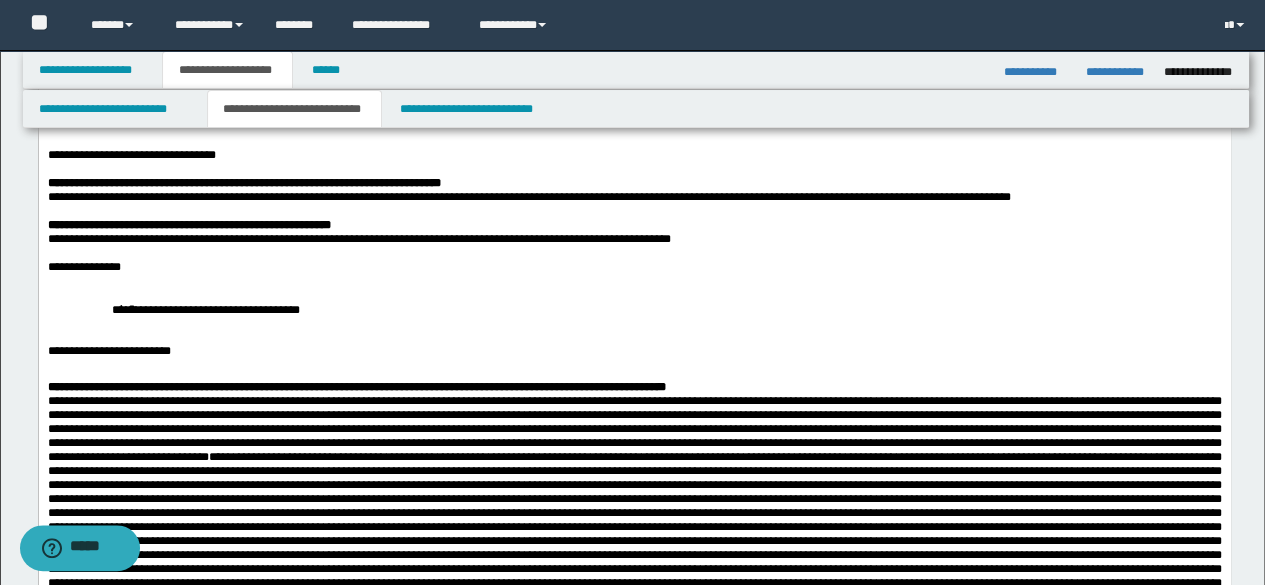 scroll, scrollTop: 172, scrollLeft: 0, axis: vertical 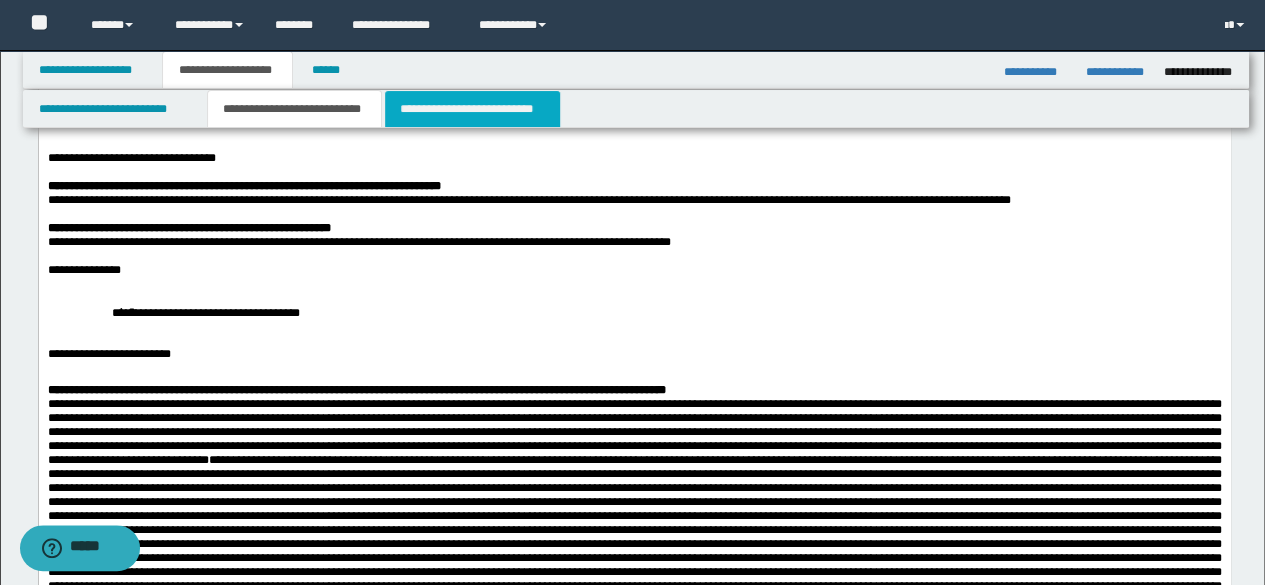 click on "**********" at bounding box center (472, 109) 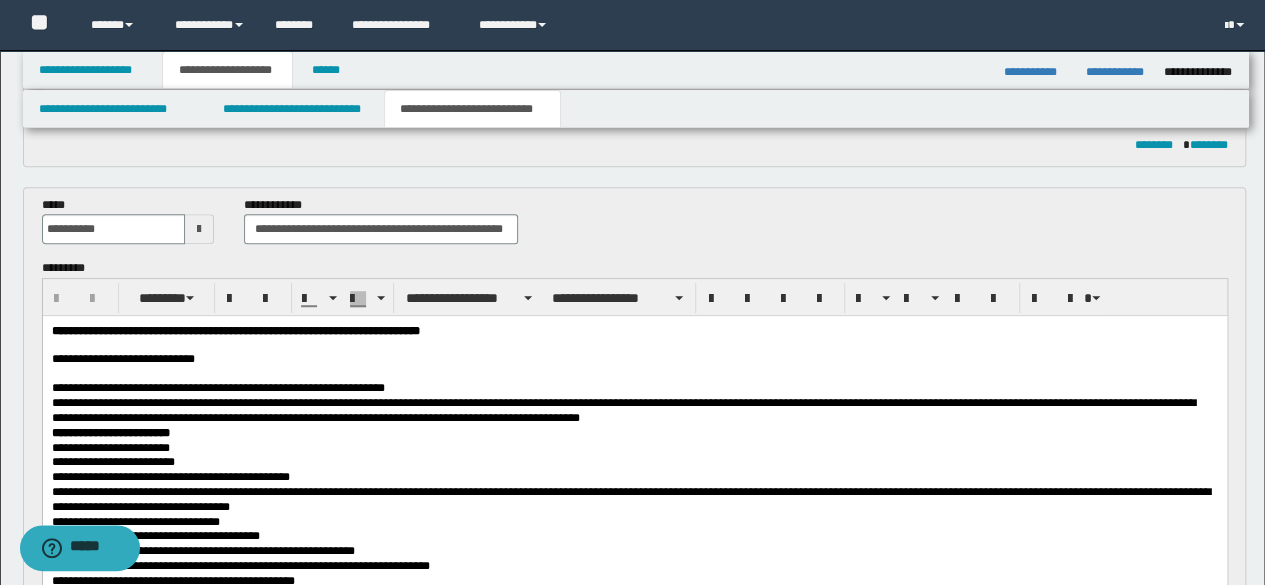 scroll, scrollTop: 630, scrollLeft: 0, axis: vertical 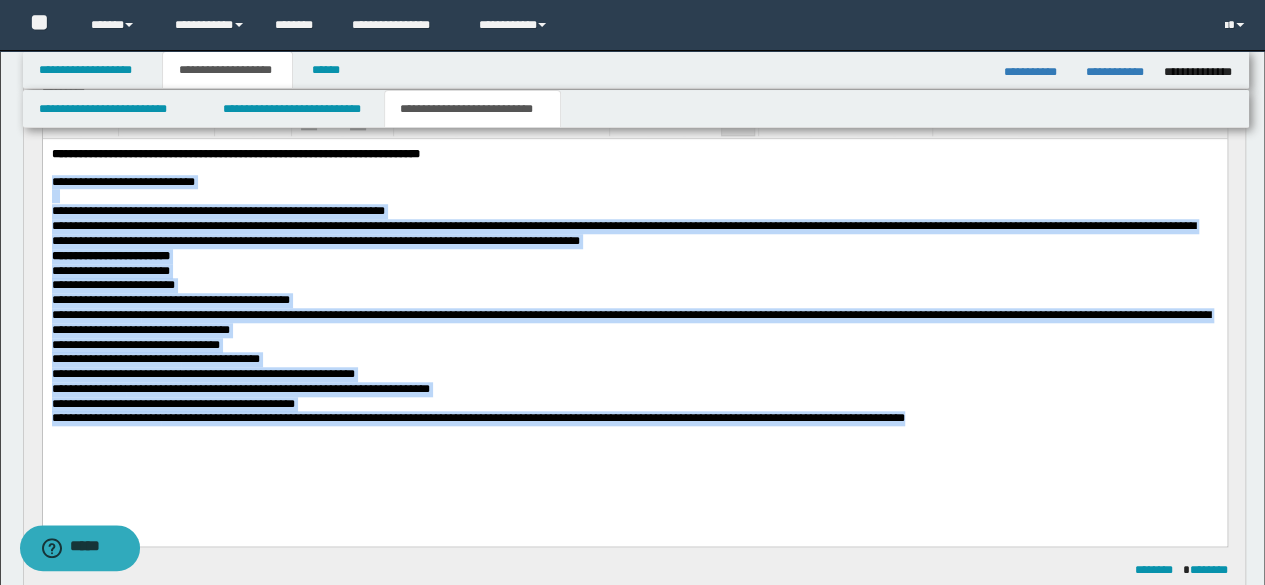 drag, startPoint x: 50, startPoint y: 182, endPoint x: 1071, endPoint y: 436, distance: 1052.1202 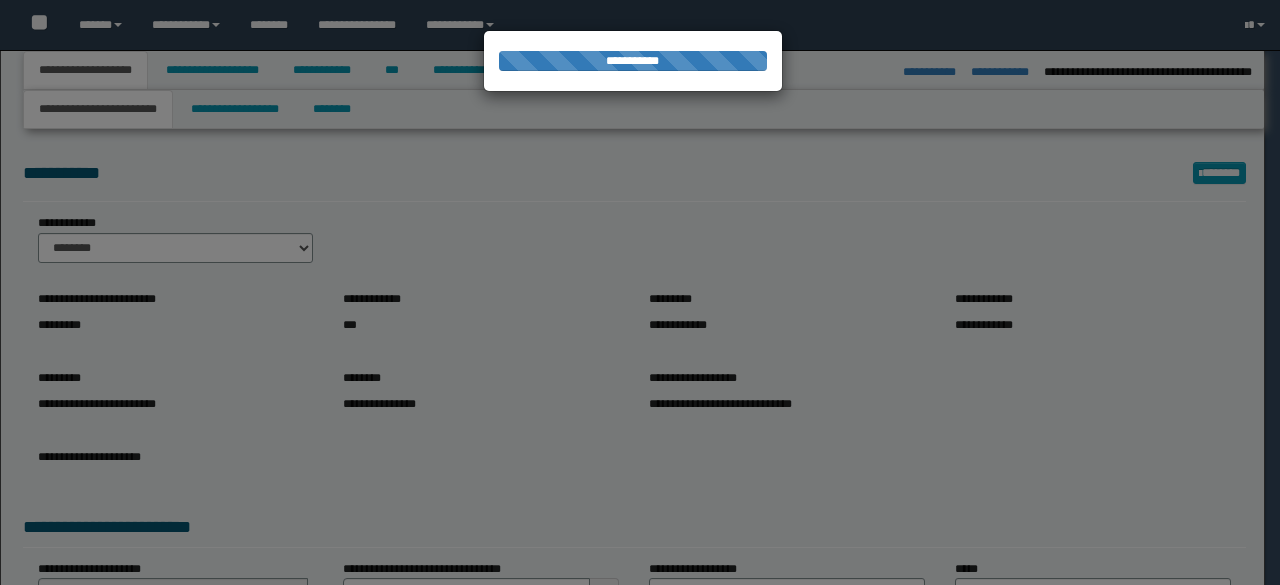 select on "*" 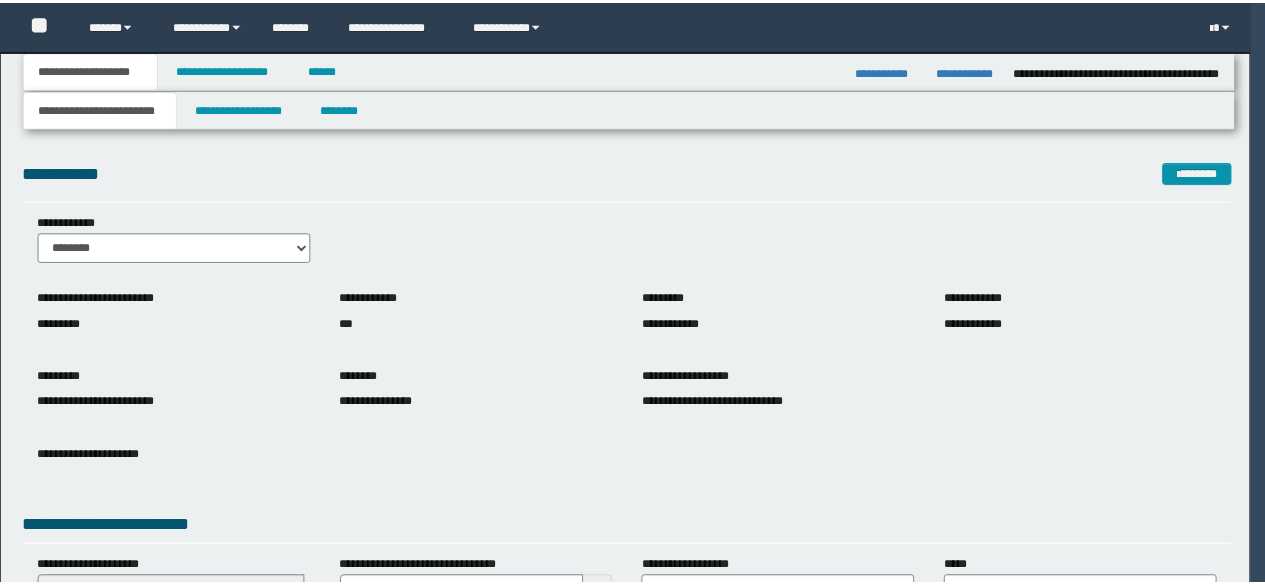 scroll, scrollTop: 0, scrollLeft: 0, axis: both 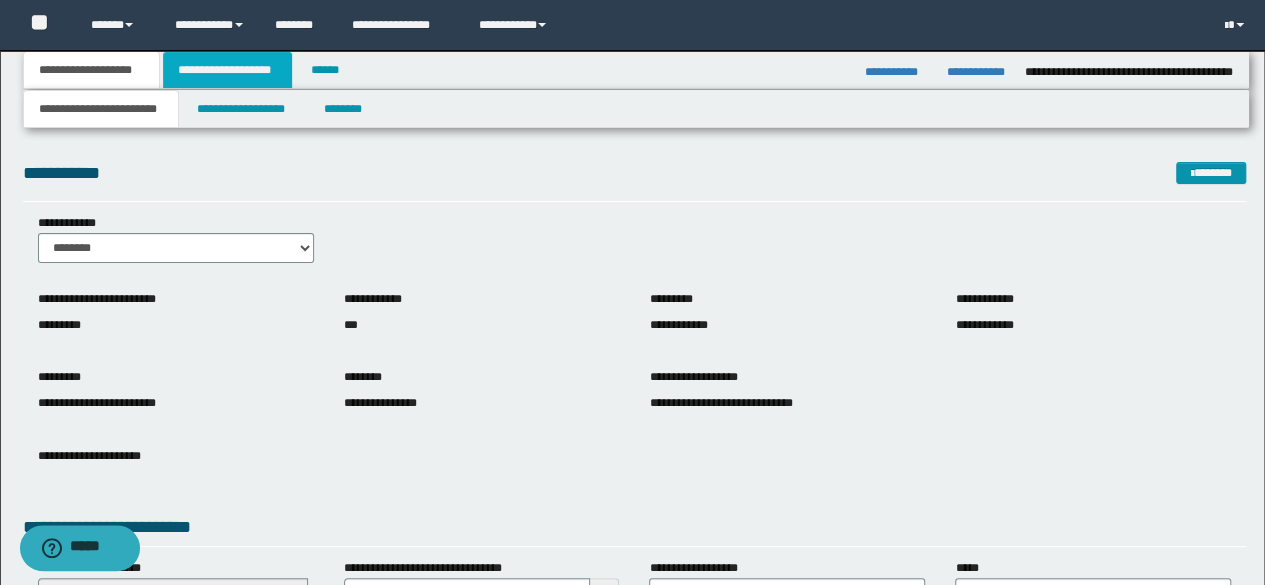 click on "**********" at bounding box center [227, 70] 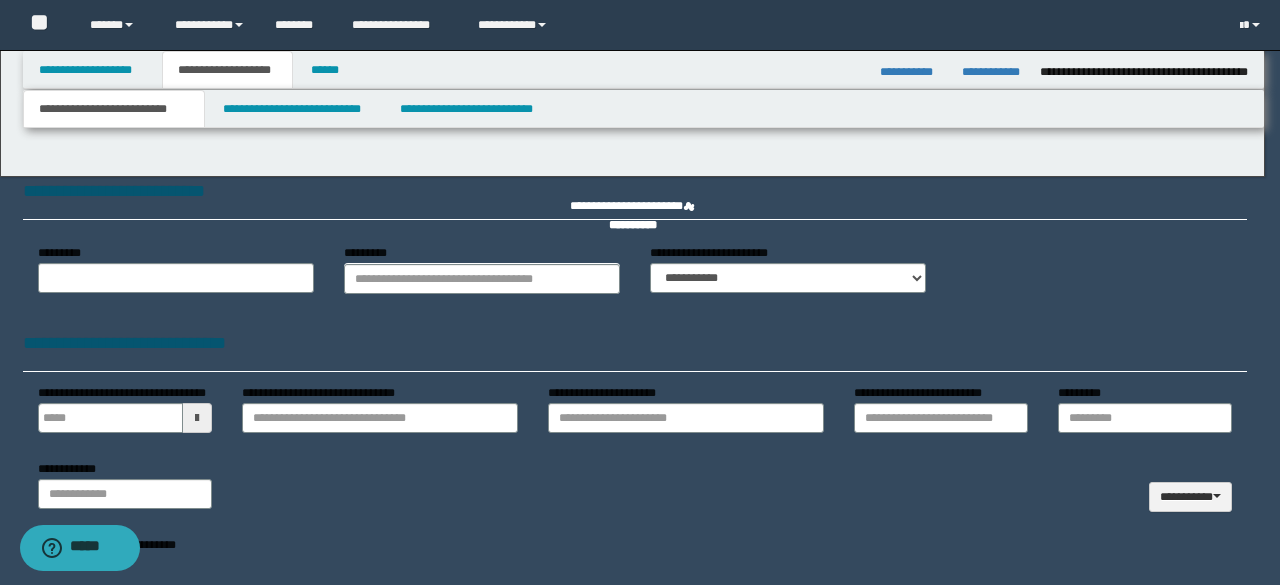 click on "**********" at bounding box center (640, 292) 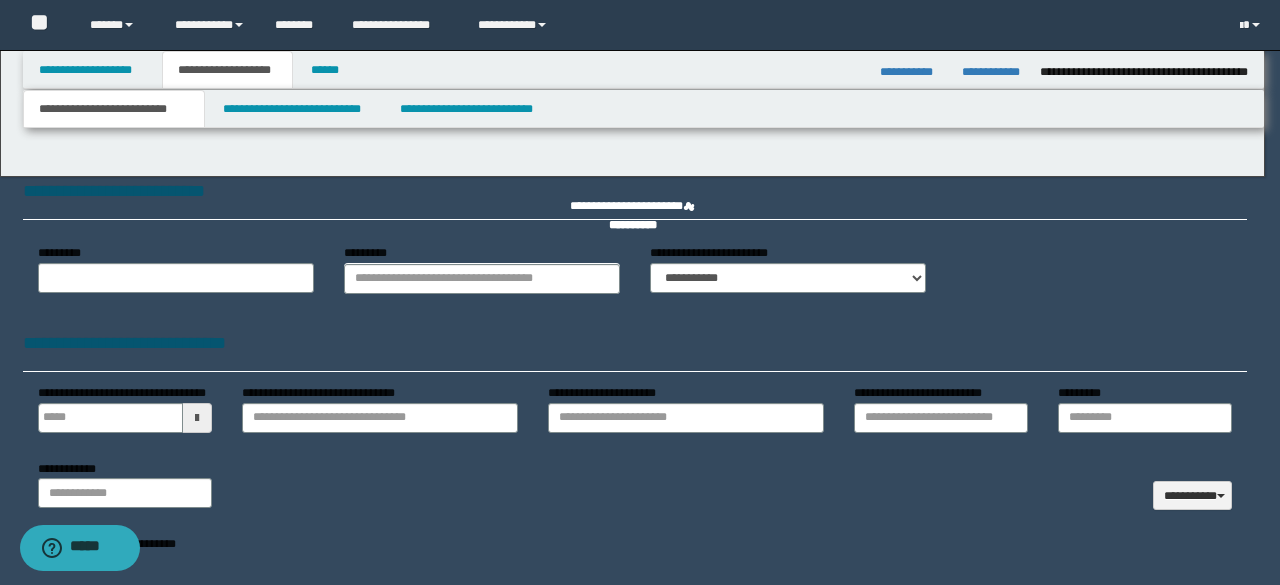 type 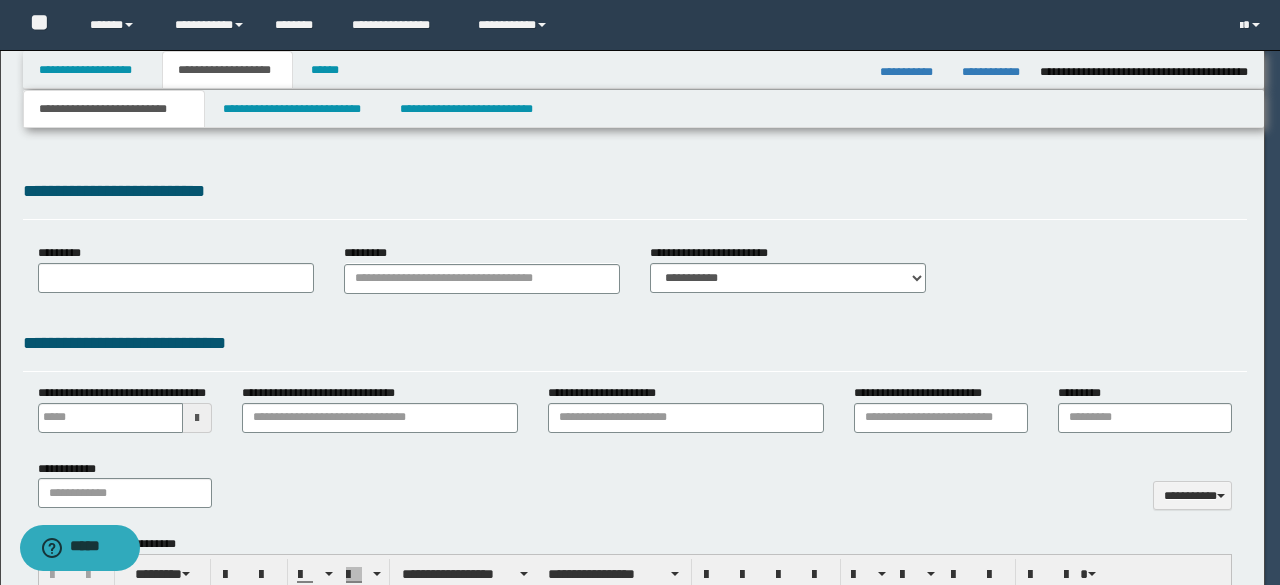type on "**********" 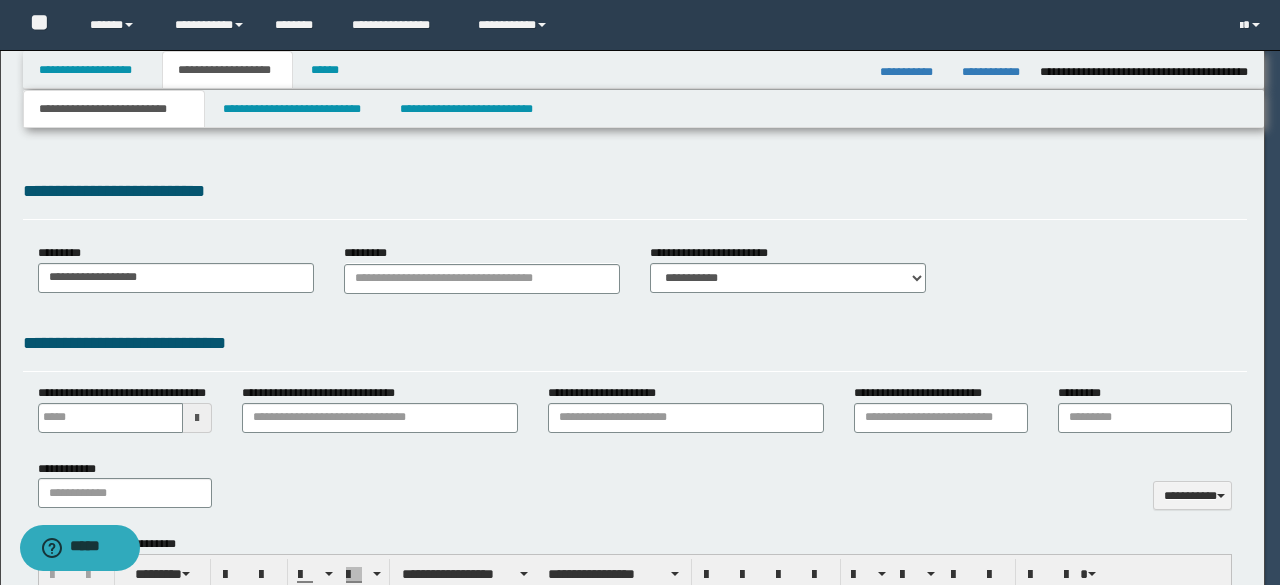 type on "*" 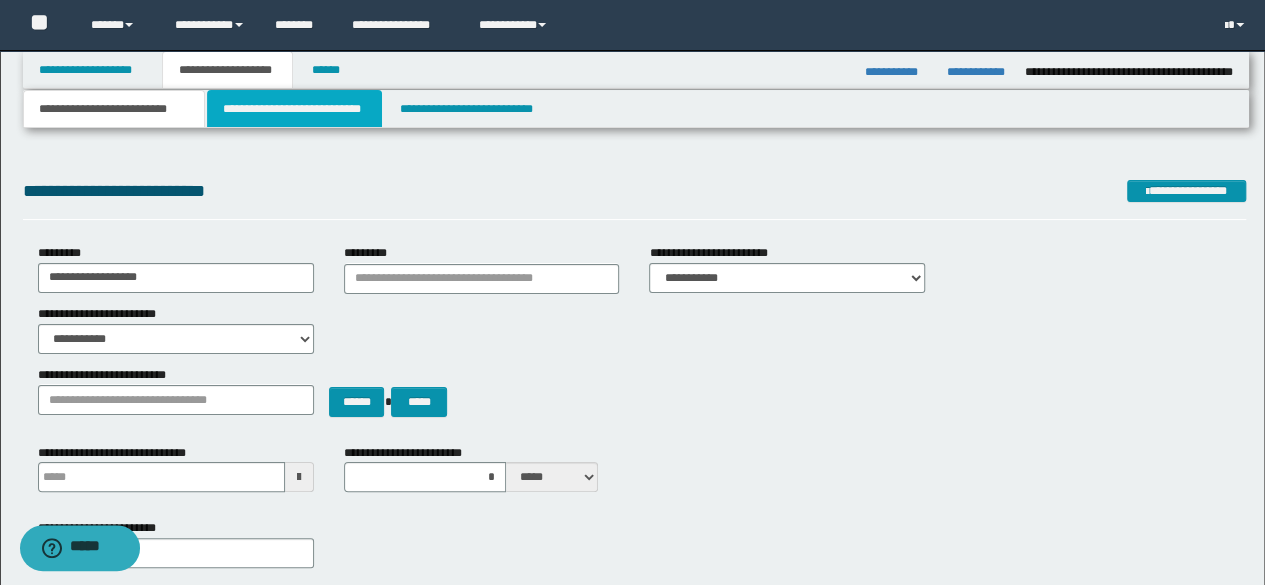 click on "**********" at bounding box center (294, 109) 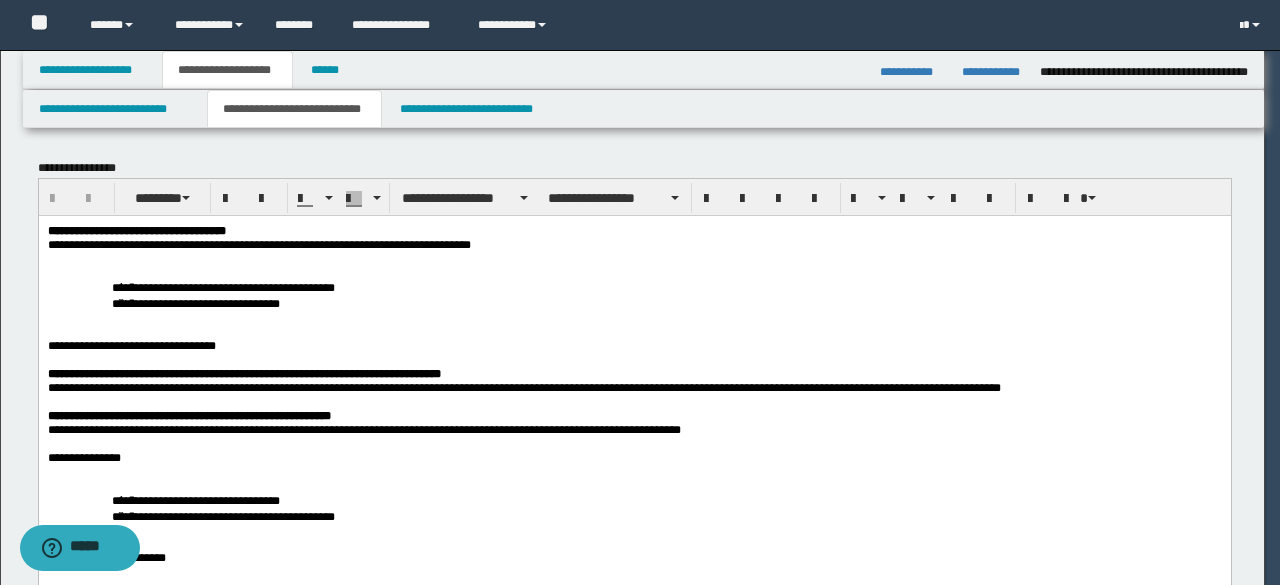scroll, scrollTop: 0, scrollLeft: 0, axis: both 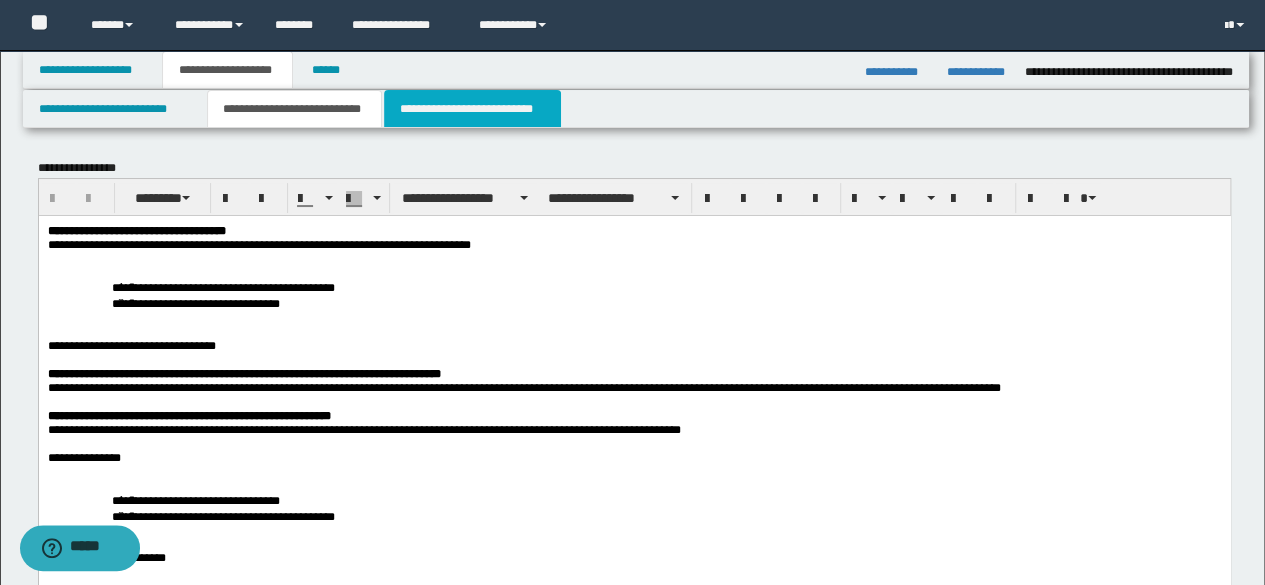 click on "**********" at bounding box center [472, 109] 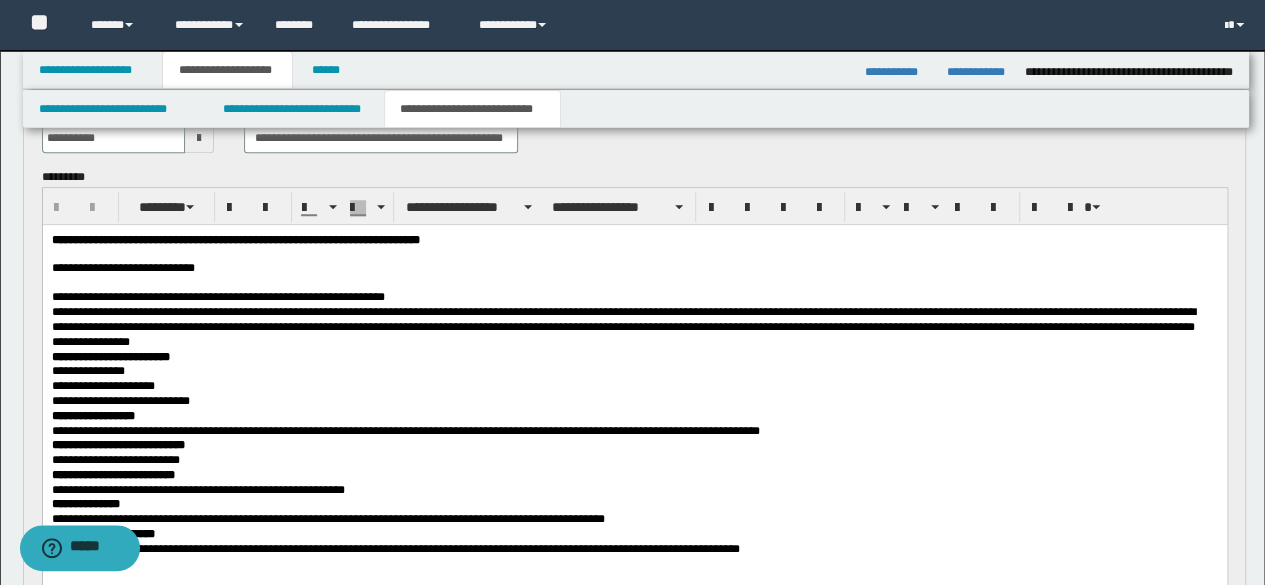 scroll, scrollTop: 801, scrollLeft: 0, axis: vertical 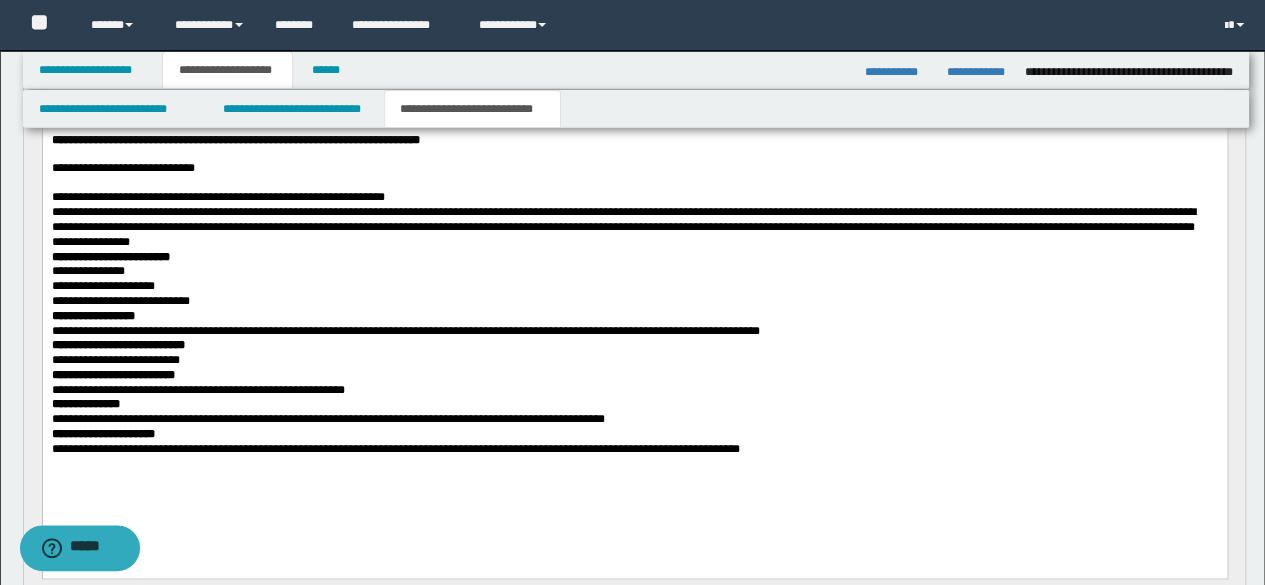 drag, startPoint x: 45, startPoint y: 172, endPoint x: 621, endPoint y: 459, distance: 643.541 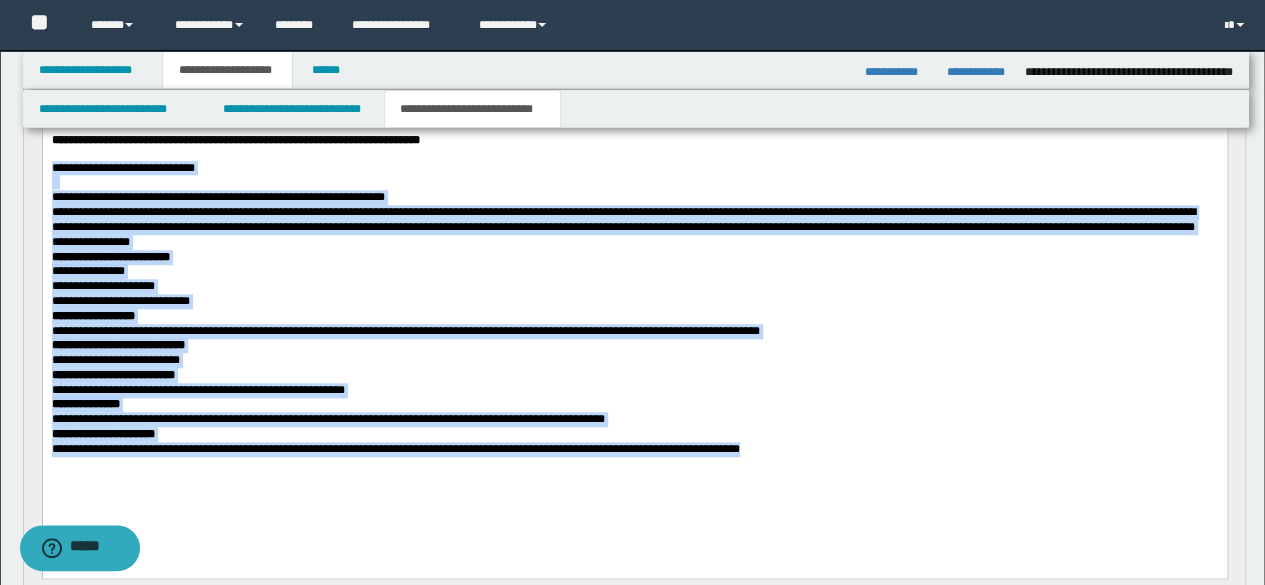 drag, startPoint x: 852, startPoint y: 475, endPoint x: 37, endPoint y: 175, distance: 868.4613 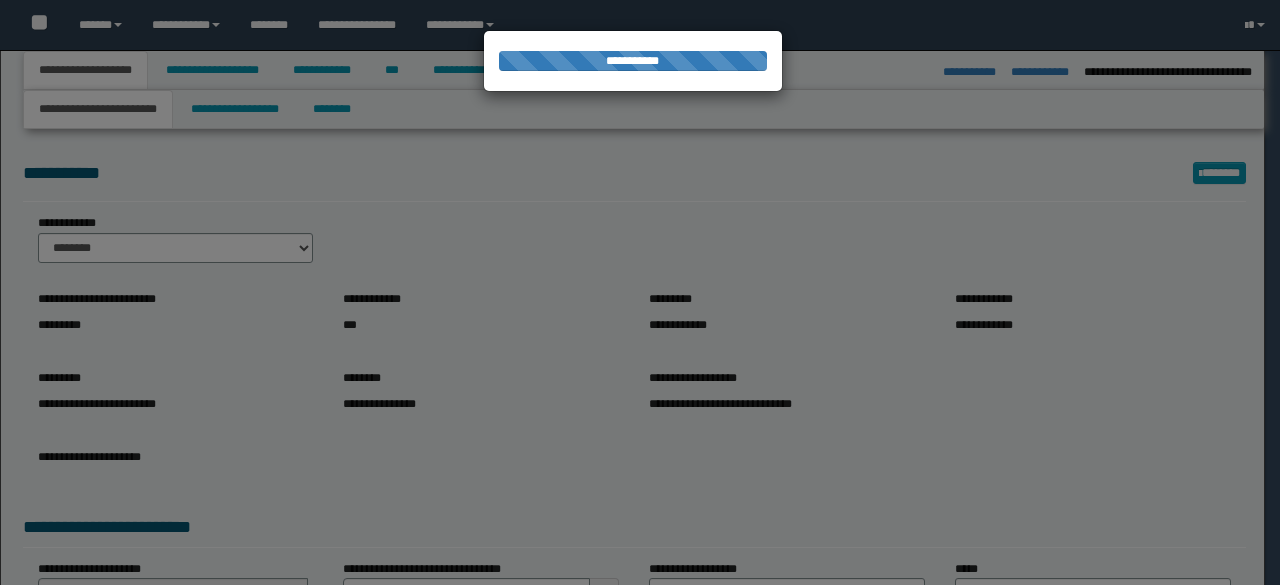select on "*" 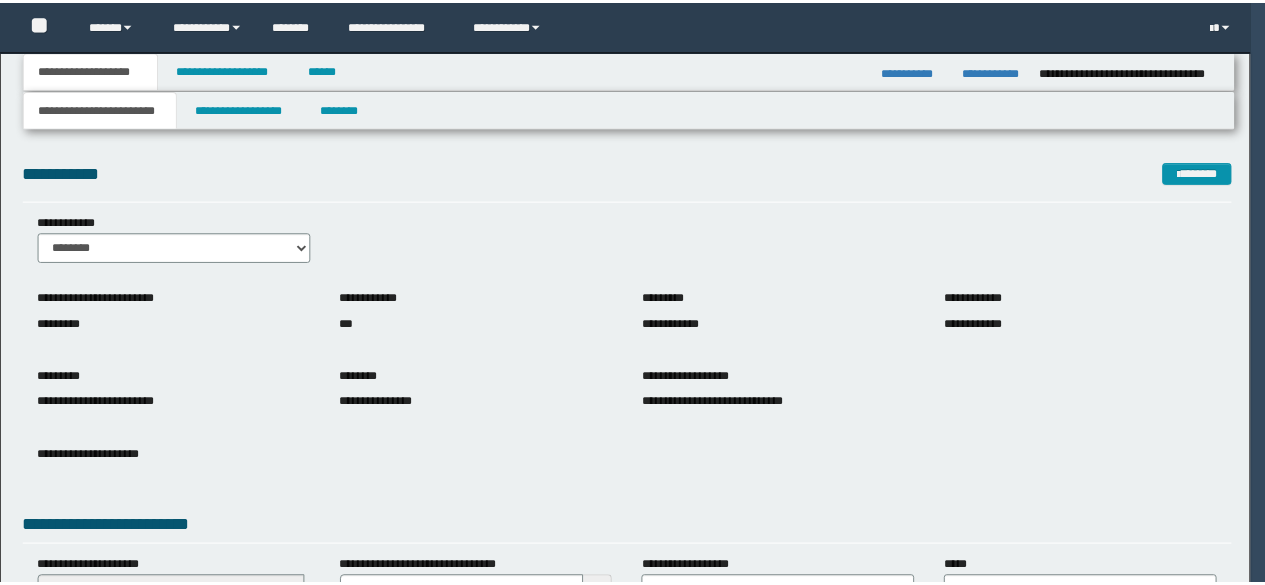 scroll, scrollTop: 0, scrollLeft: 0, axis: both 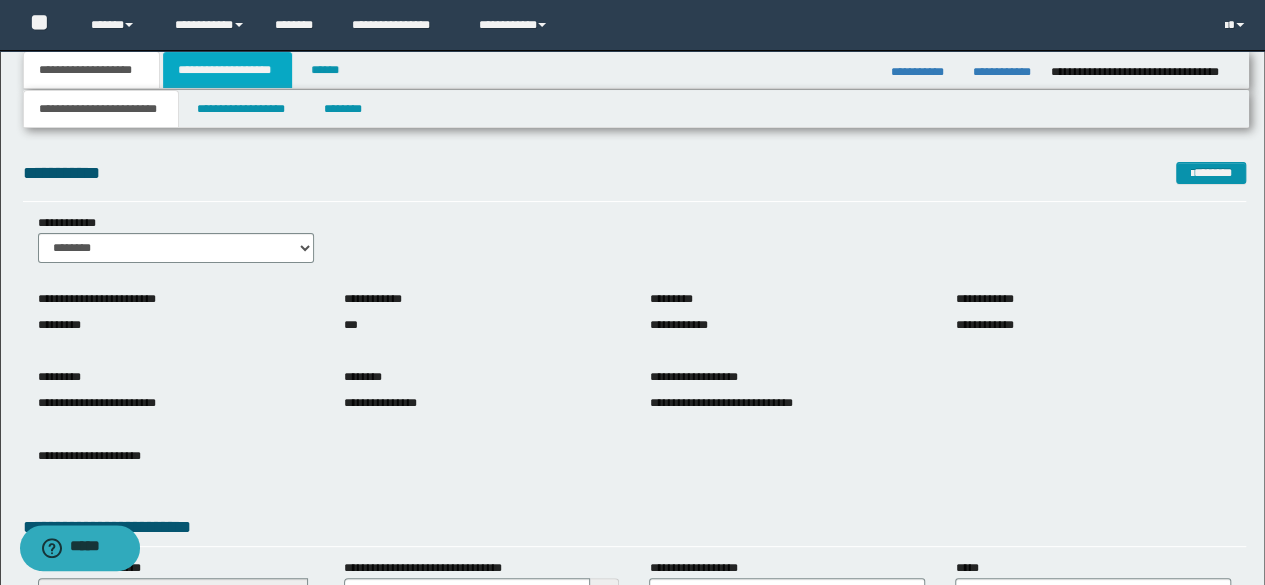 click on "**********" at bounding box center [227, 70] 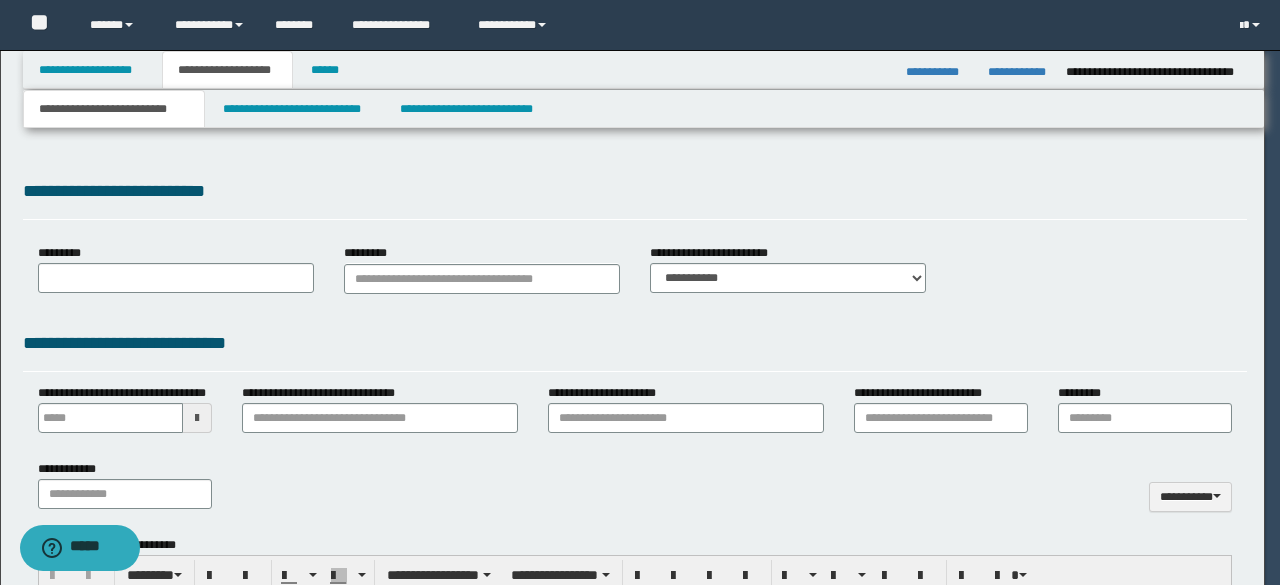 click at bounding box center (640, 292) 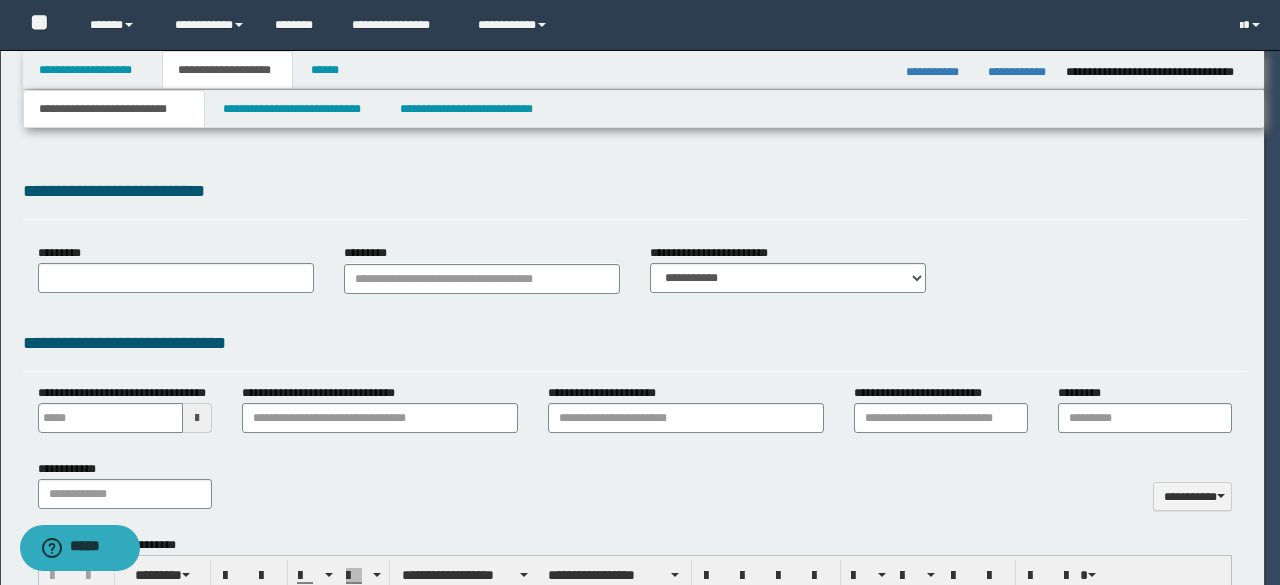 type 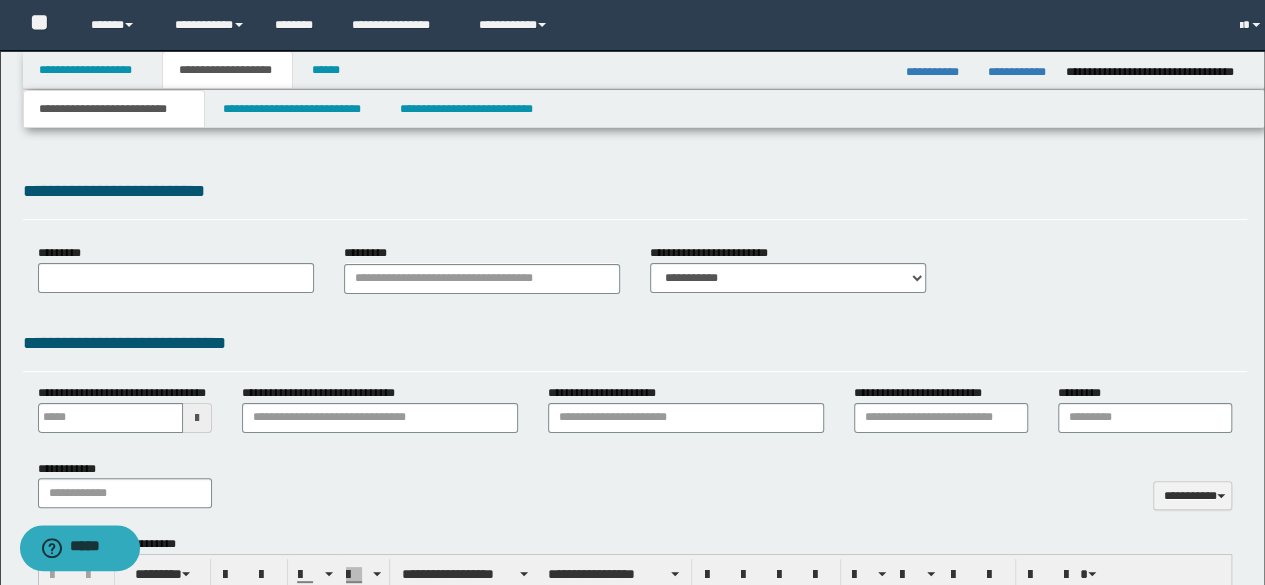 type on "**********" 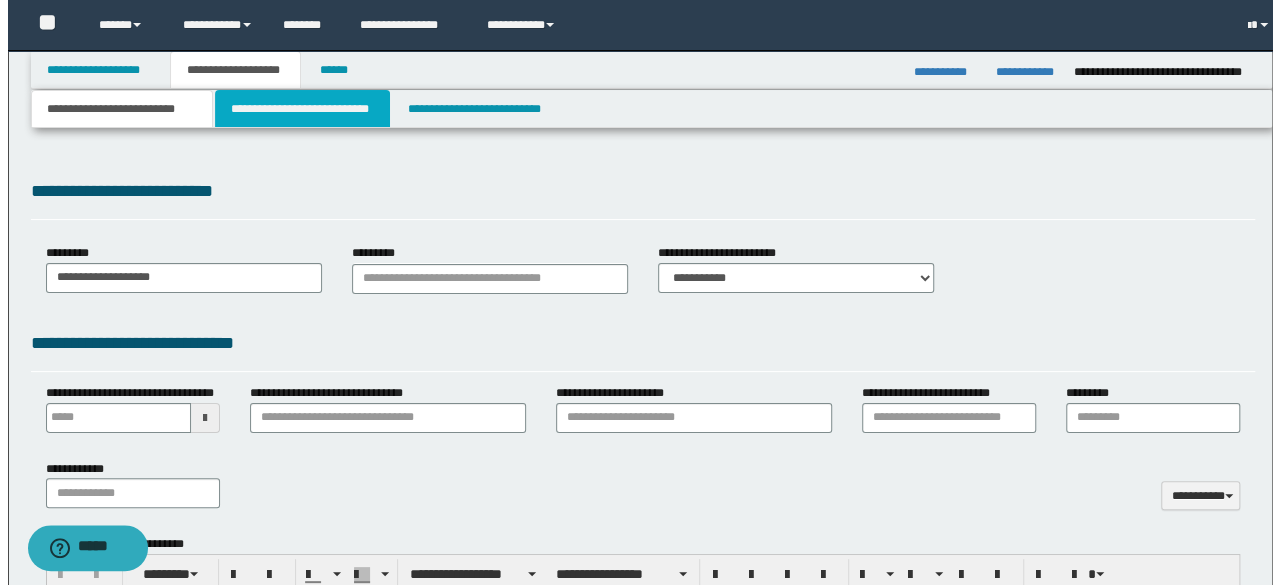 scroll, scrollTop: 0, scrollLeft: 0, axis: both 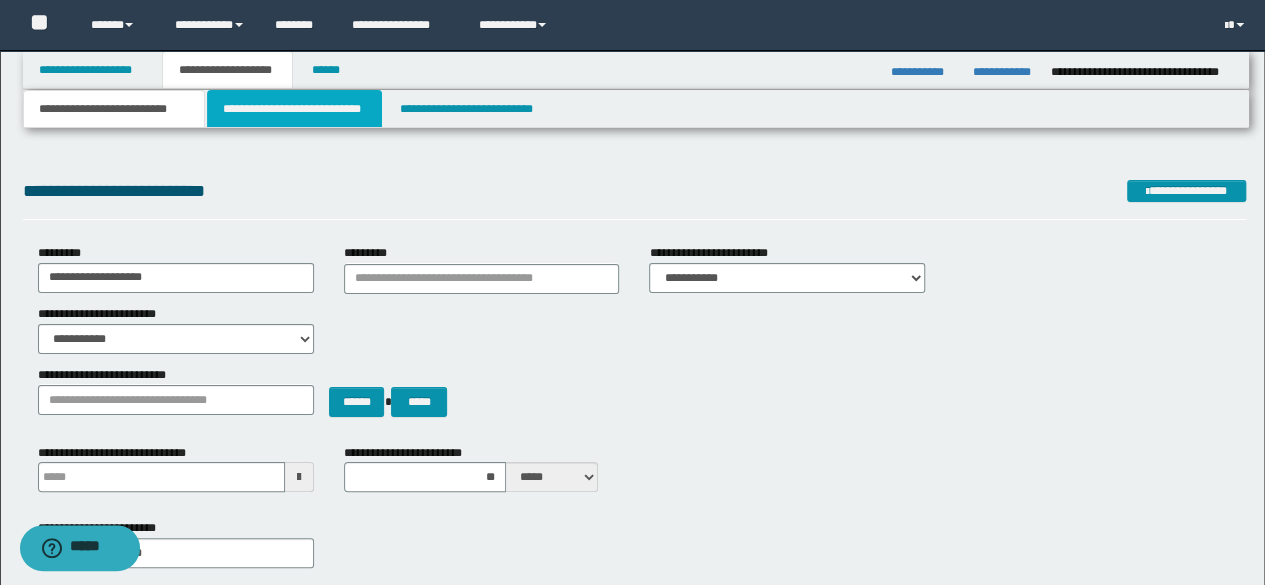 click on "**********" at bounding box center (294, 109) 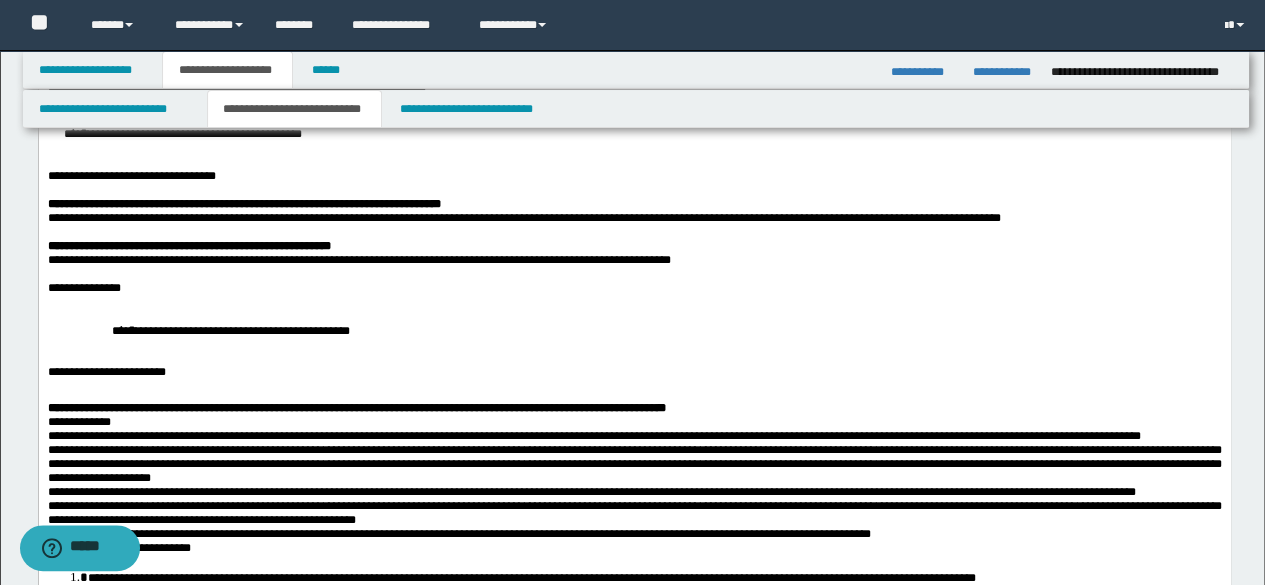 scroll, scrollTop: 49, scrollLeft: 0, axis: vertical 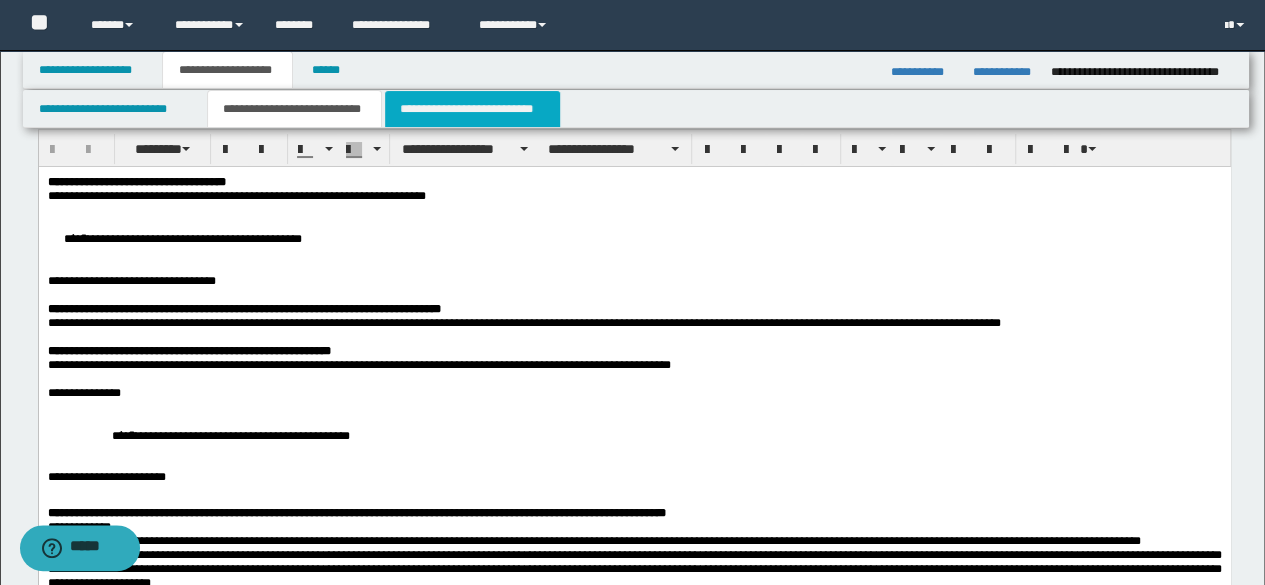click on "**********" at bounding box center [472, 109] 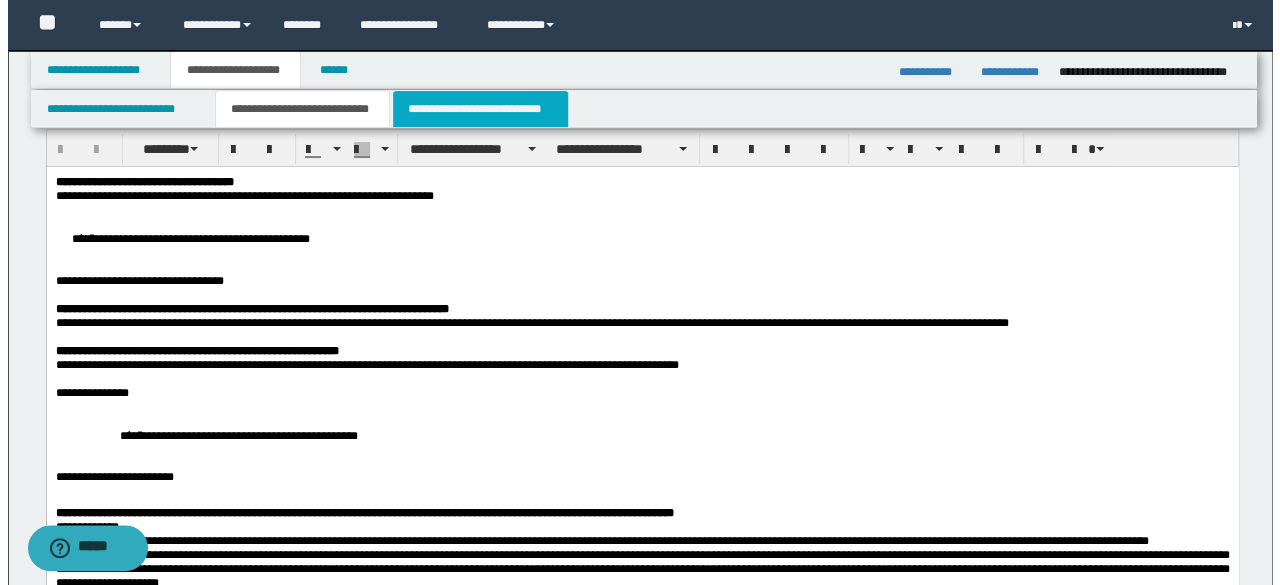 scroll, scrollTop: 0, scrollLeft: 0, axis: both 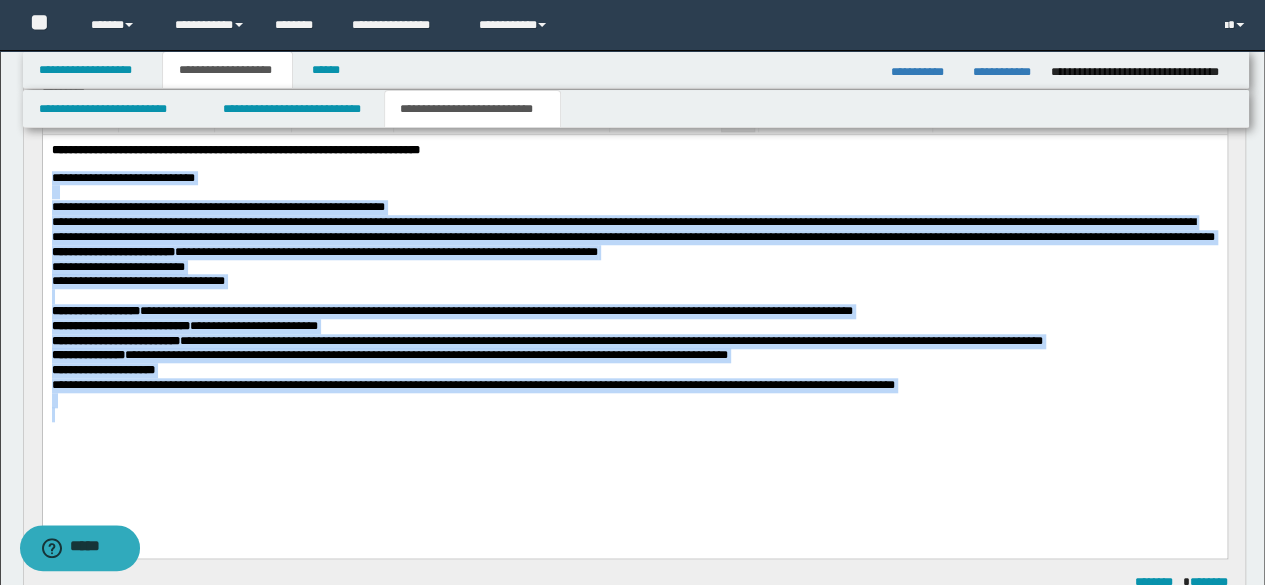 drag, startPoint x: 49, startPoint y: 182, endPoint x: 733, endPoint y: 442, distance: 731.7486 